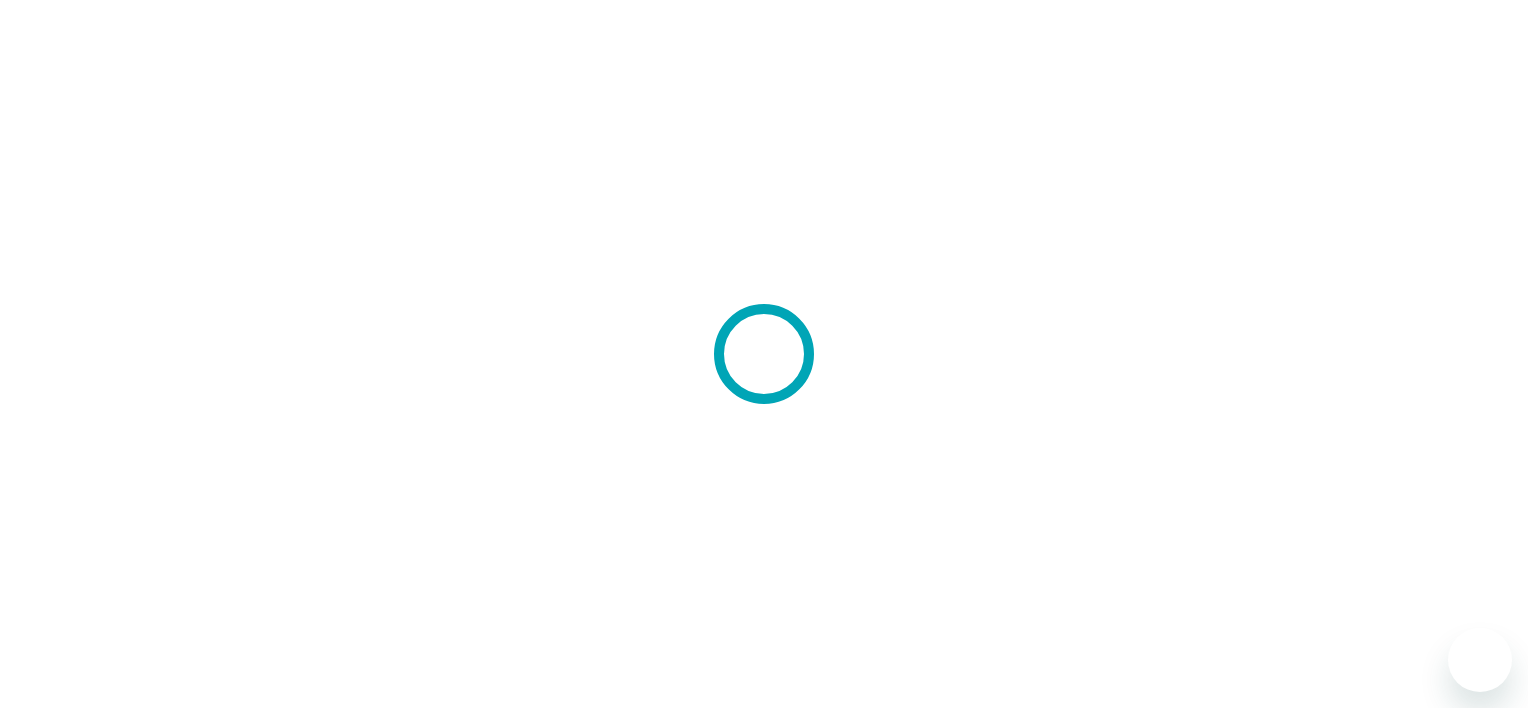scroll, scrollTop: 0, scrollLeft: 0, axis: both 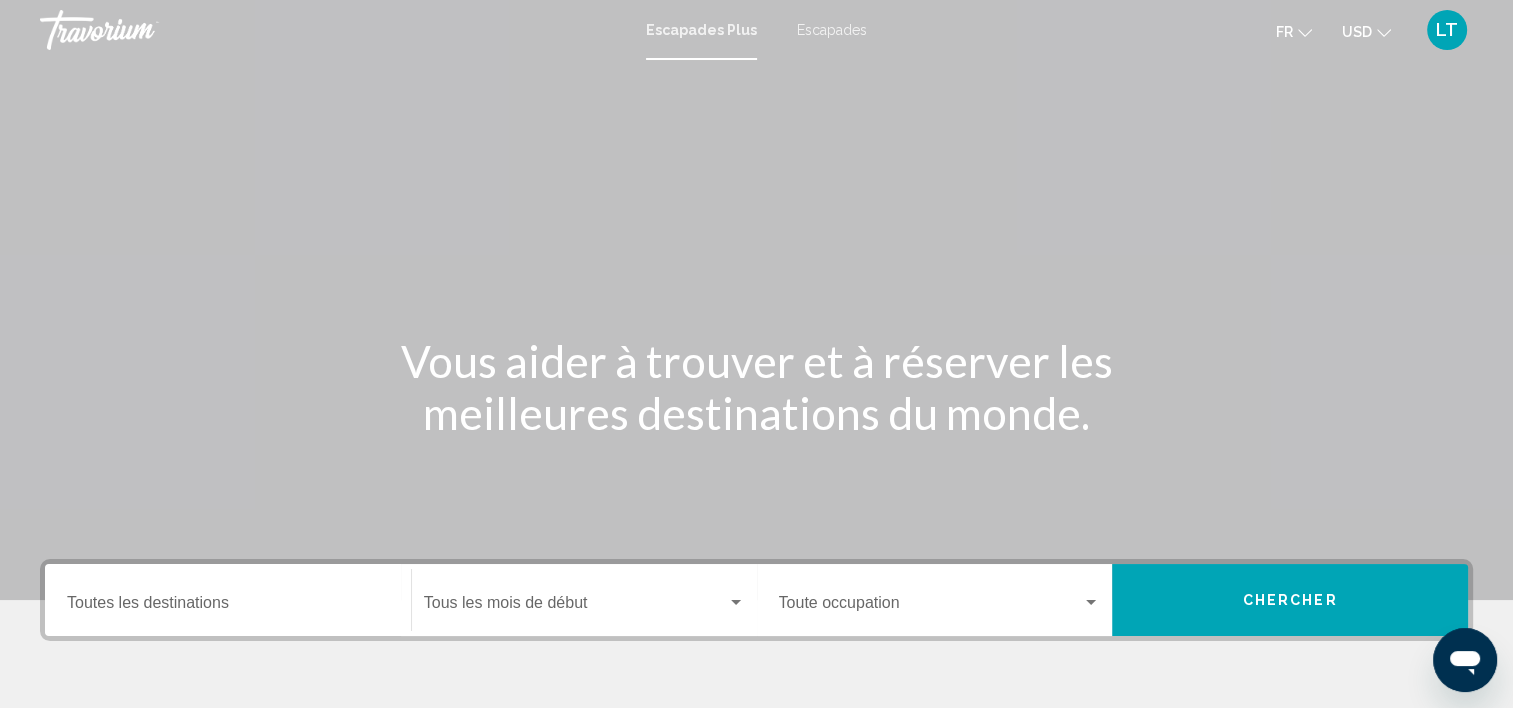 drag, startPoint x: 468, startPoint y: 318, endPoint x: 604, endPoint y: 156, distance: 211.51833 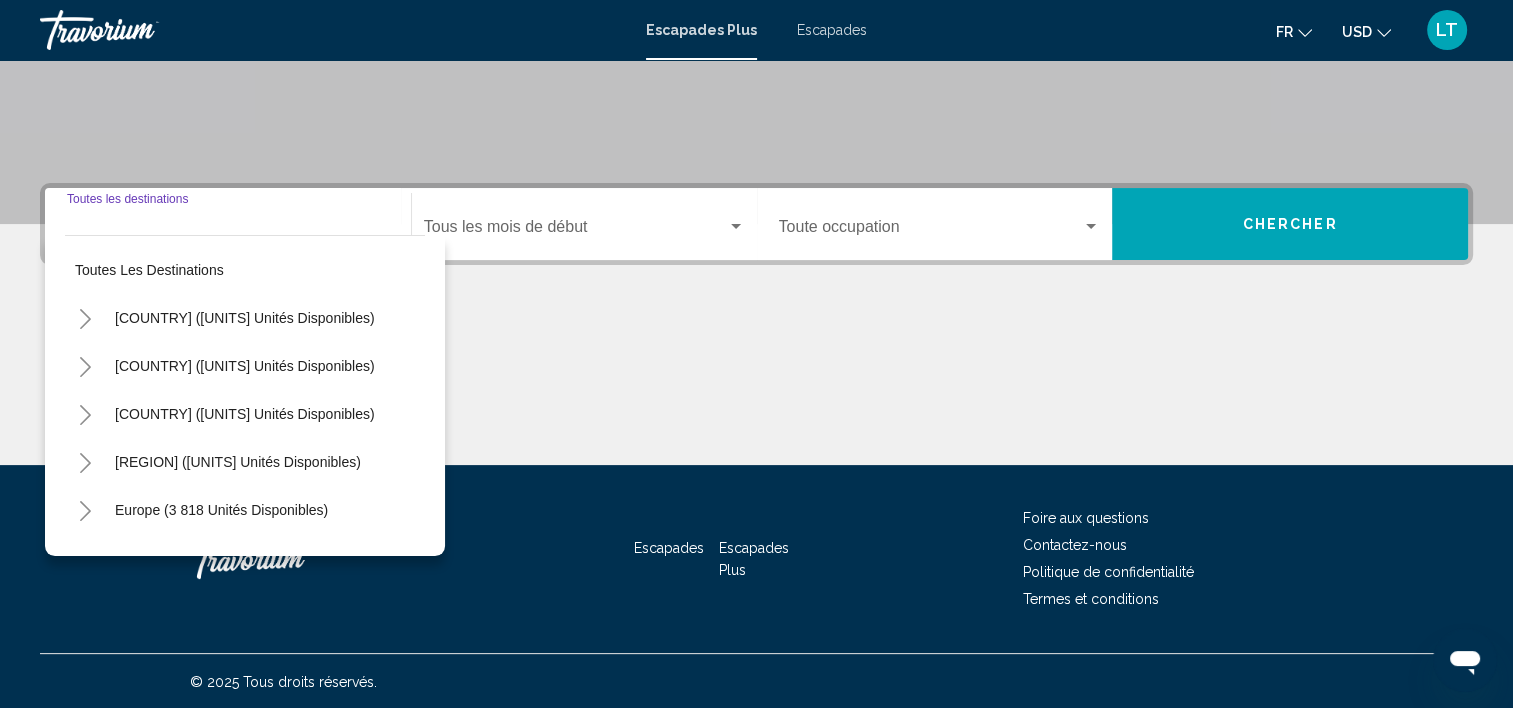 scroll, scrollTop: 377, scrollLeft: 0, axis: vertical 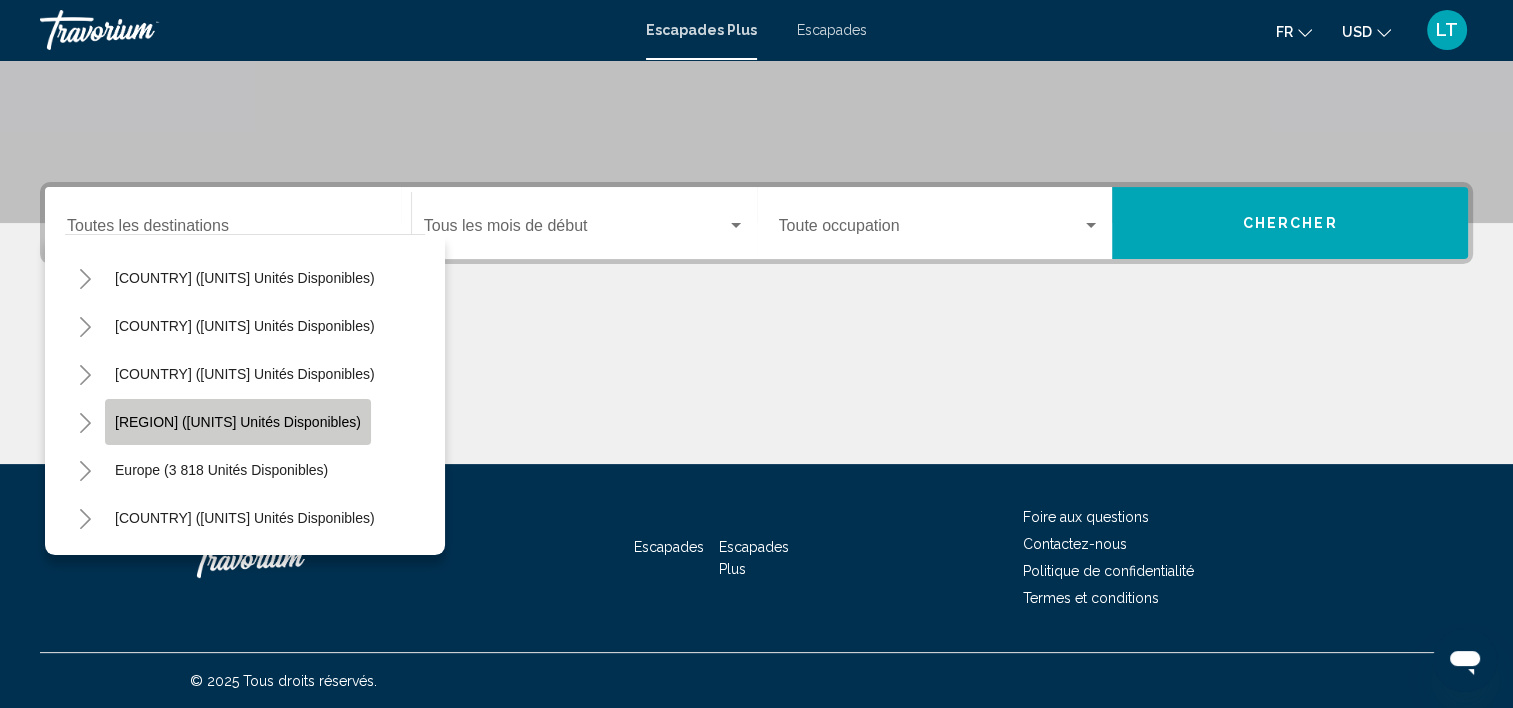 click on "[REGION] ([UNITS] unités disponibles)" at bounding box center [238, 422] 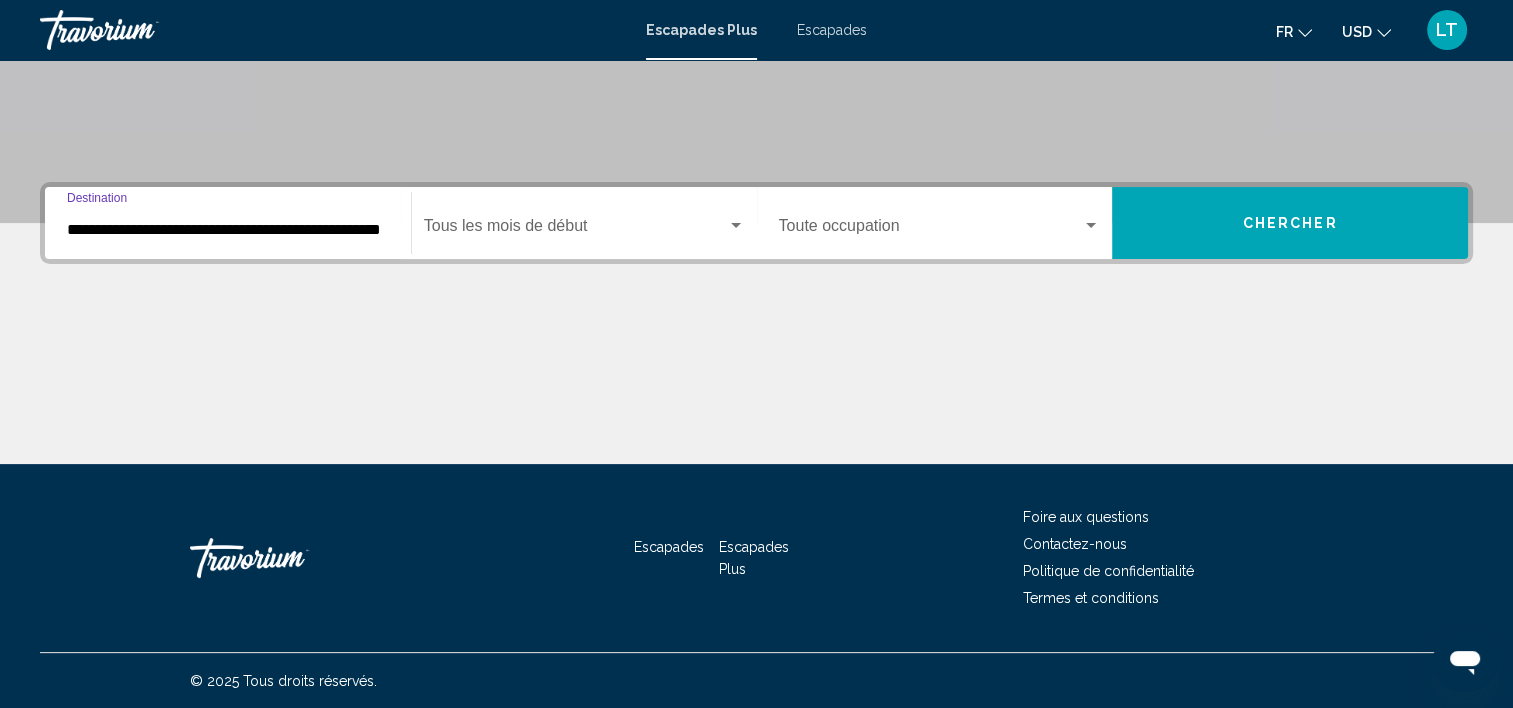click at bounding box center (736, 226) 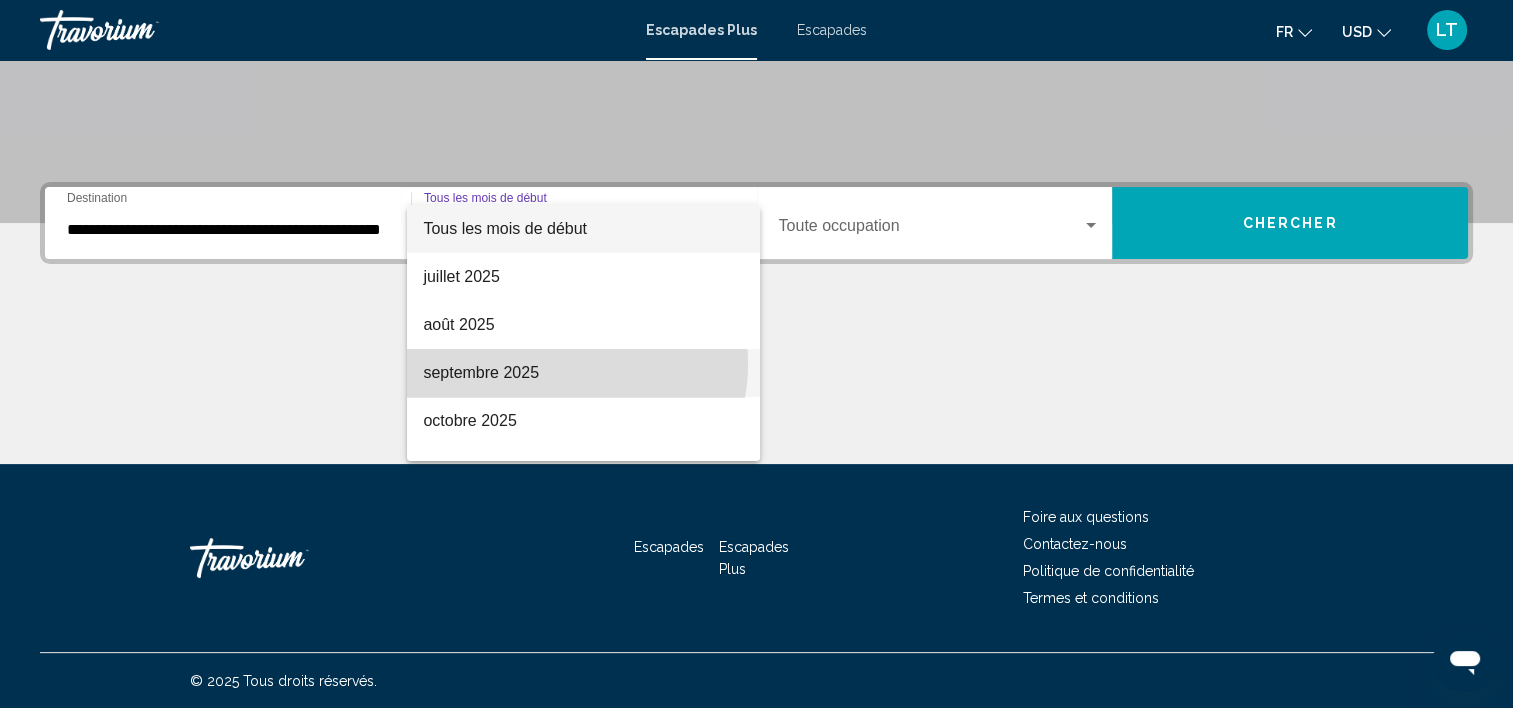 click on "septembre 2025" at bounding box center (583, 373) 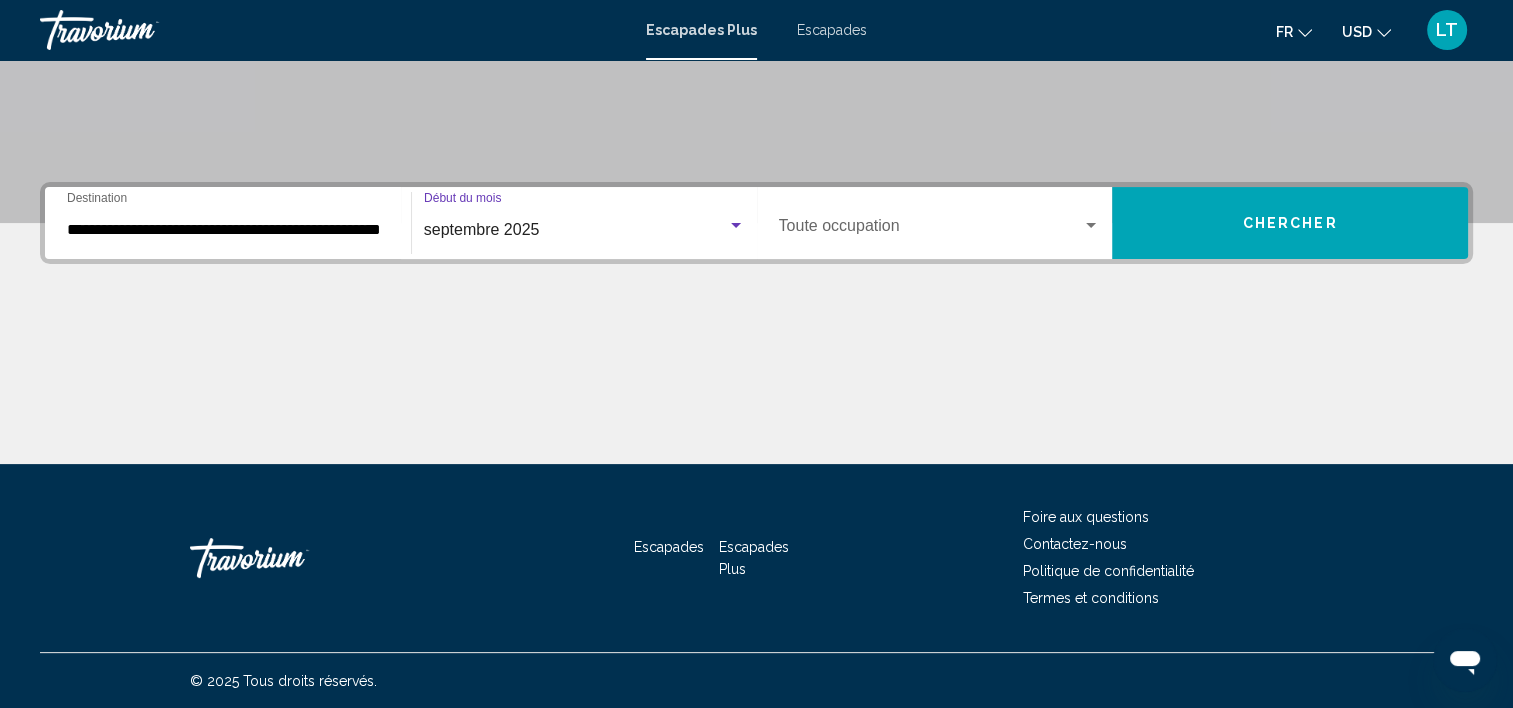 click at bounding box center (1091, 225) 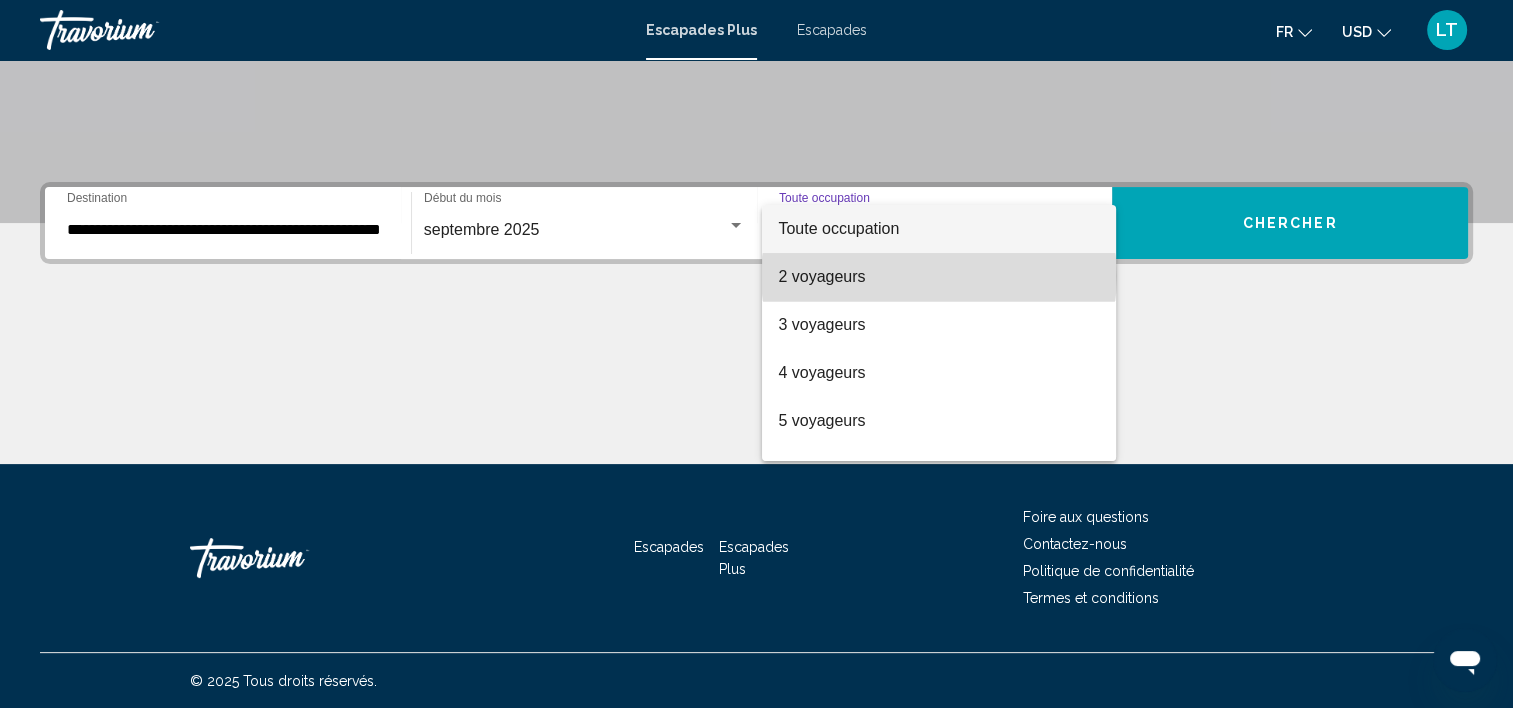 click on "2 voyageurs" at bounding box center (939, 277) 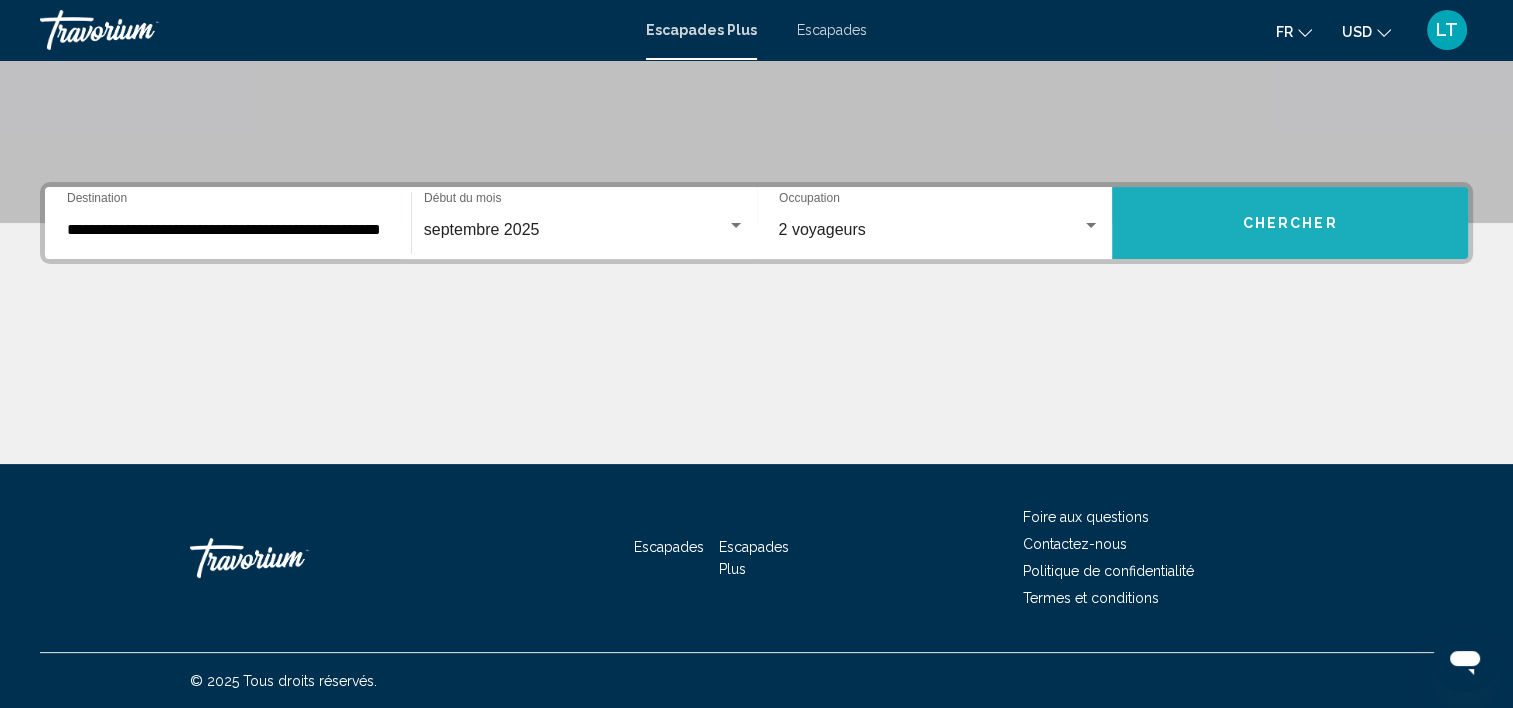 click on "Chercher" at bounding box center (1290, 223) 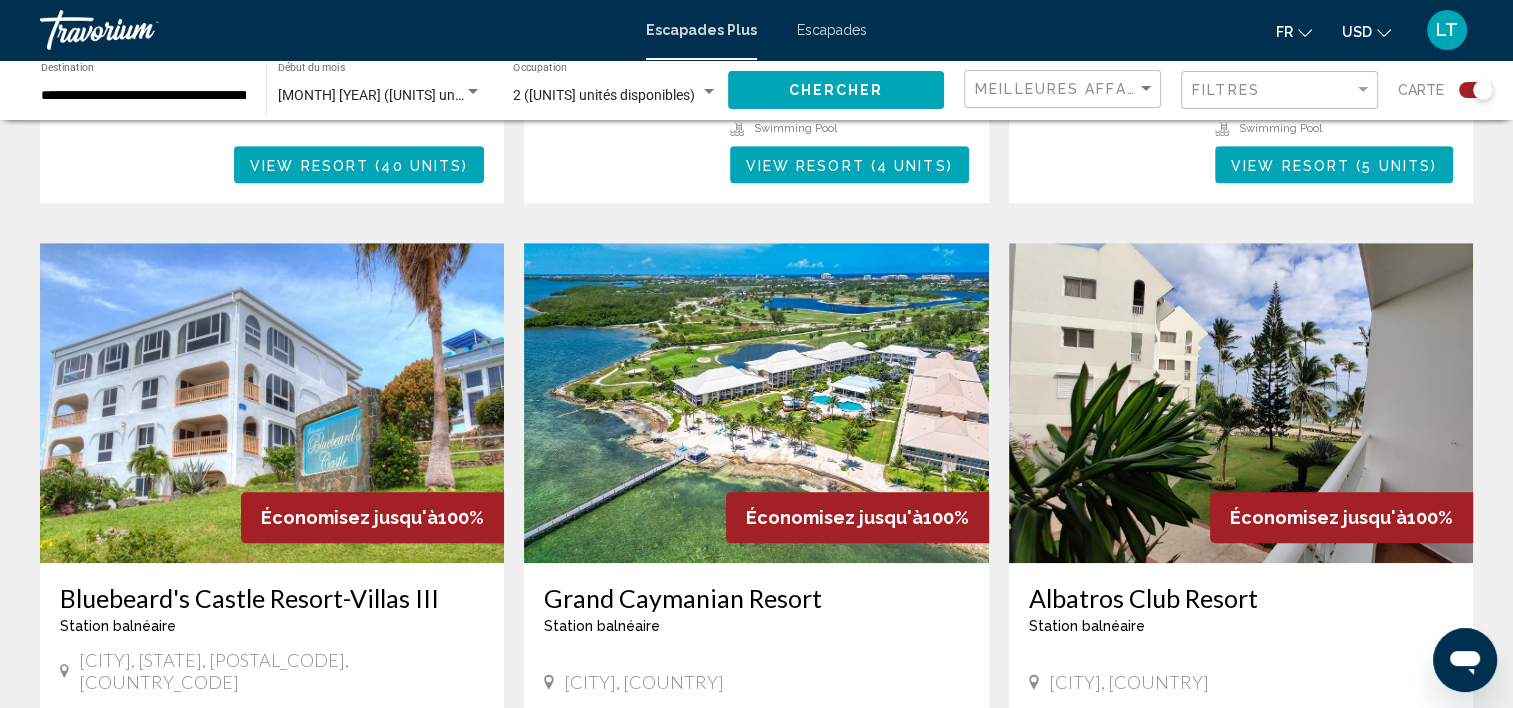 scroll, scrollTop: 1300, scrollLeft: 0, axis: vertical 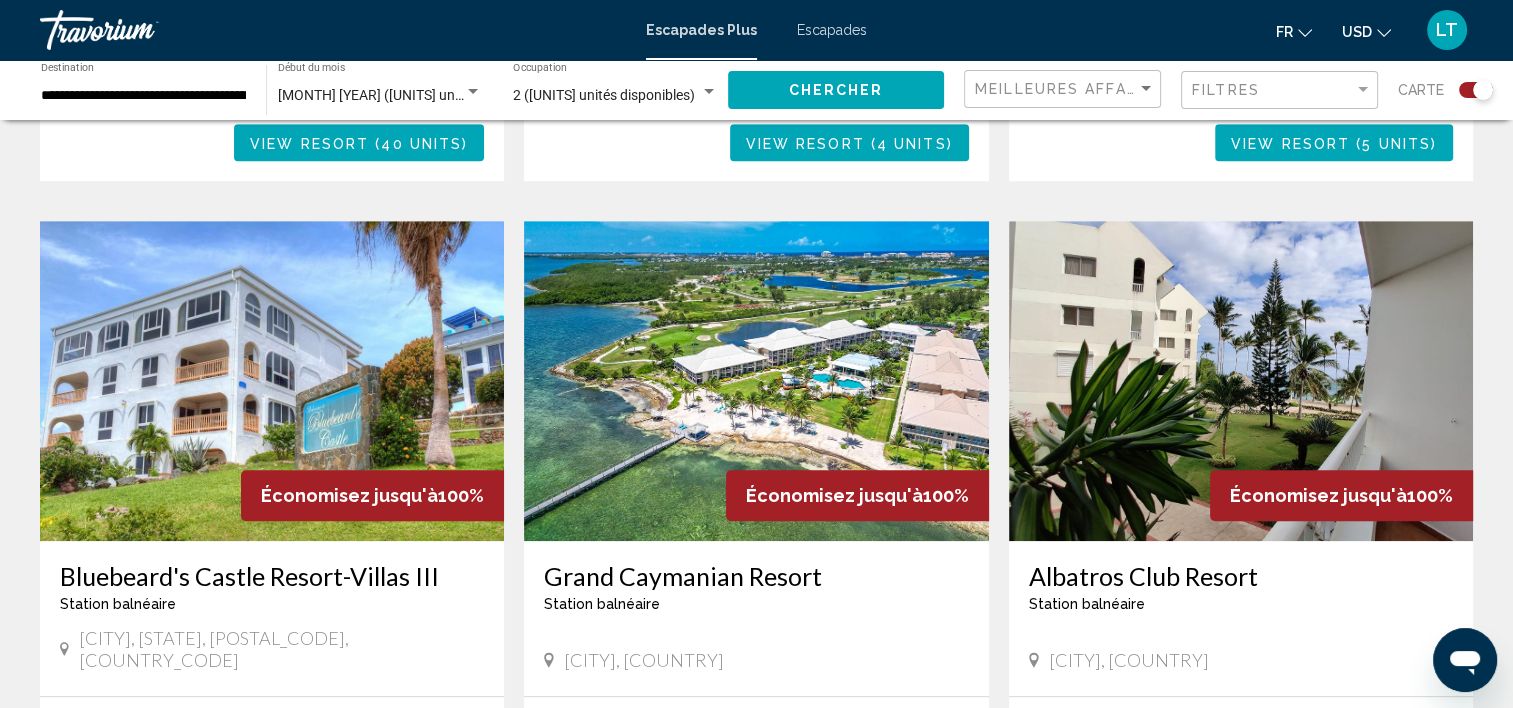 click at bounding box center (756, 381) 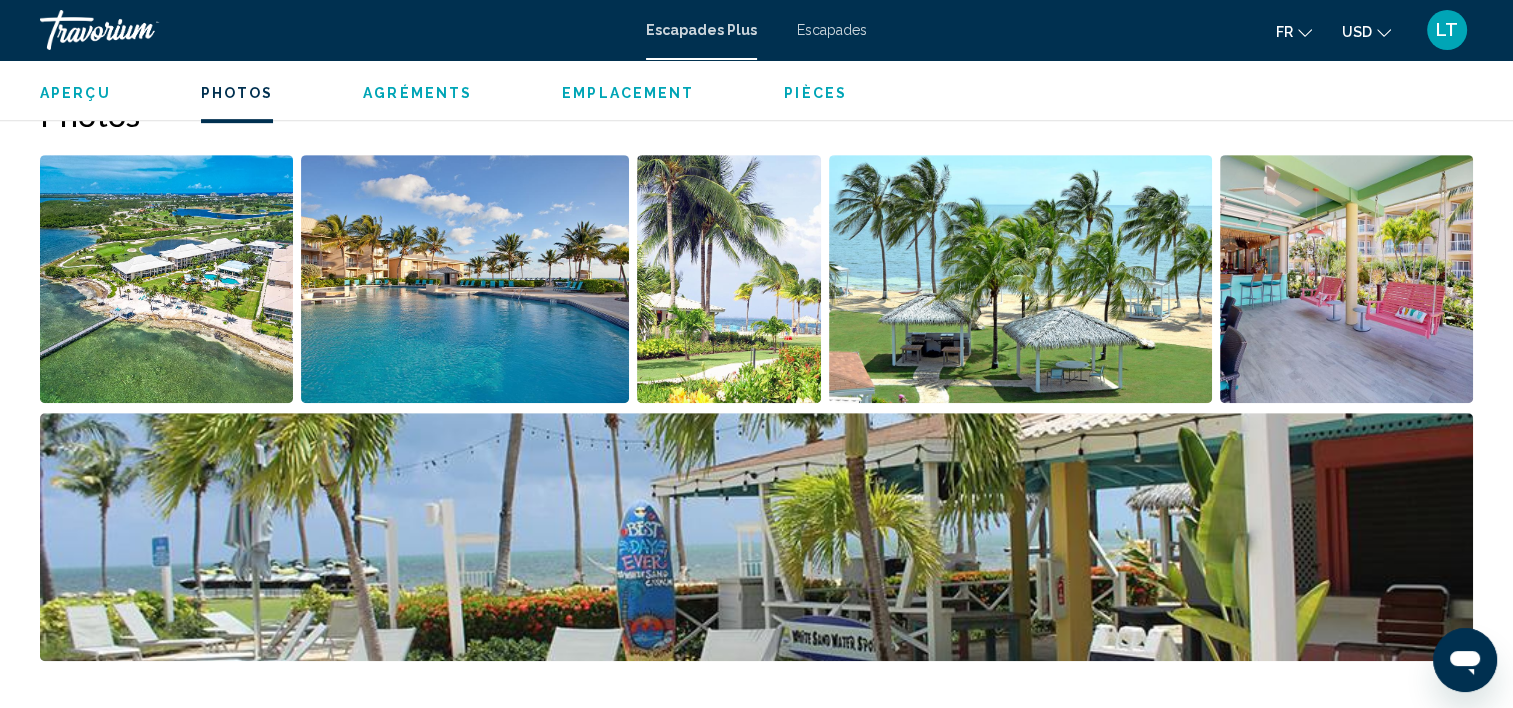 scroll, scrollTop: 1006, scrollLeft: 0, axis: vertical 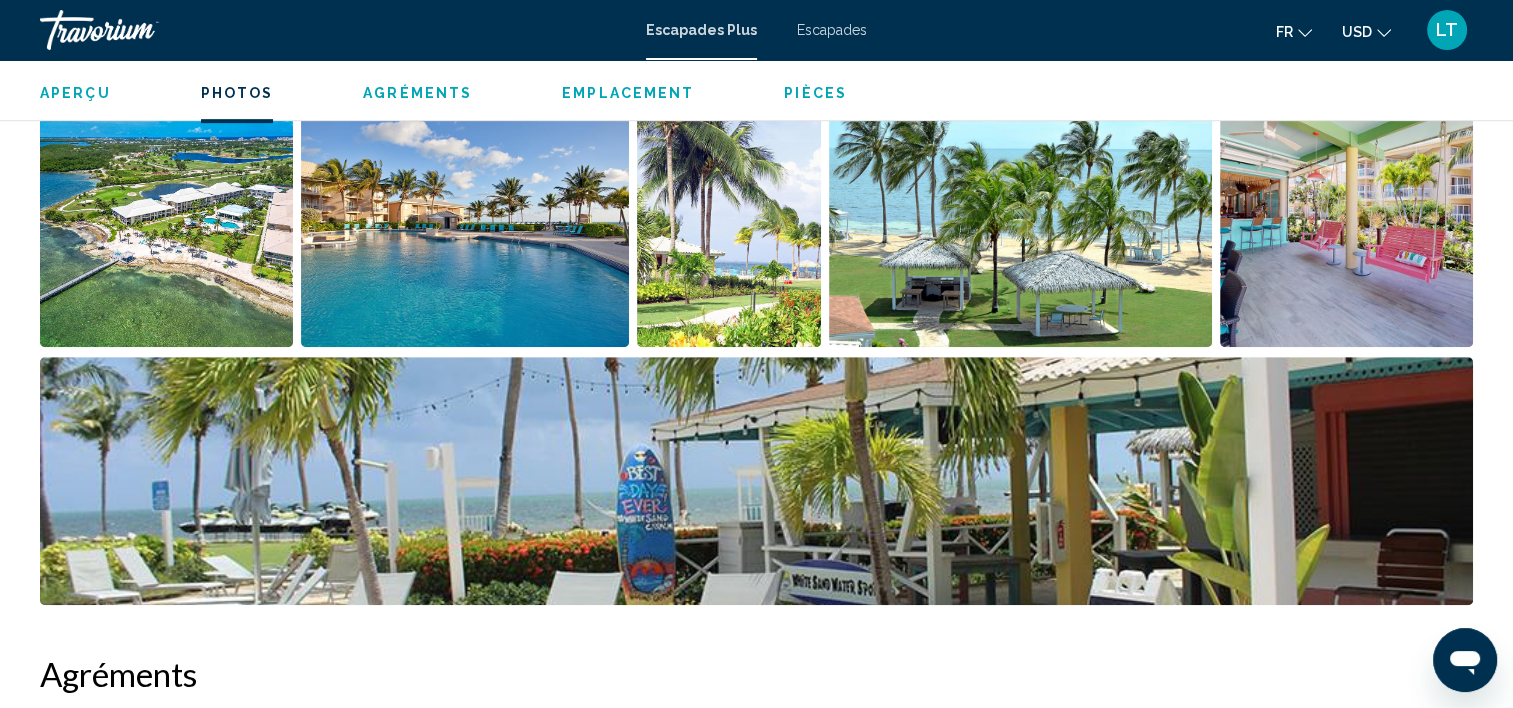 click at bounding box center (166, 223) 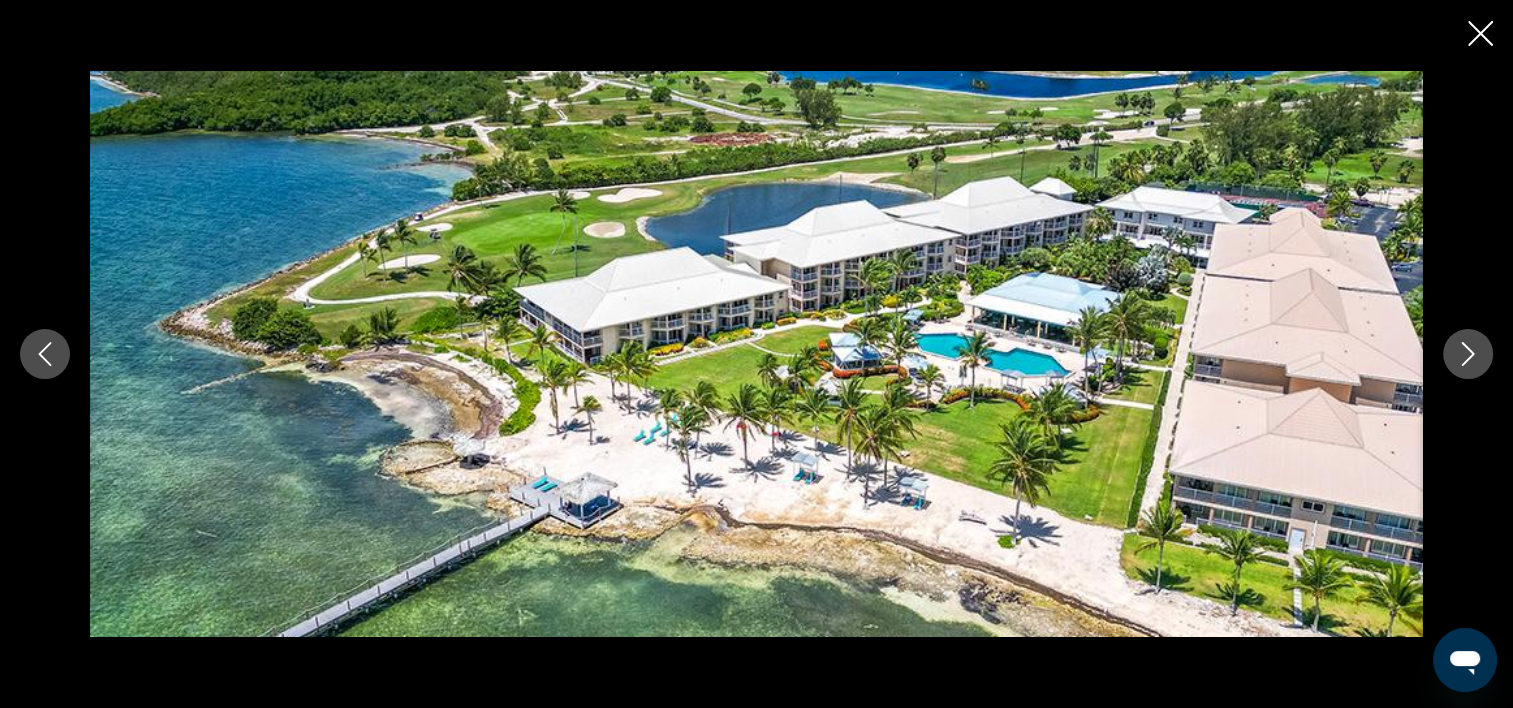 click at bounding box center [1468, 354] 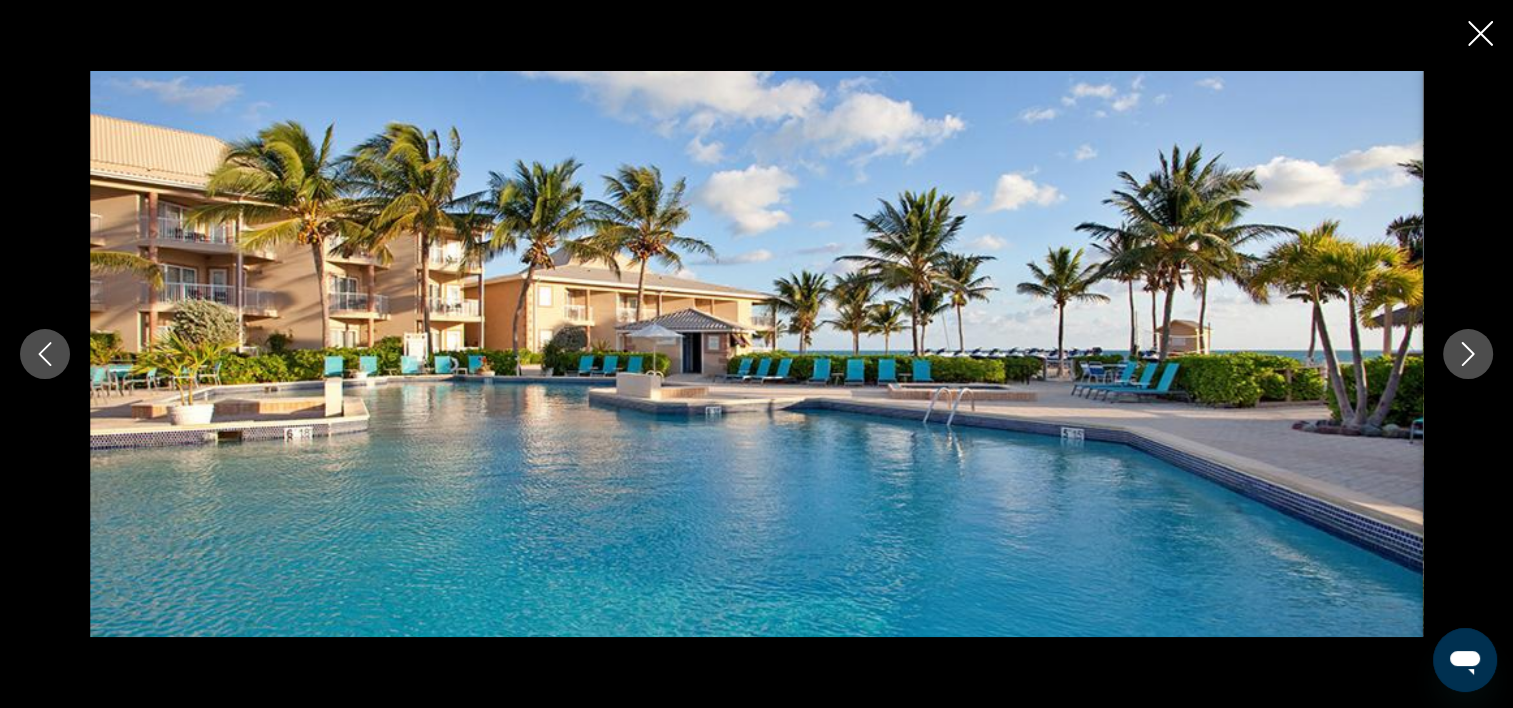 click at bounding box center (1468, 354) 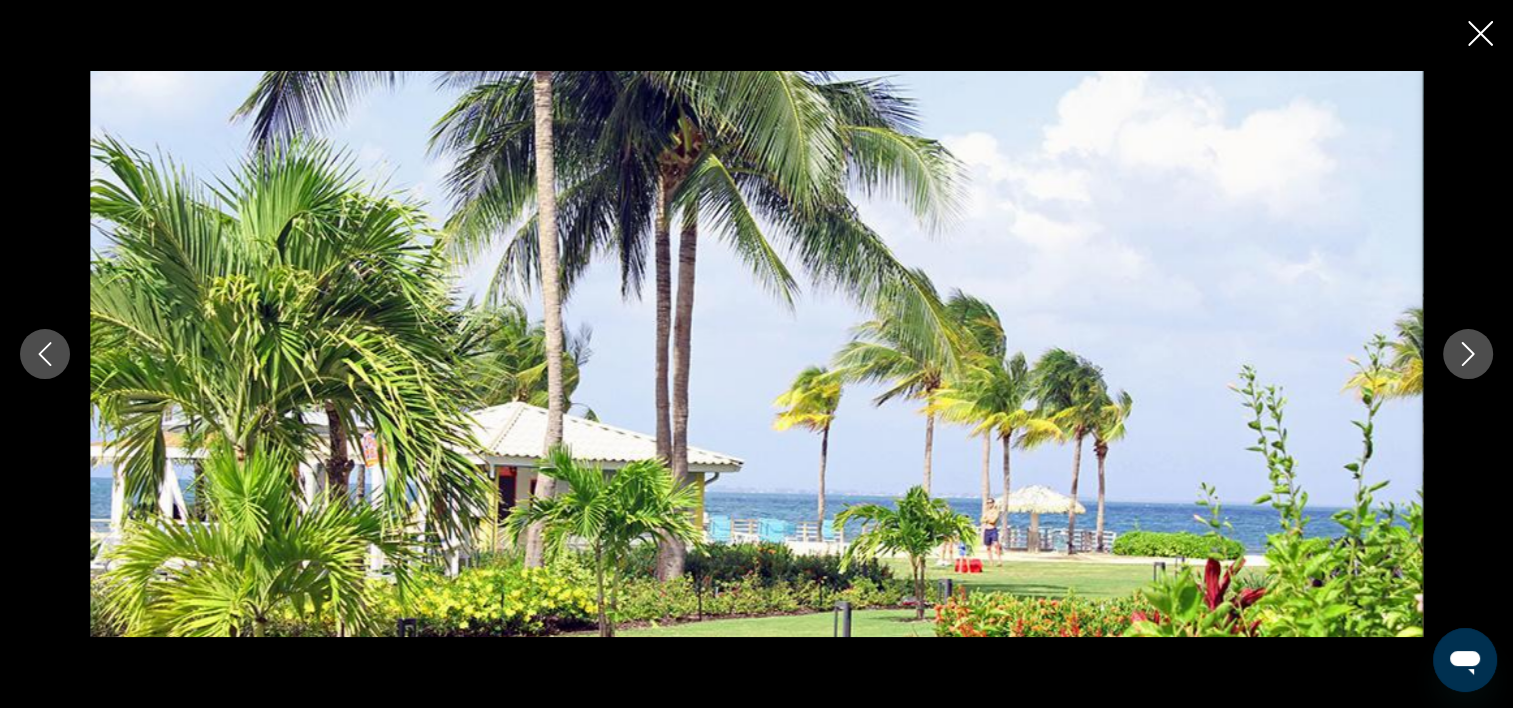 click at bounding box center (1468, 354) 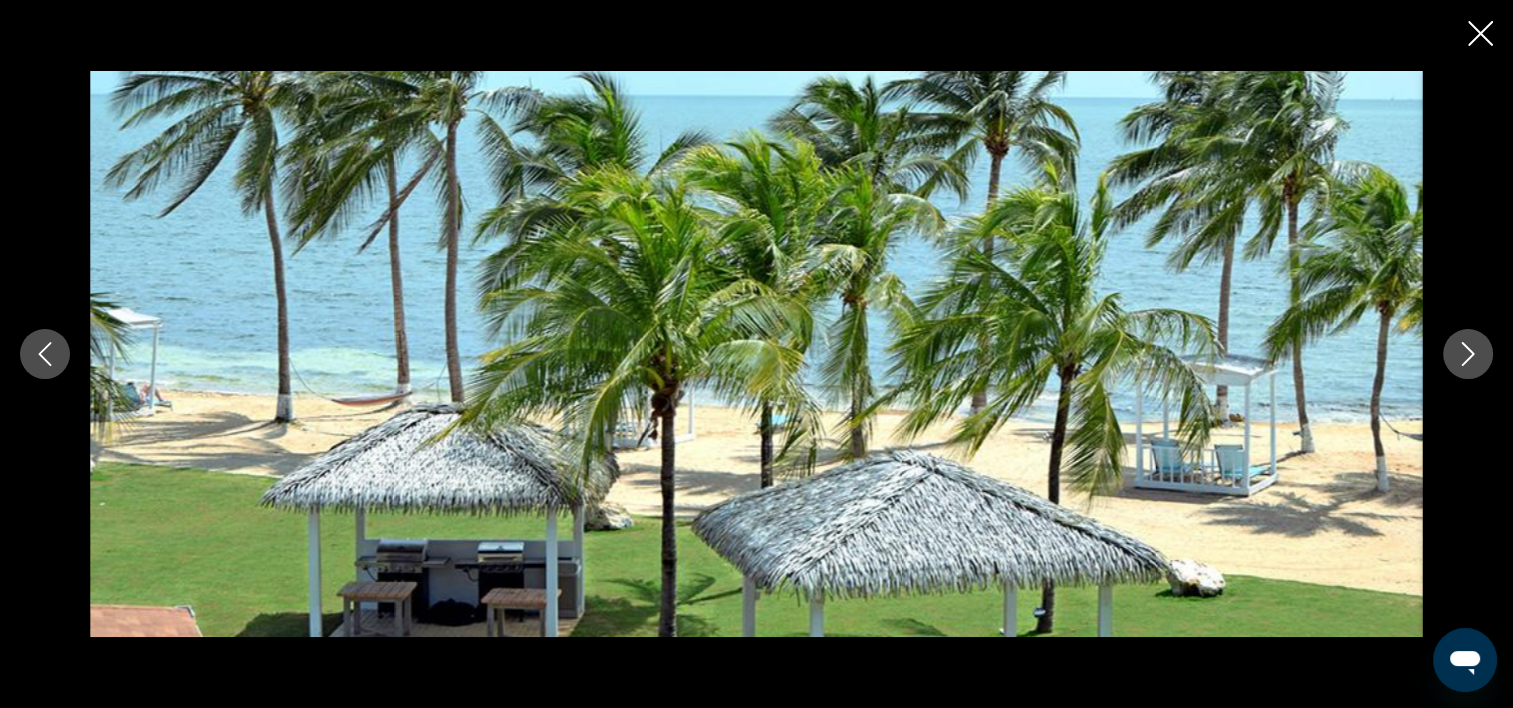 click at bounding box center (1468, 354) 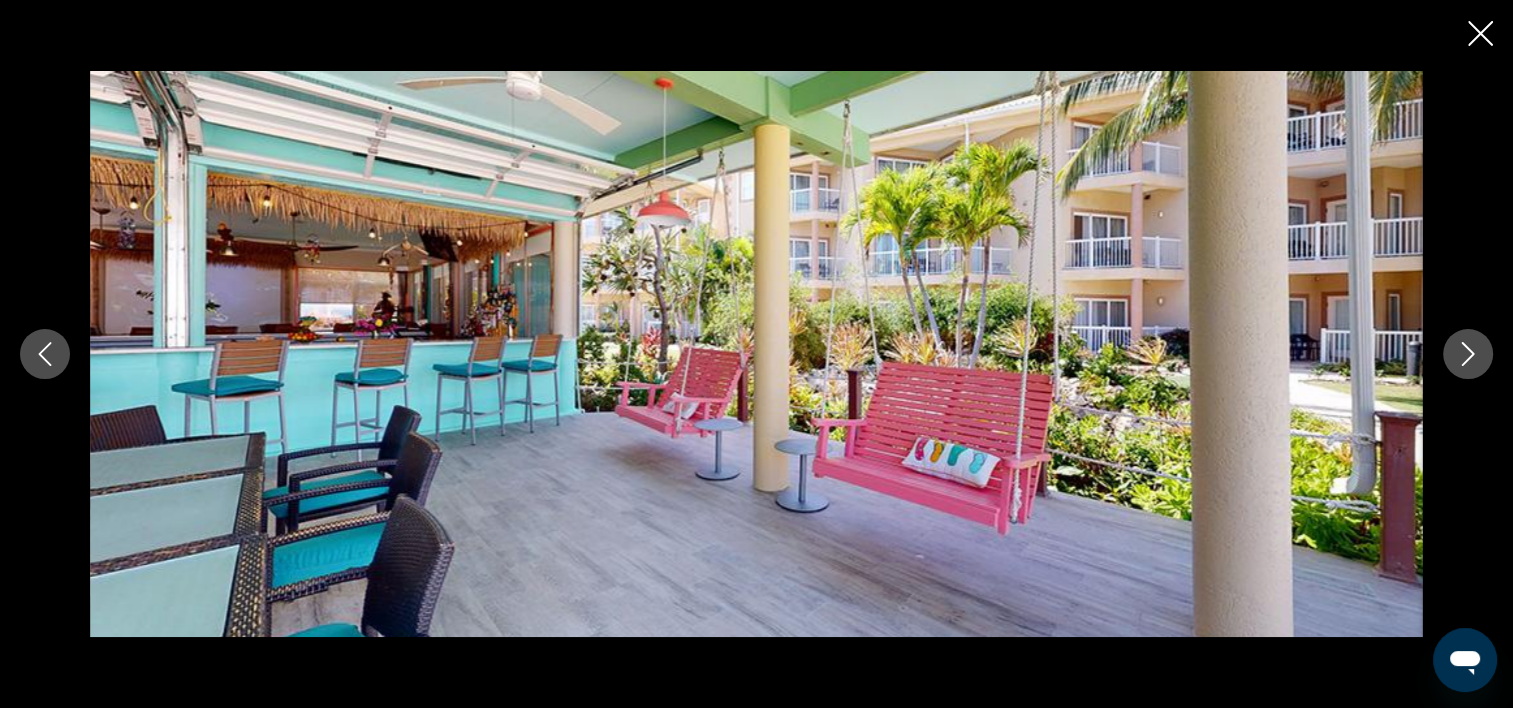 click at bounding box center [1468, 354] 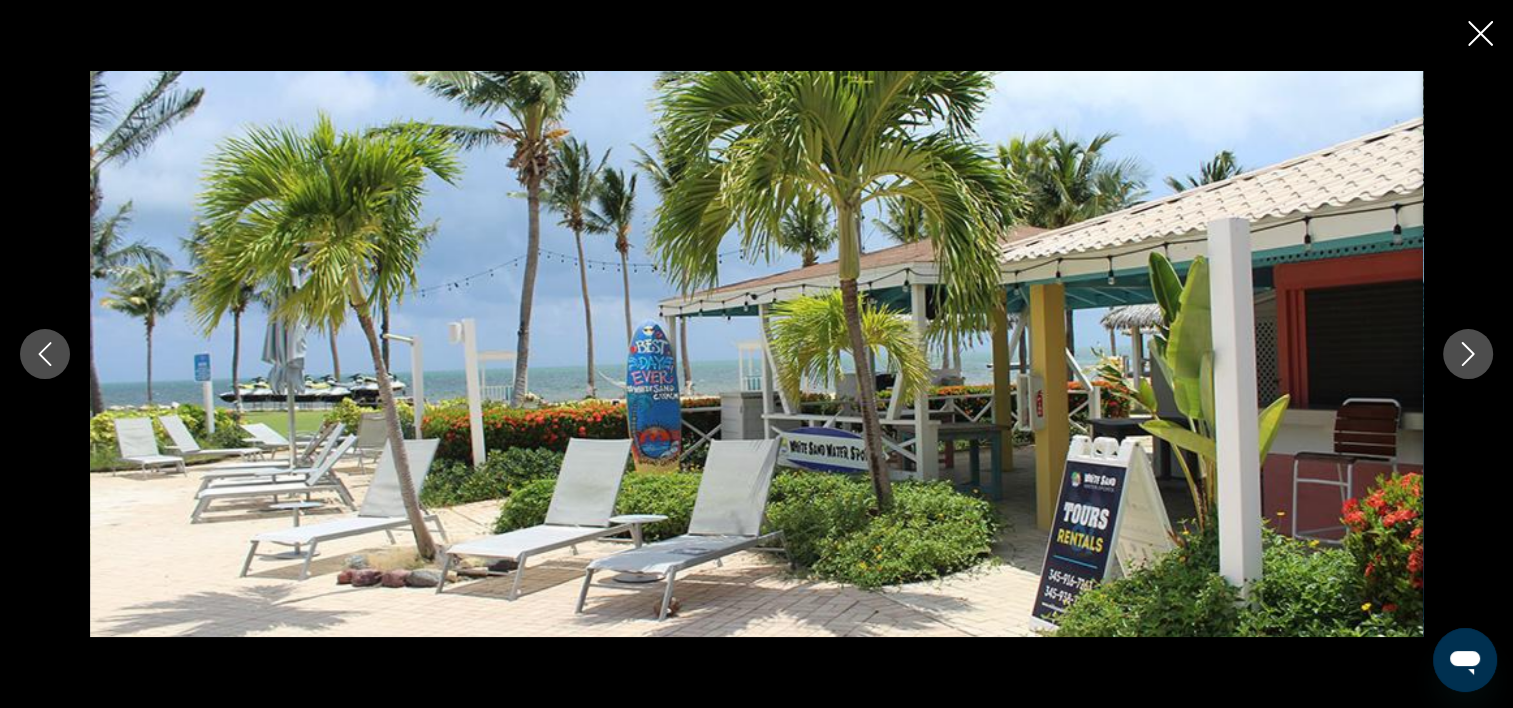 click at bounding box center (1468, 354) 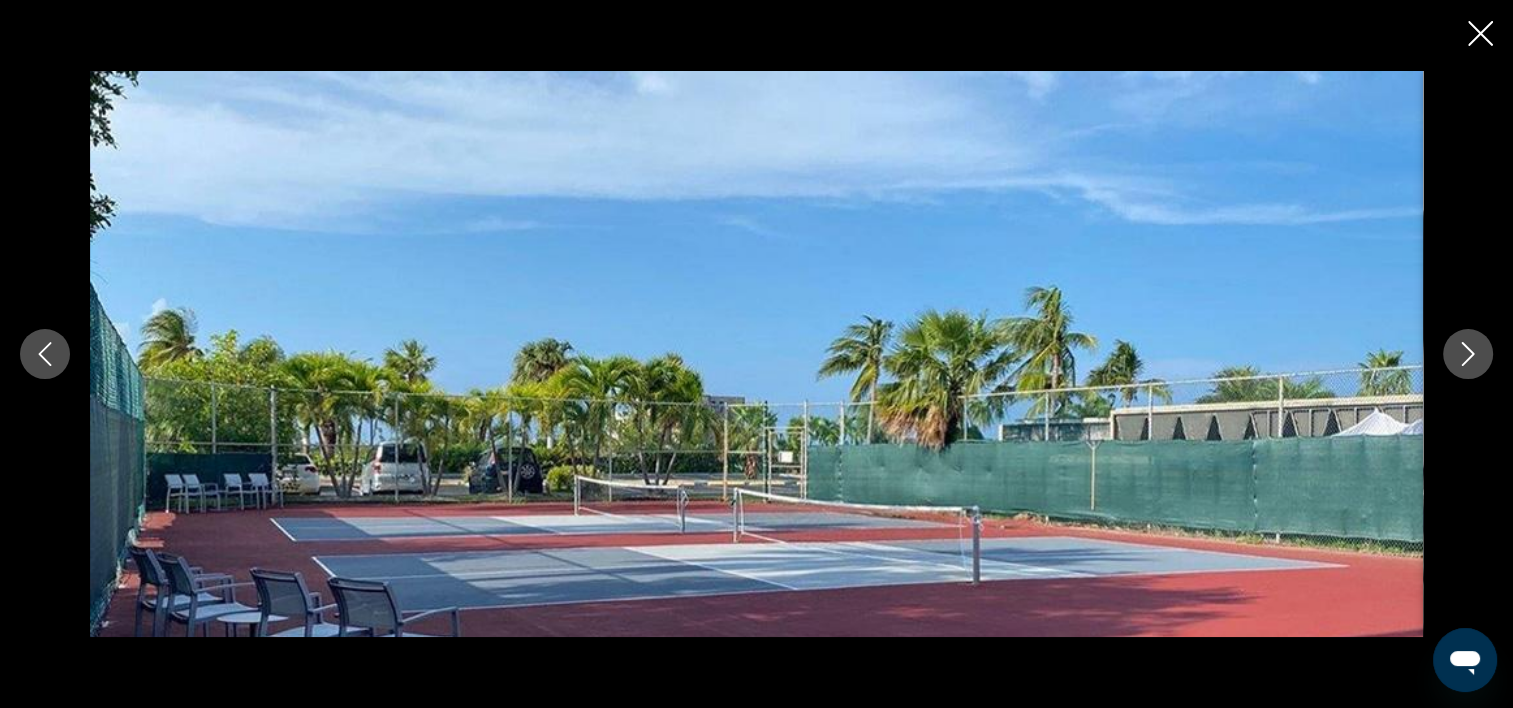 click at bounding box center [1468, 354] 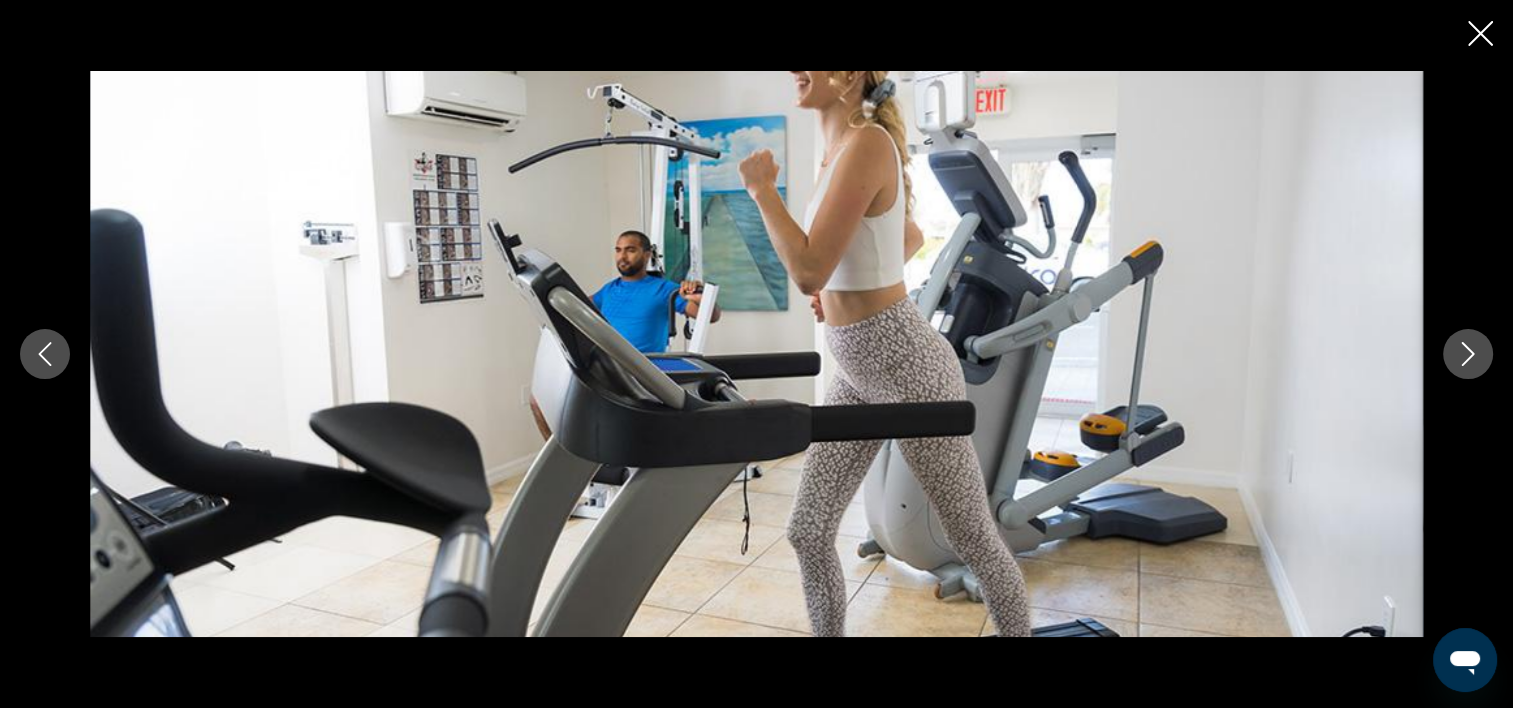 click at bounding box center (1468, 354) 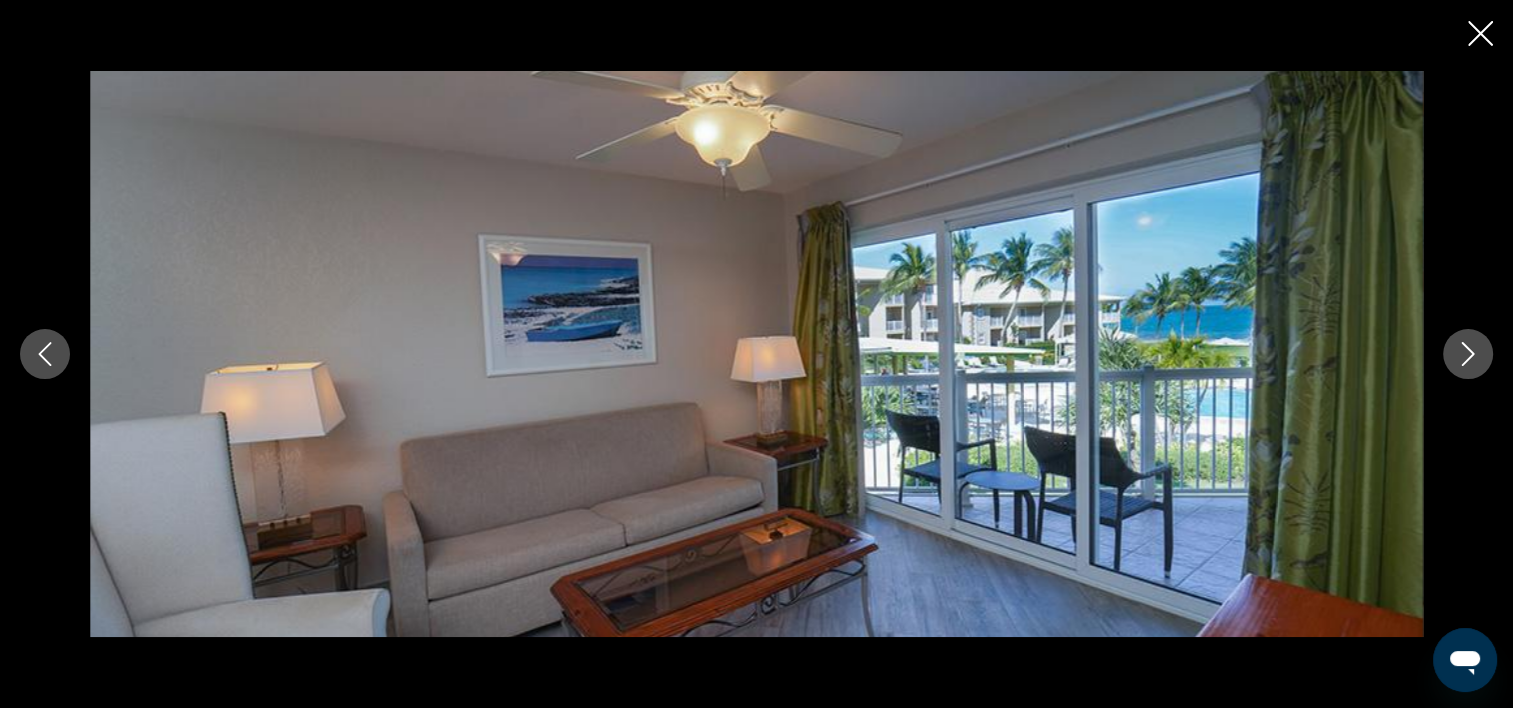 click at bounding box center [1468, 354] 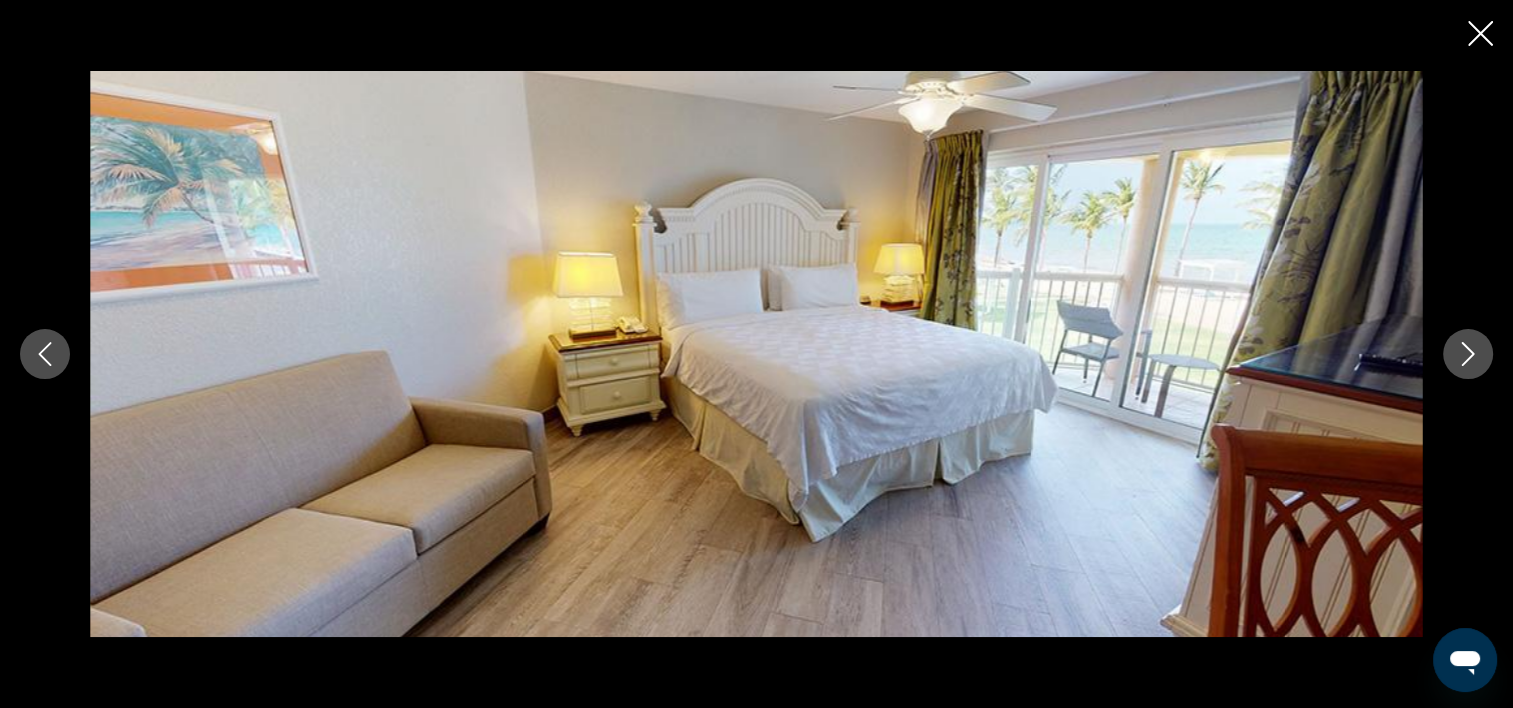 click at bounding box center (1468, 354) 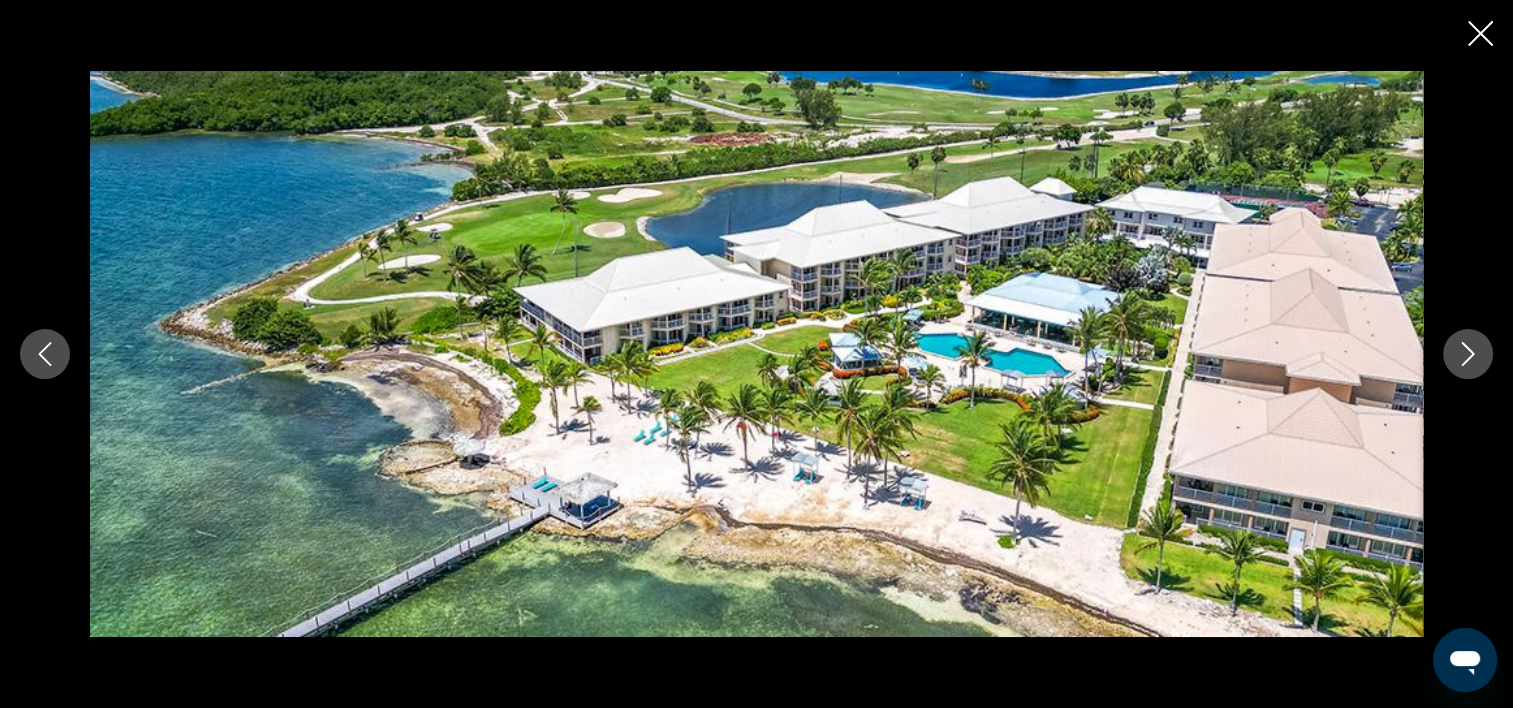 click at bounding box center [1480, 33] 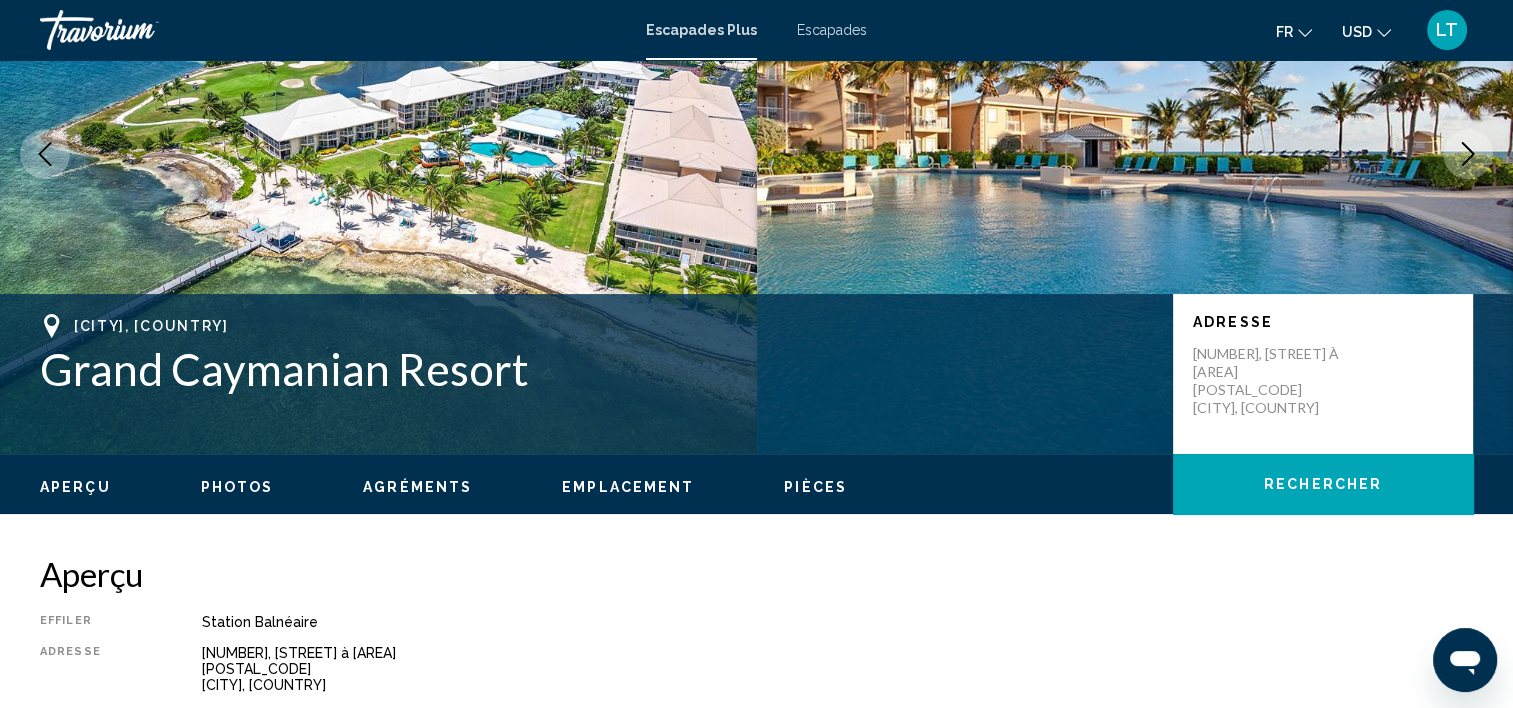scroll, scrollTop: 0, scrollLeft: 0, axis: both 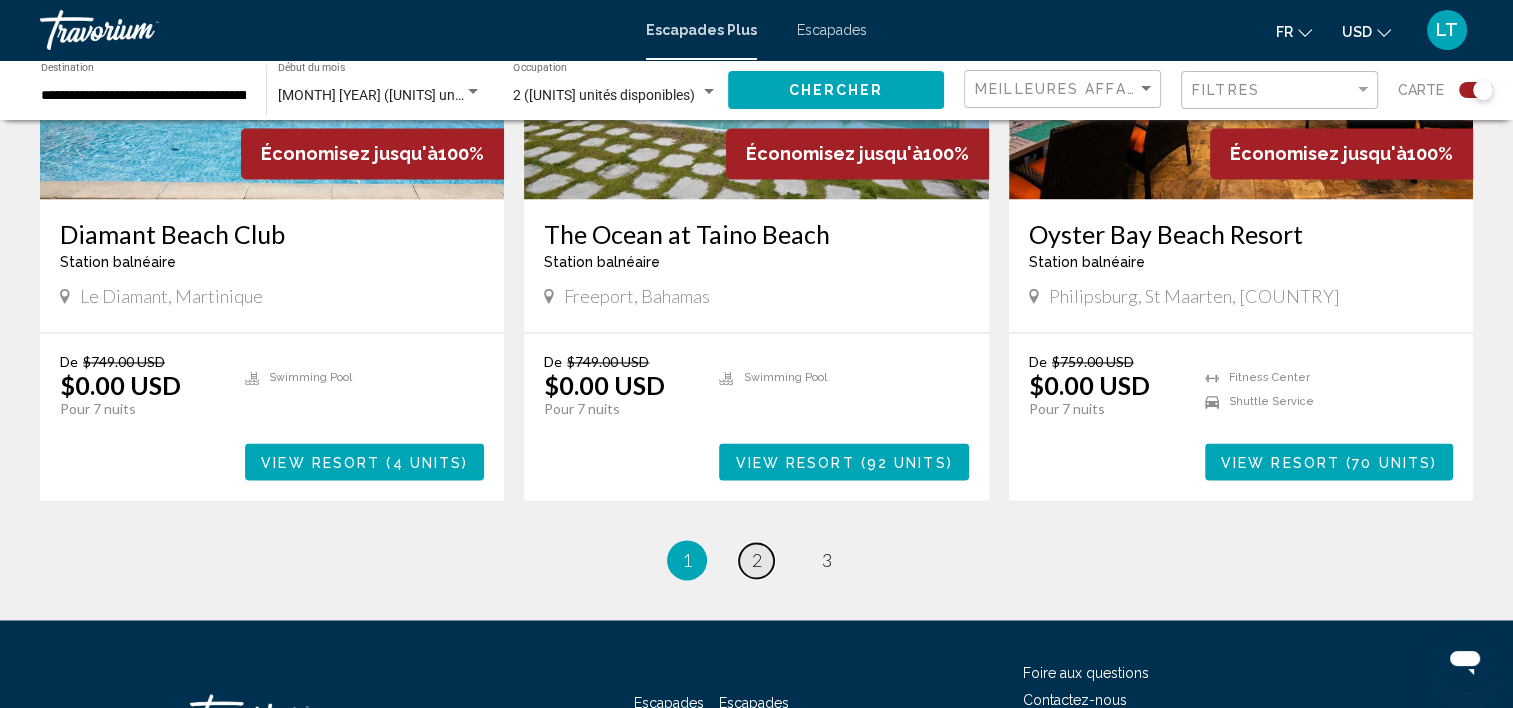 click on "page  2" at bounding box center [756, 560] 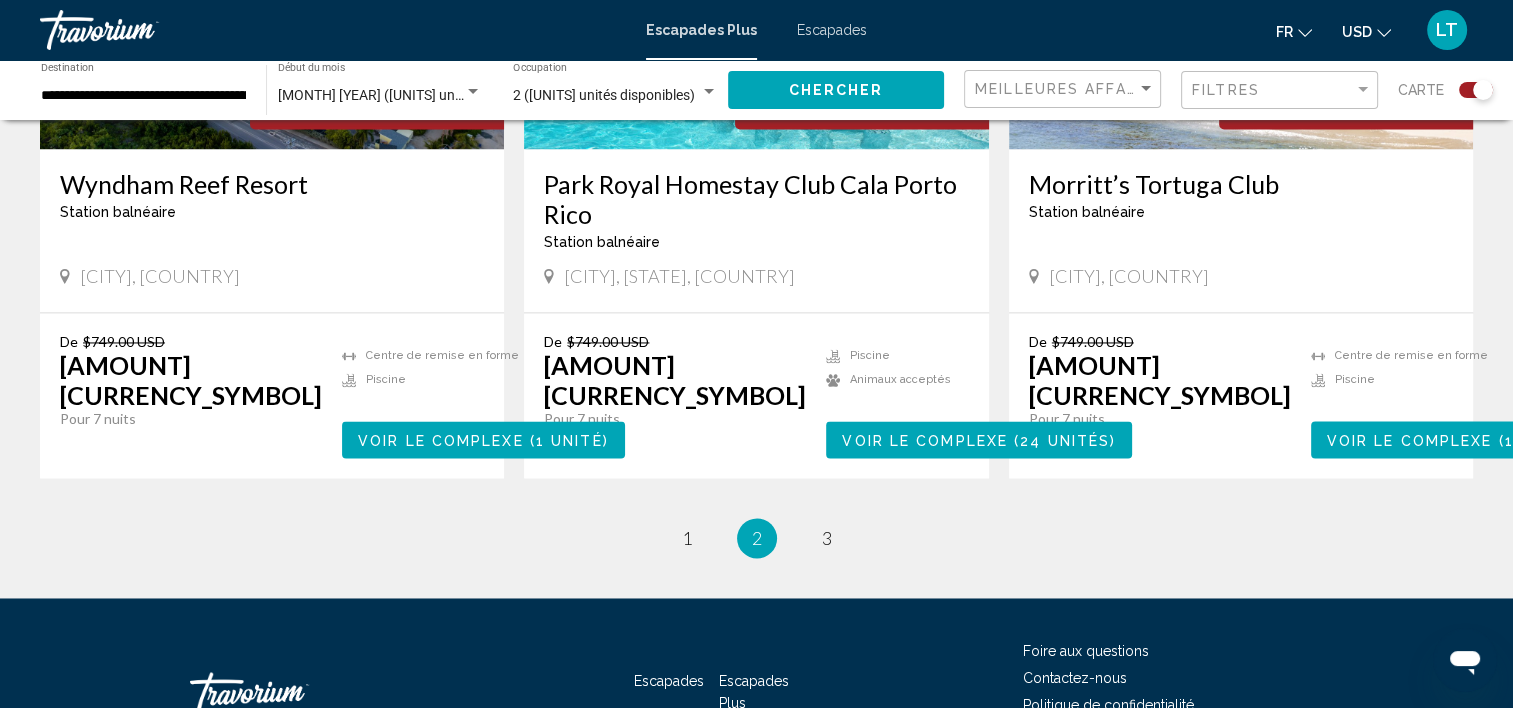 scroll, scrollTop: 3100, scrollLeft: 0, axis: vertical 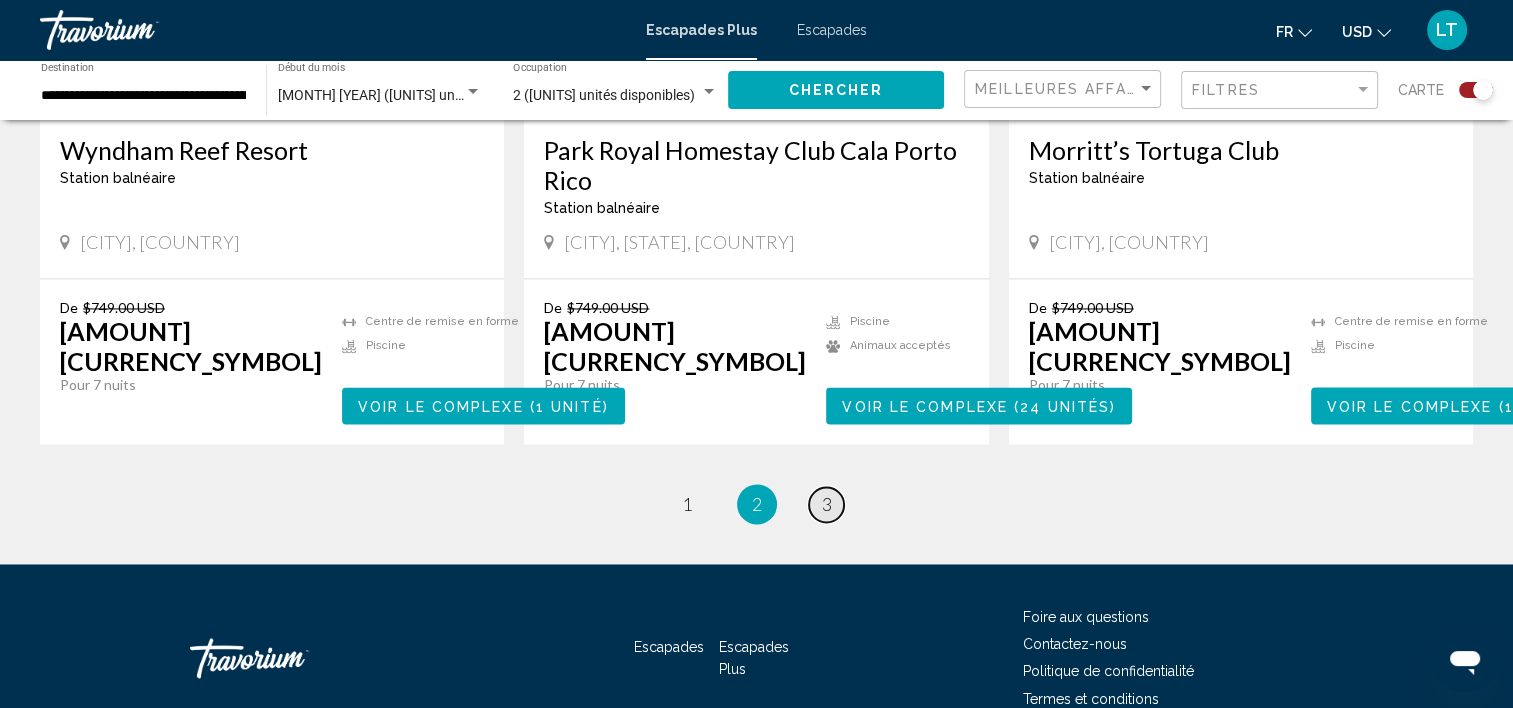 click on "page  3" at bounding box center [686, 504] 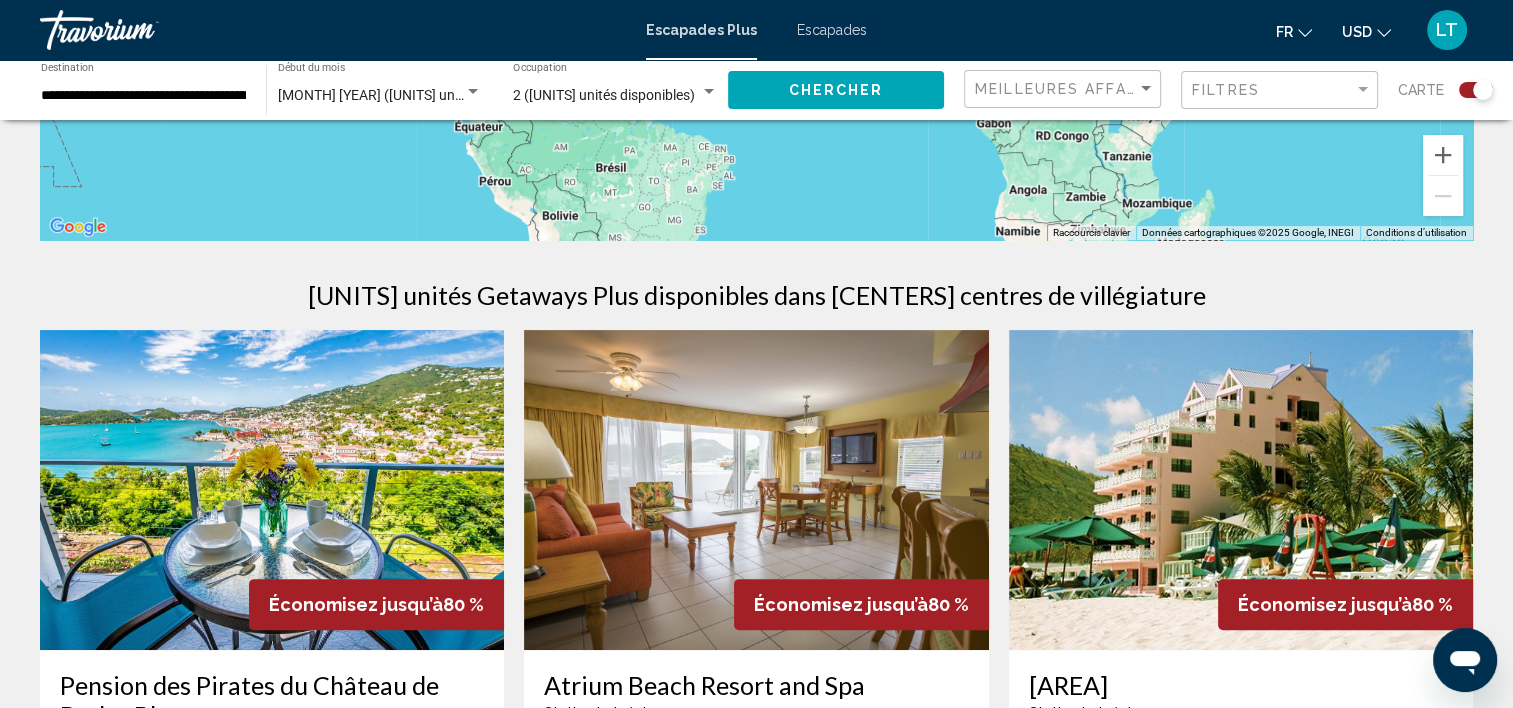 scroll, scrollTop: 500, scrollLeft: 0, axis: vertical 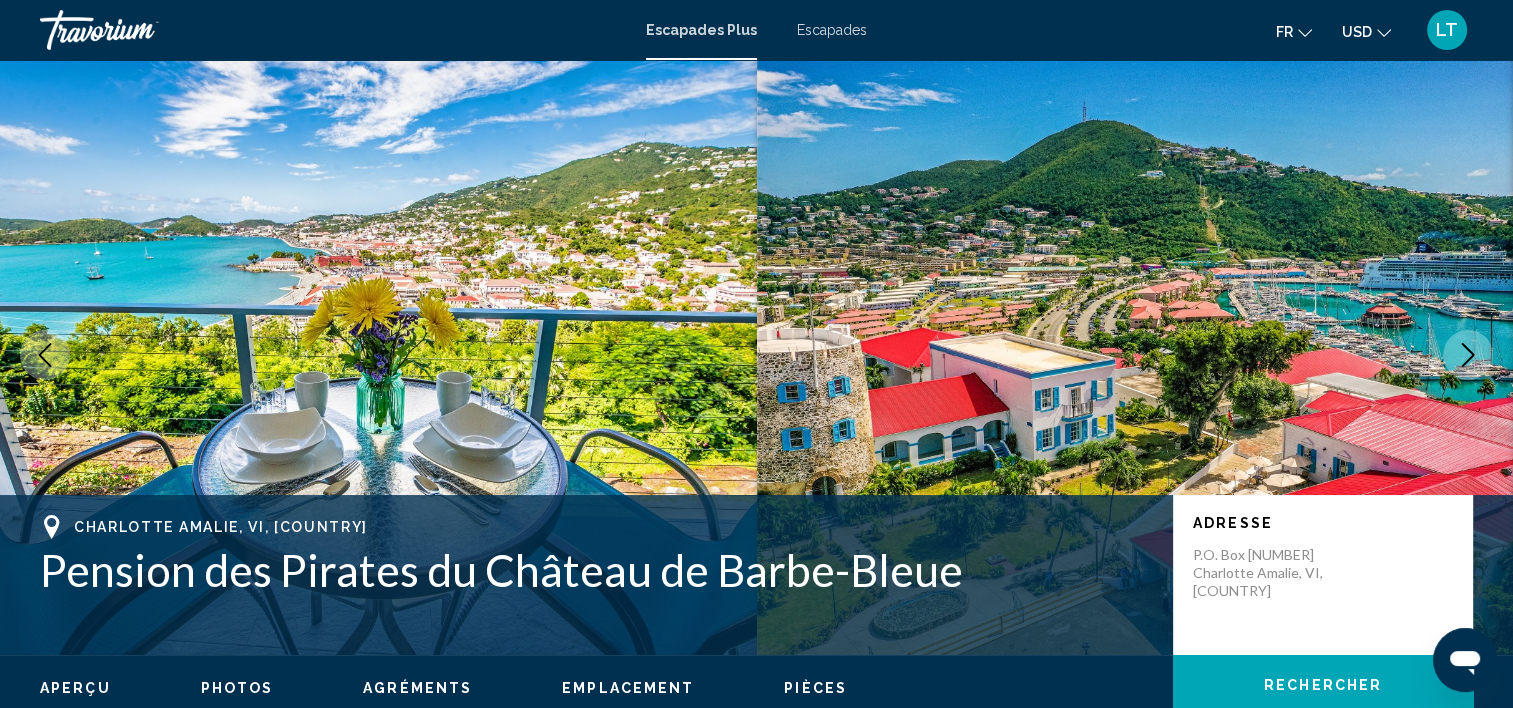 click at bounding box center [378, 355] 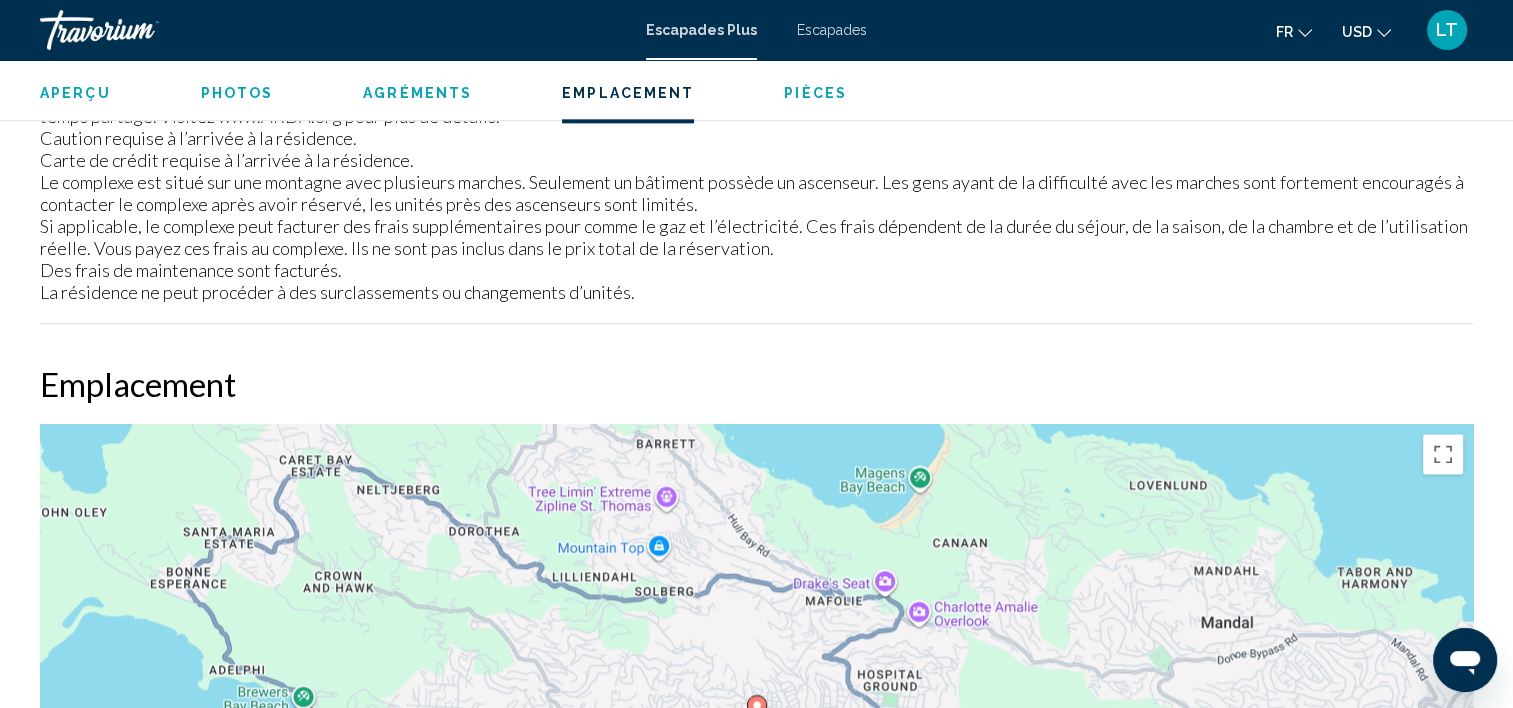 scroll, scrollTop: 2278, scrollLeft: 0, axis: vertical 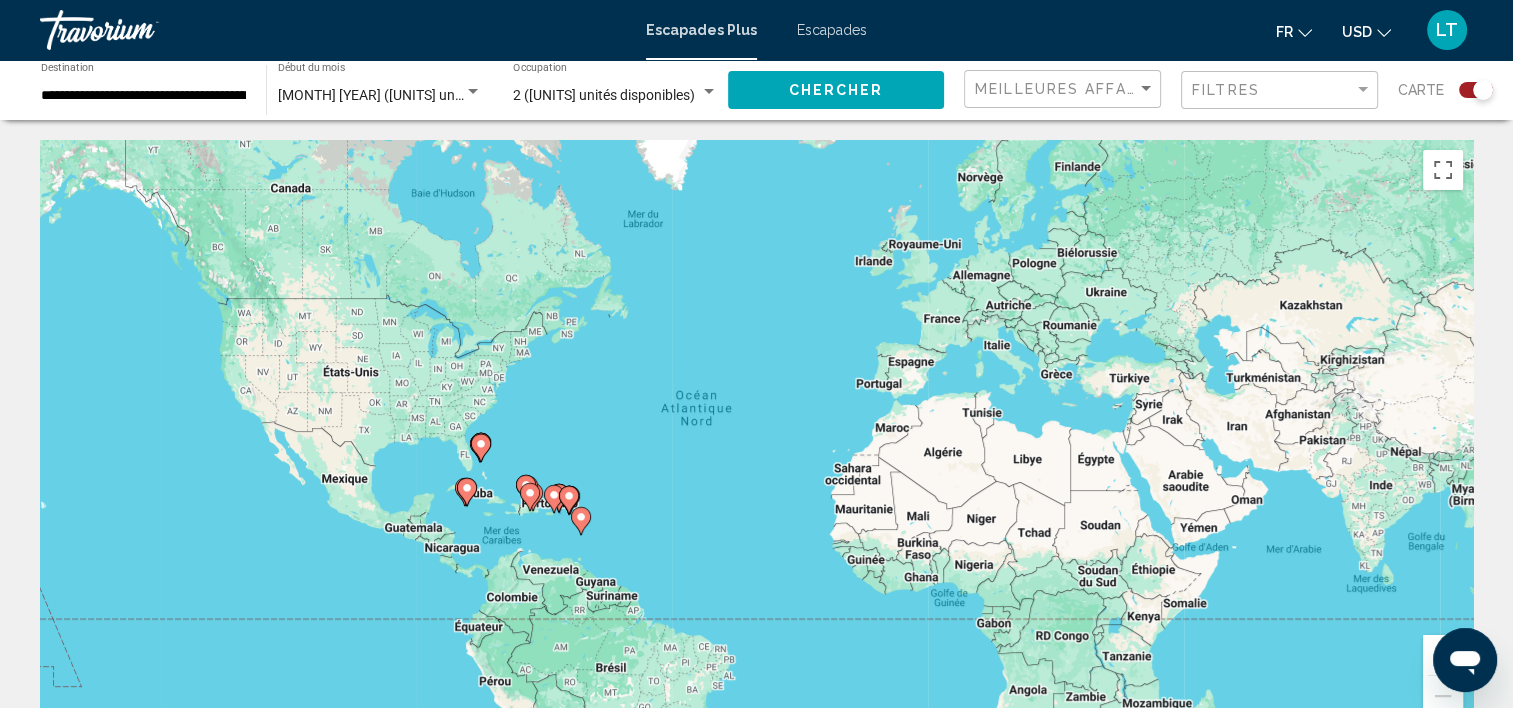 click at bounding box center (1443, 655) 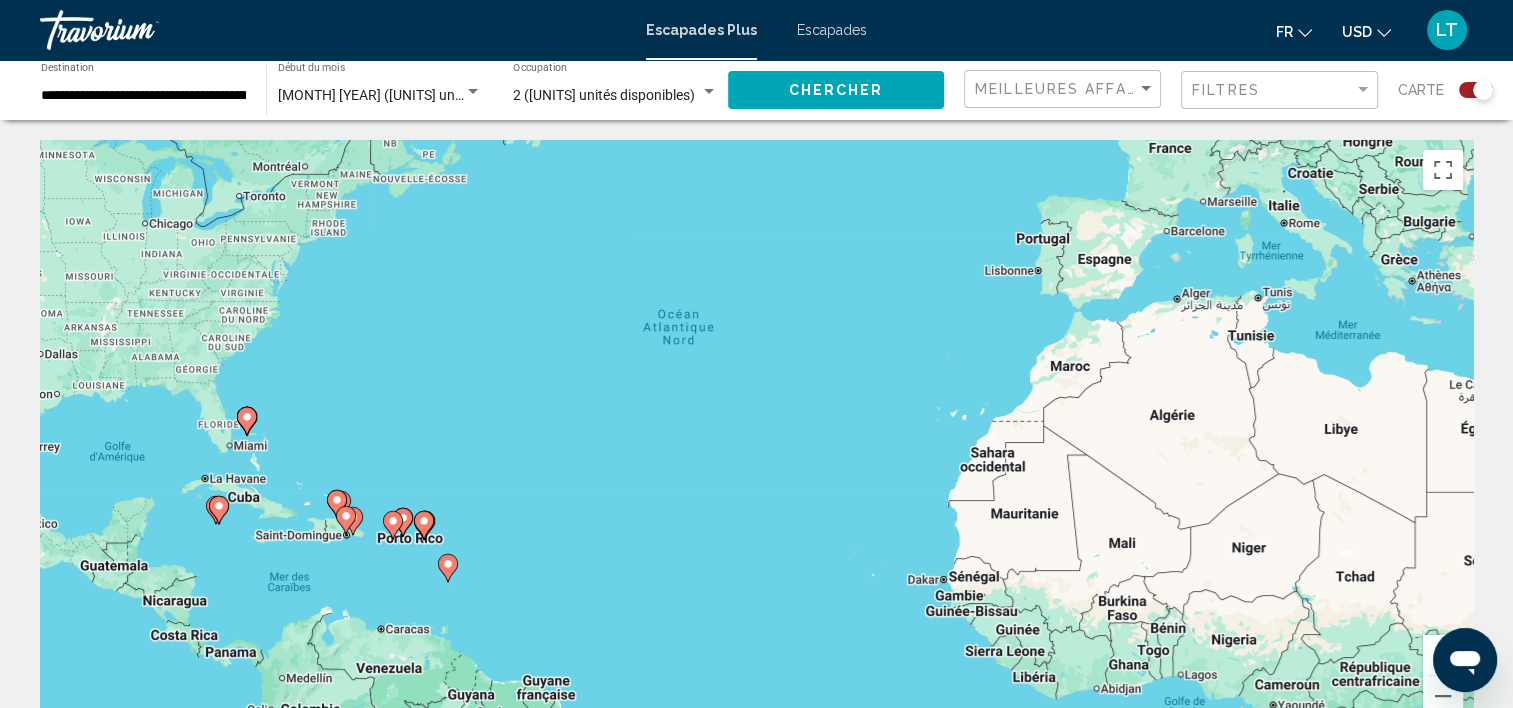 drag, startPoint x: 706, startPoint y: 504, endPoint x: 768, endPoint y: 428, distance: 98.0816 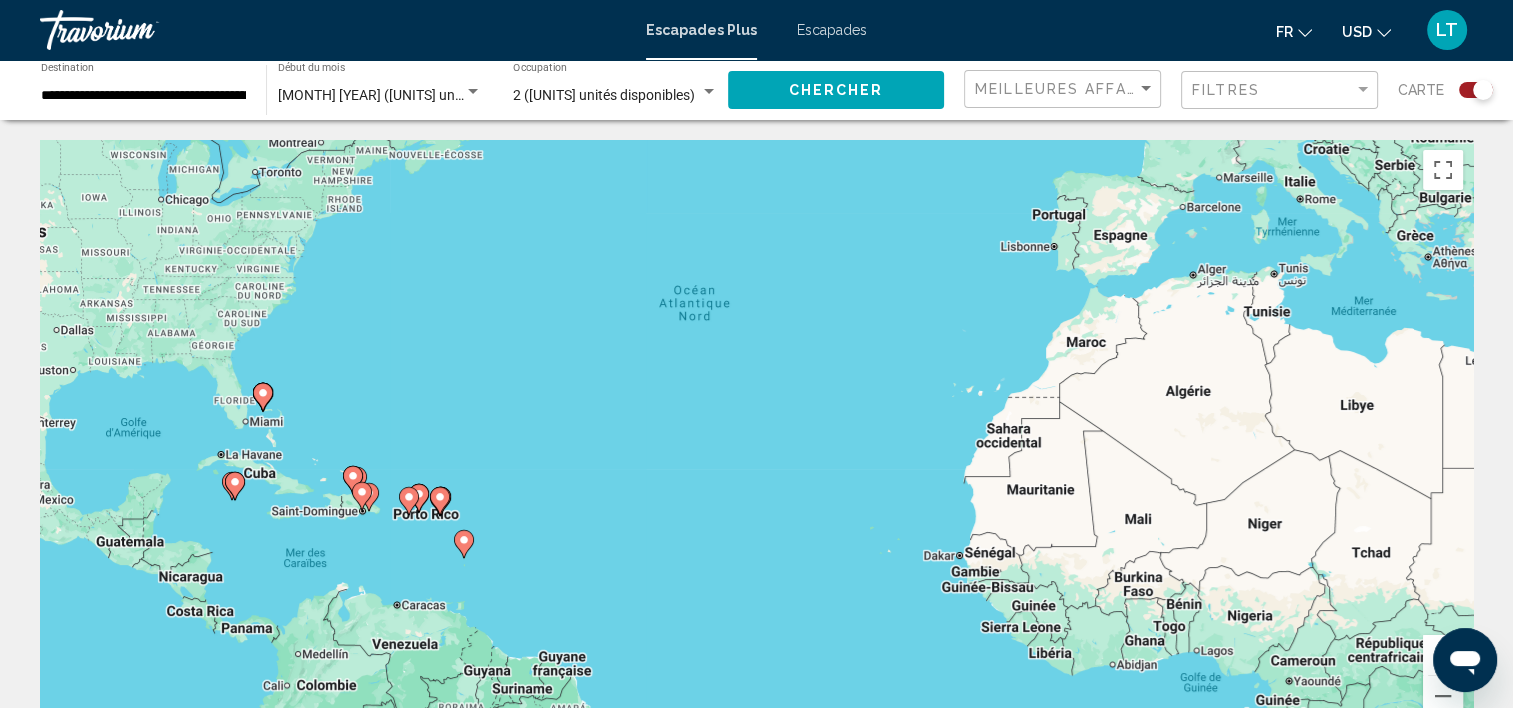 click on "Pour naviguer, appuyez sur les touches fléchées. Pour activer le glissement avec le clavier, appuyez sur Alt+Entrée. Une fois ce mode activé, utilisez les touches fléchées pour déplacer le repère. Pour valider le déplacement, appuyez sur Entrée. Pour annuler, appuyez sur Échap." at bounding box center (756, 440) 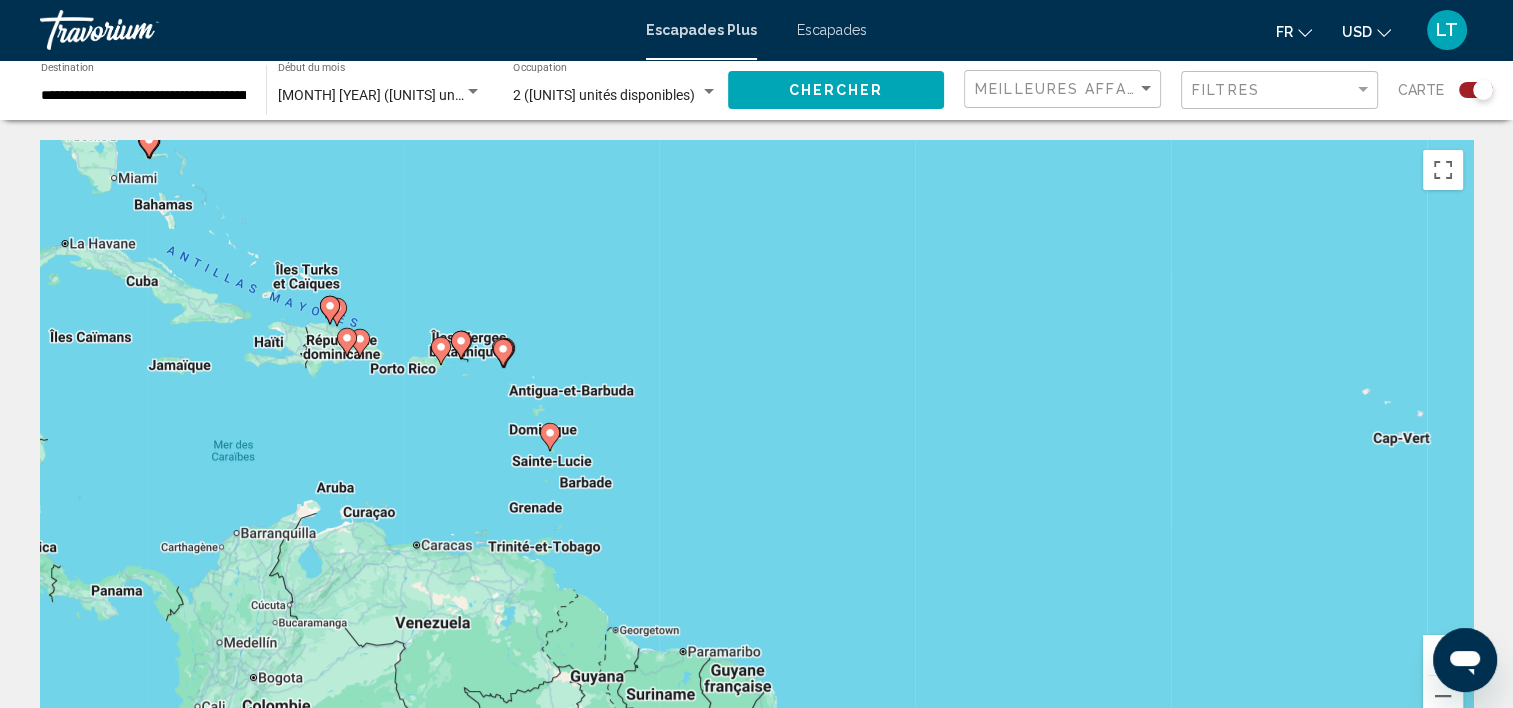 drag, startPoint x: 612, startPoint y: 473, endPoint x: 992, endPoint y: 246, distance: 442.63867 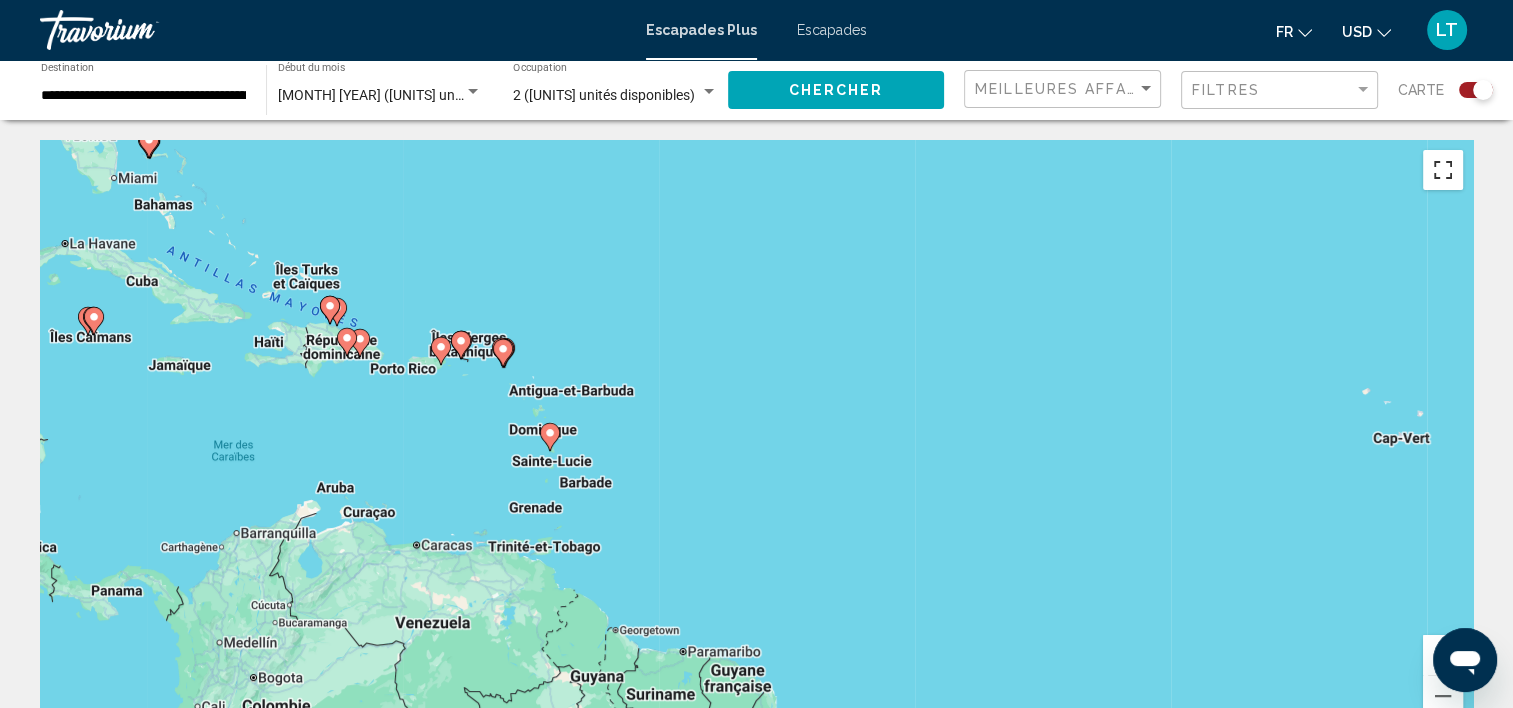 click at bounding box center (1443, 170) 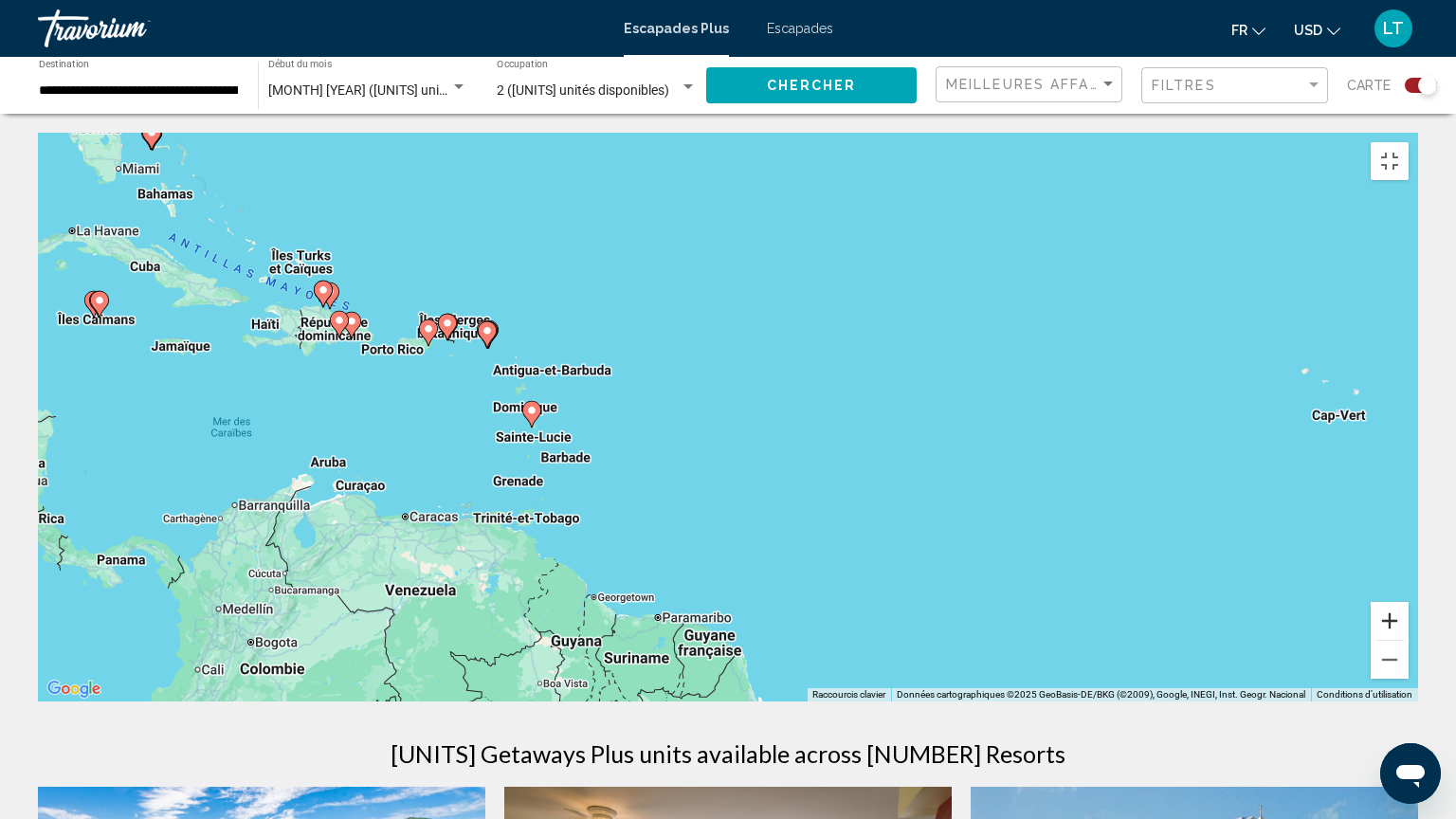click at bounding box center (1390, 621) 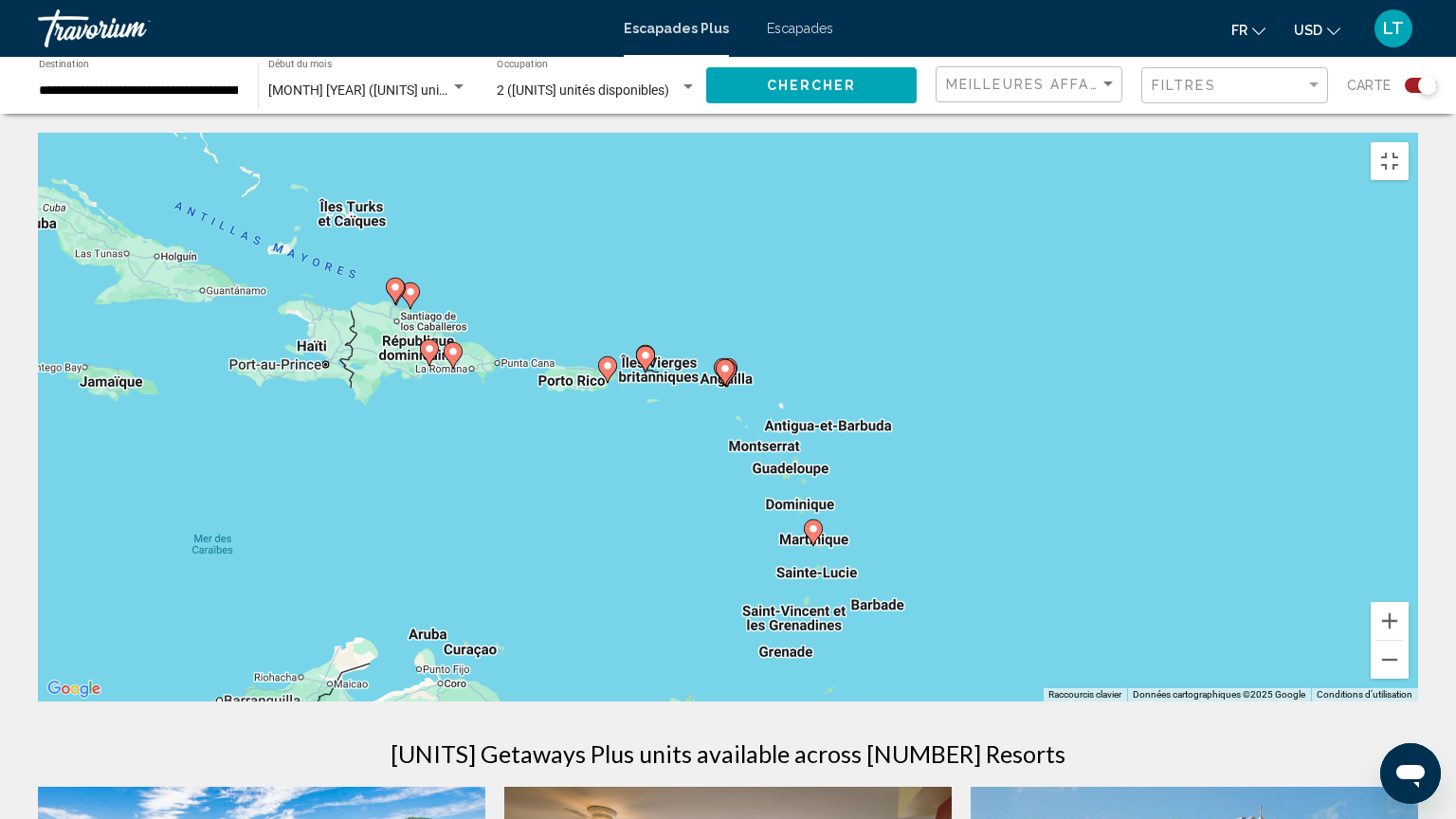 drag, startPoint x: 656, startPoint y: 489, endPoint x: 1138, endPoint y: 597, distance: 493.95 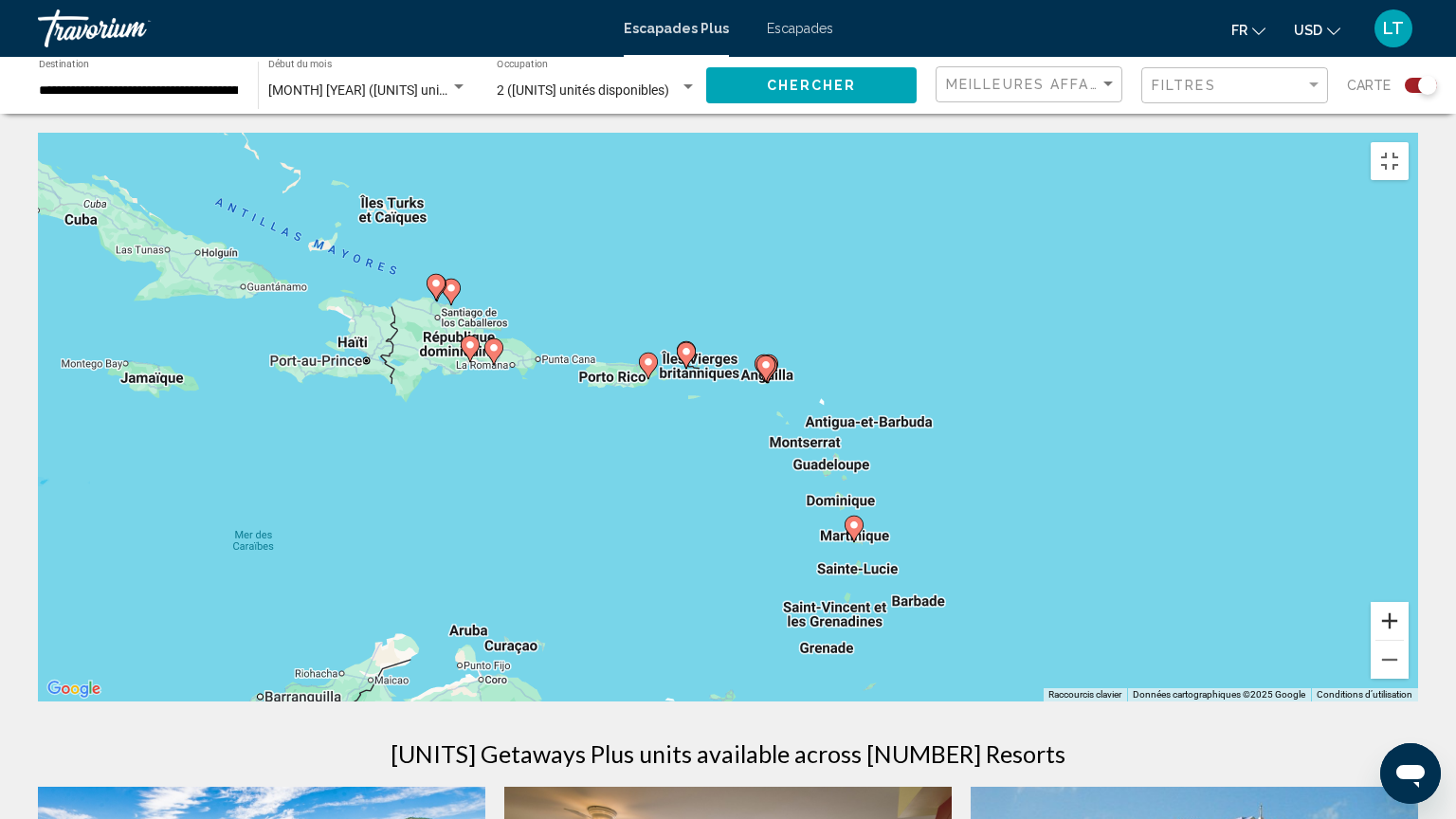 click at bounding box center [1390, 621] 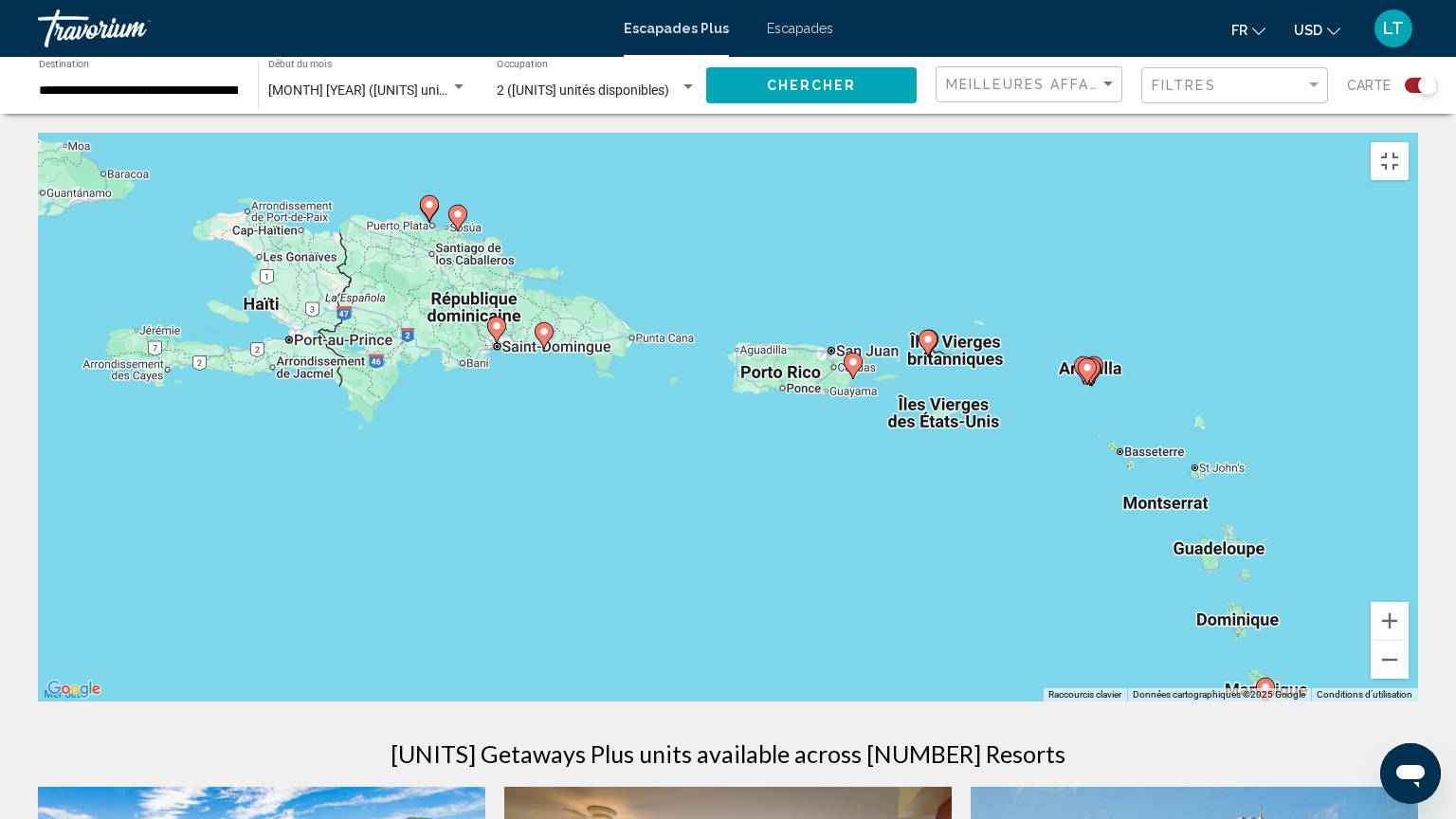 drag, startPoint x: 174, startPoint y: 443, endPoint x: 463, endPoint y: 479, distance: 291.23358 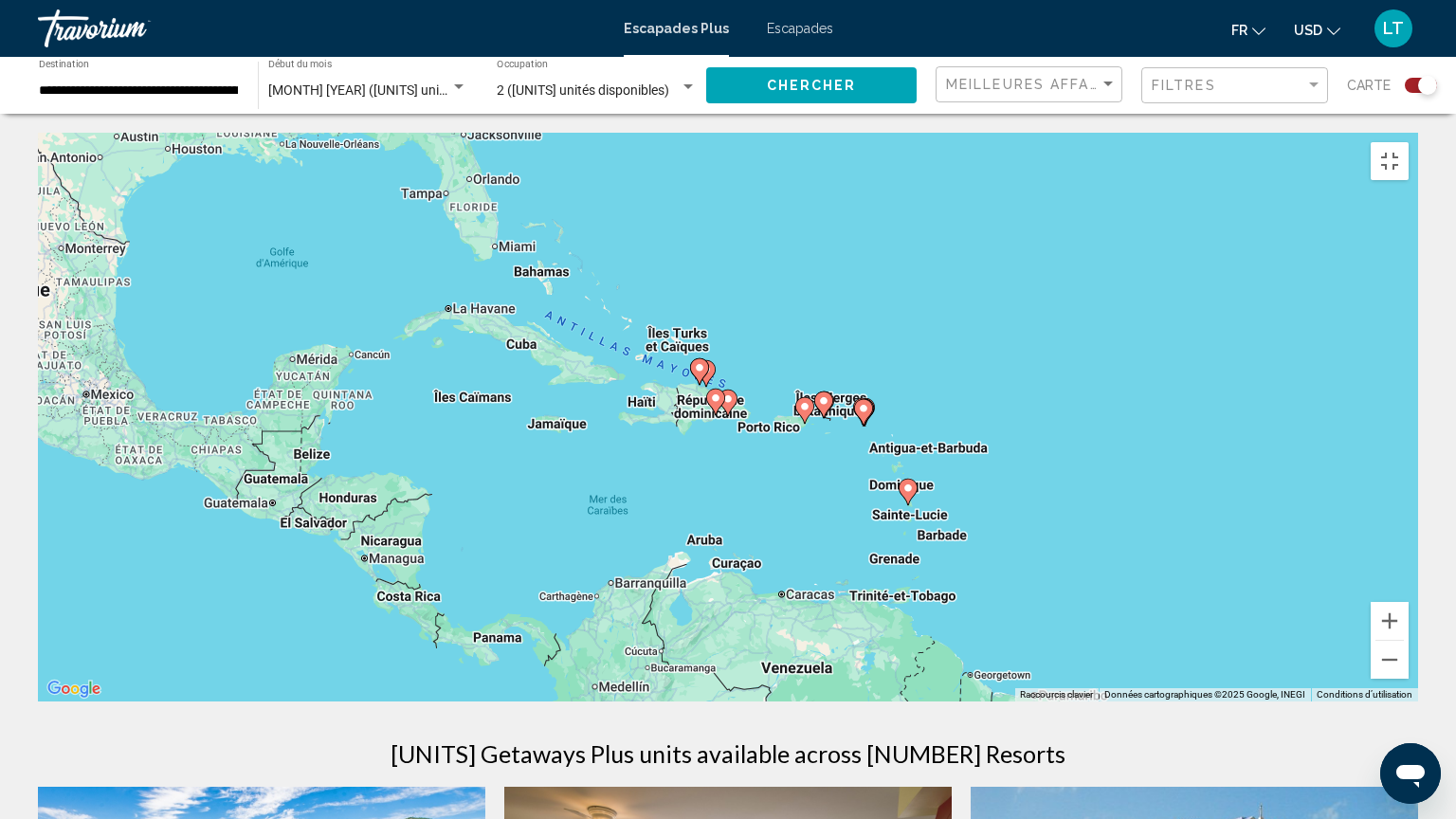 click at bounding box center [865, 411] 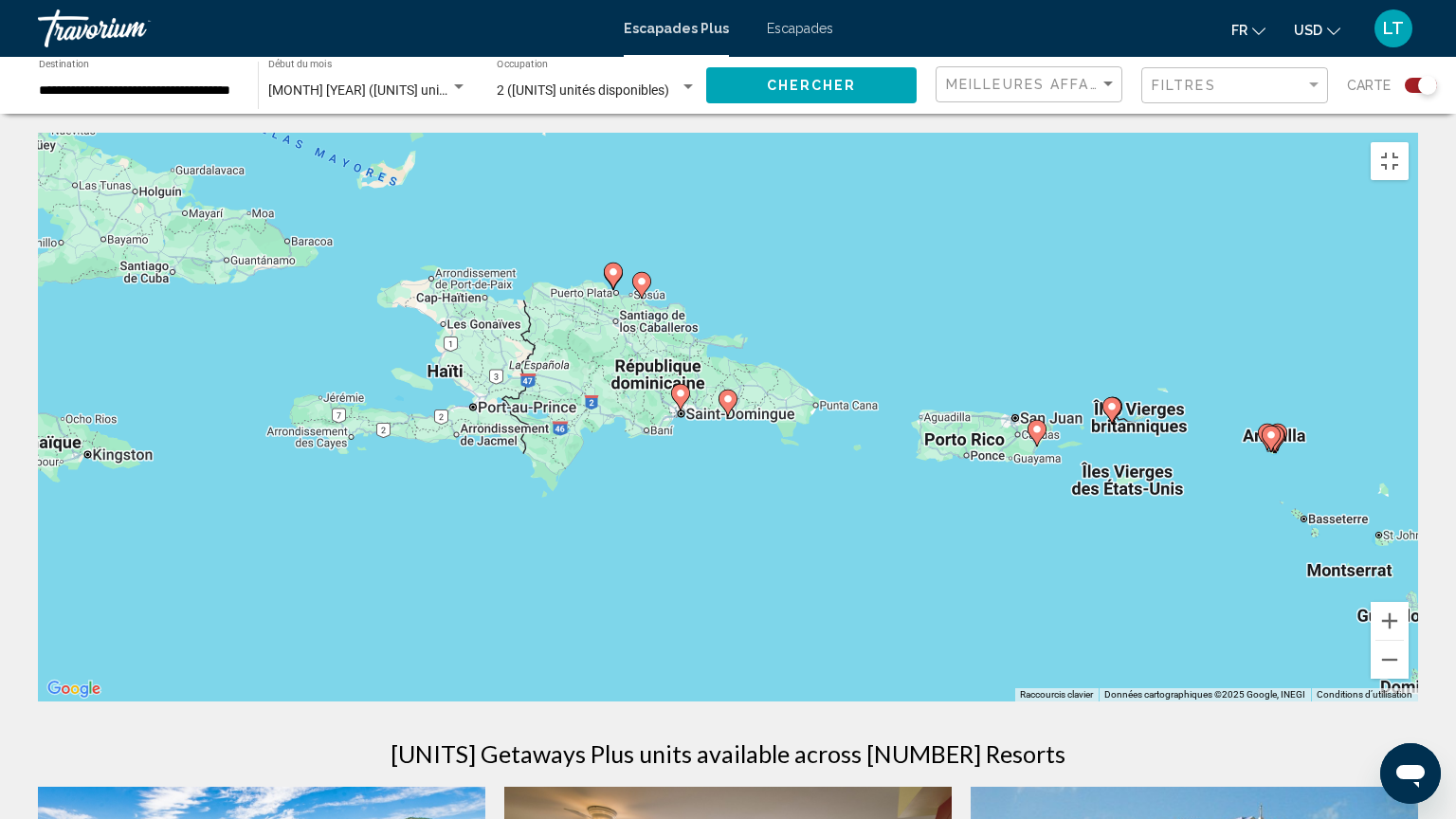 click on "Pour naviguer, appuyez sur les touches fléchées. Pour activer le glissement avec le clavier, appuyez sur Alt+Entrée. Une fois ce mode activé, utilisez les touches fléchées pour déplacer le repère. Pour valider le déplacement, appuyez sur Entrée. Pour annuler, appuyez sur Échap." at bounding box center [728, 417] 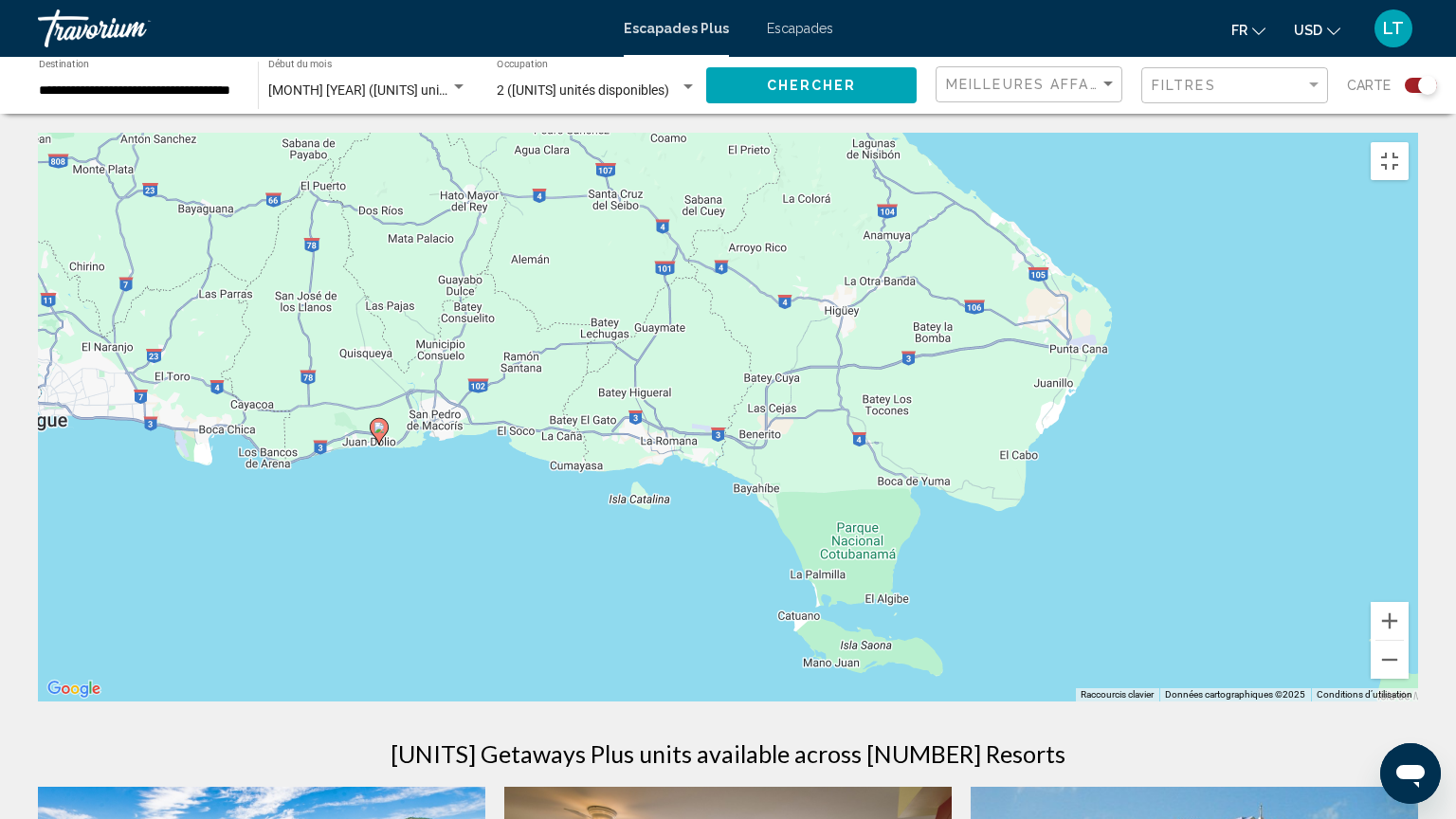 drag, startPoint x: 1156, startPoint y: 417, endPoint x: 803, endPoint y: 446, distance: 354.1892 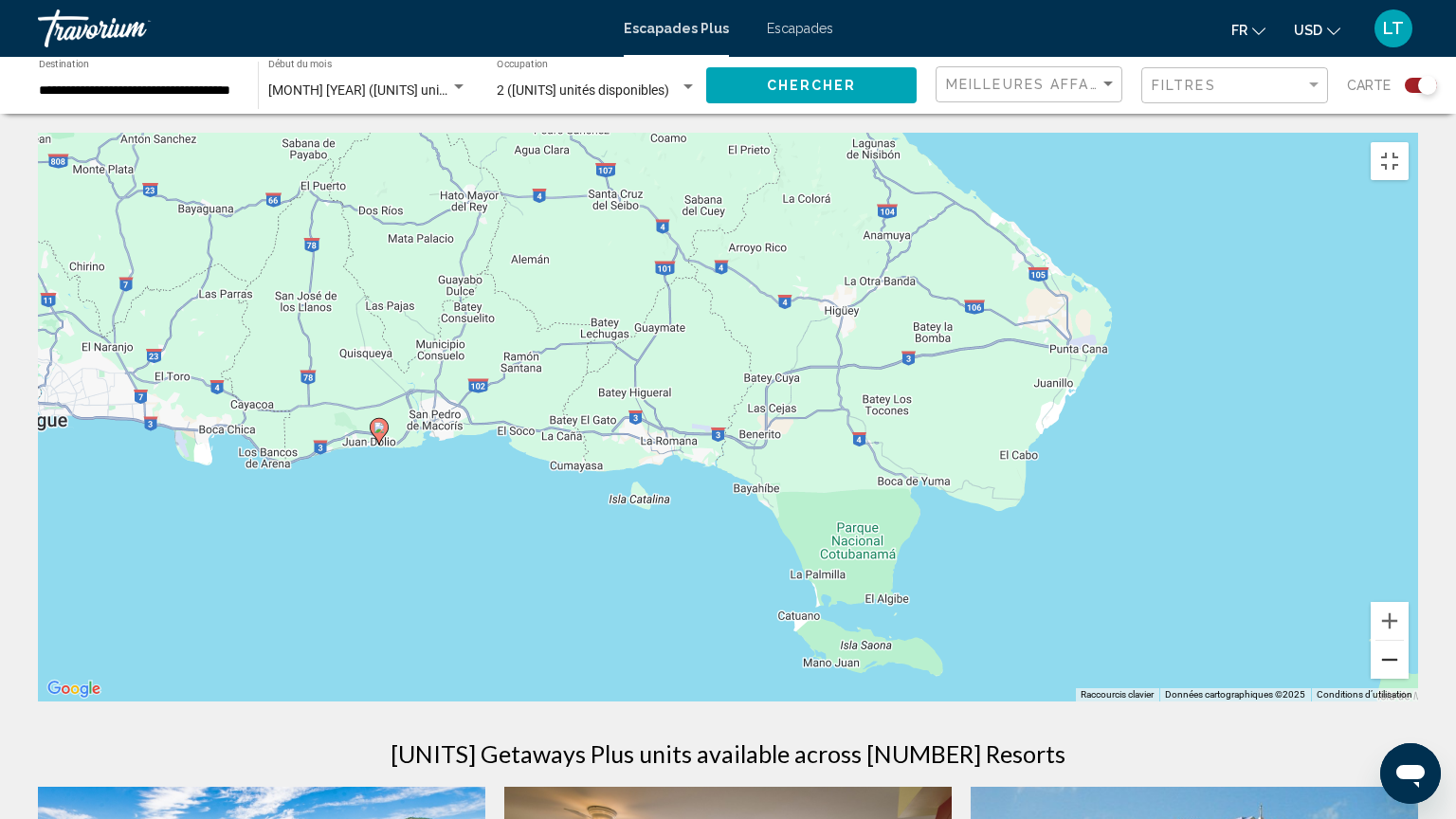 click at bounding box center (1390, 660) 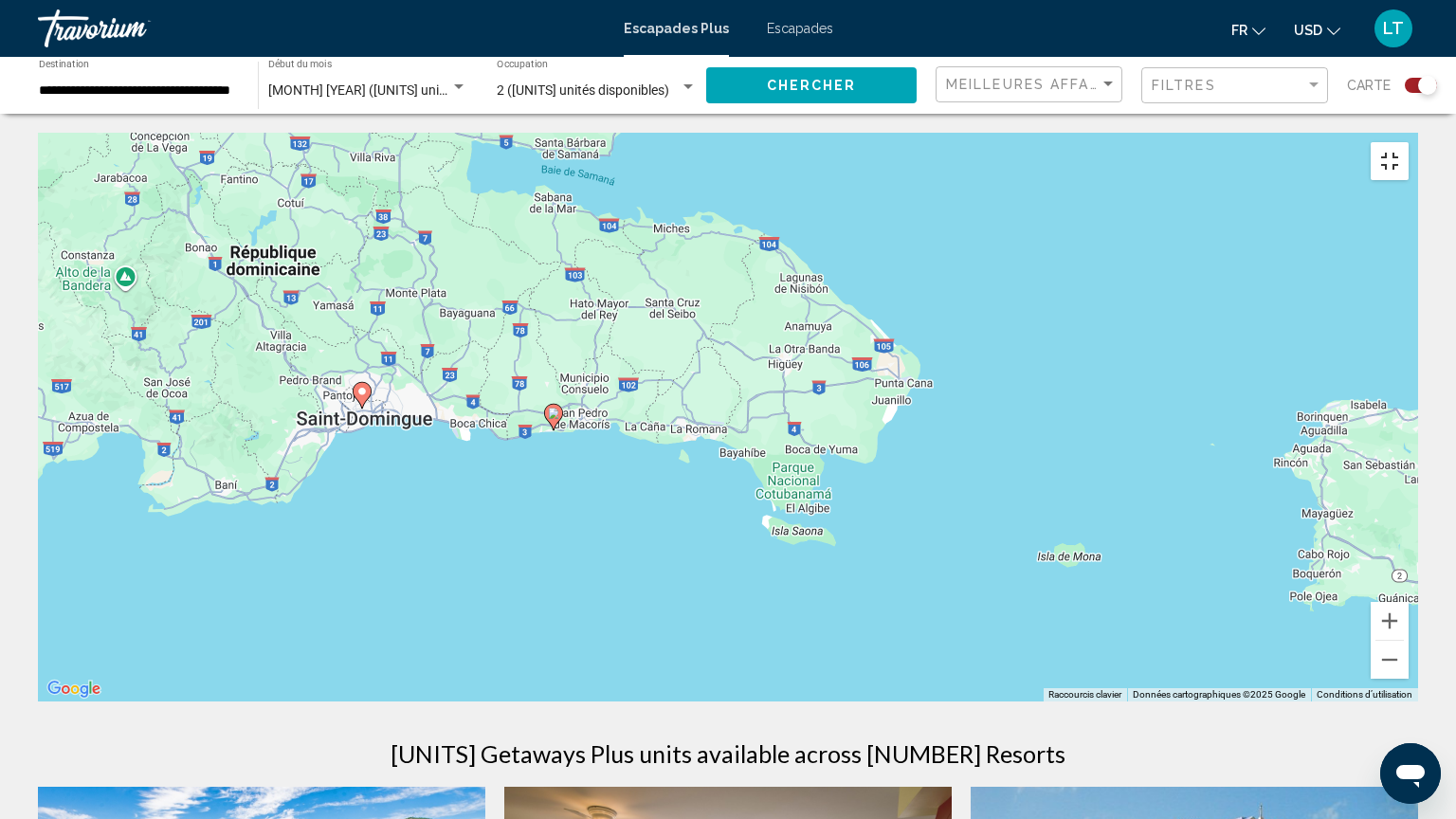 click at bounding box center (1390, 161) 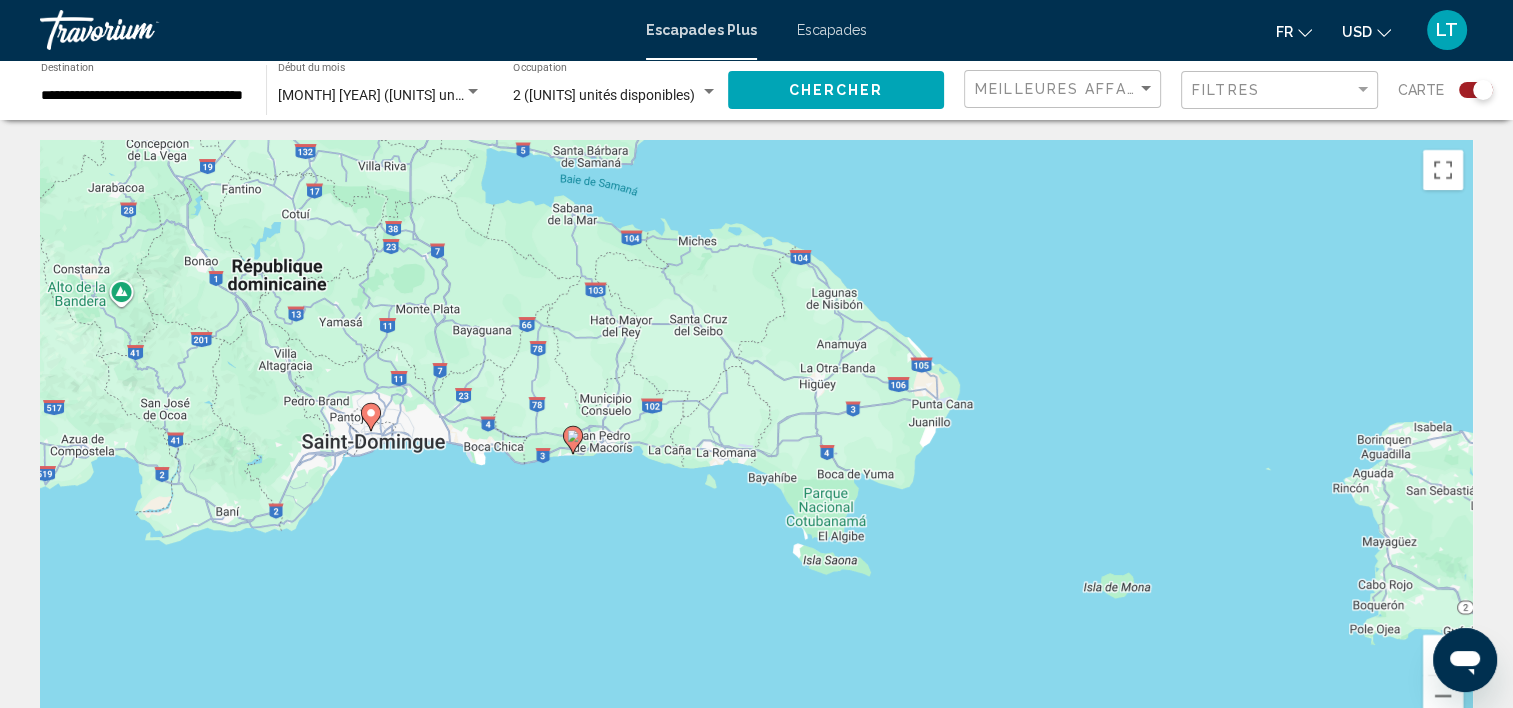 click on "Escapades" at bounding box center [832, 30] 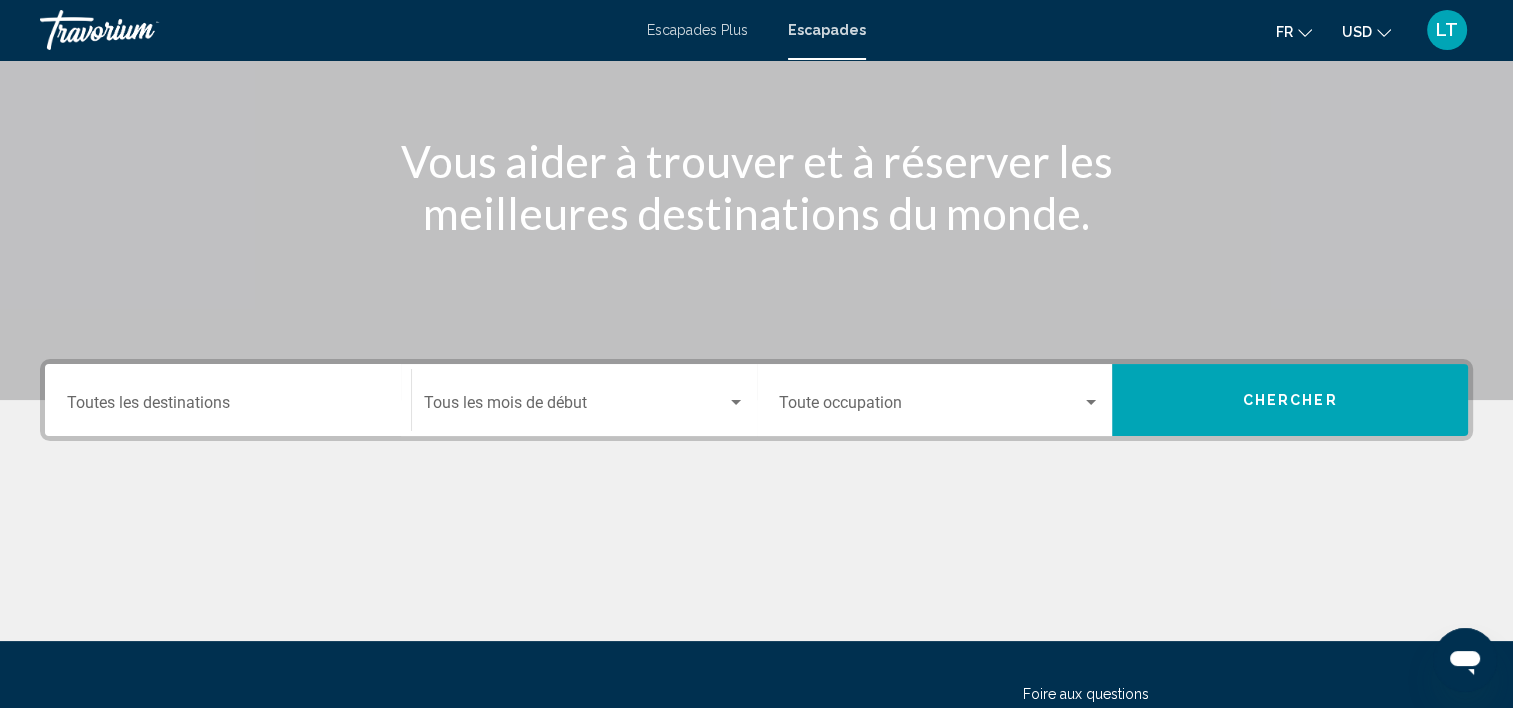 click on "Destination Toutes les destinations" at bounding box center (228, 407) 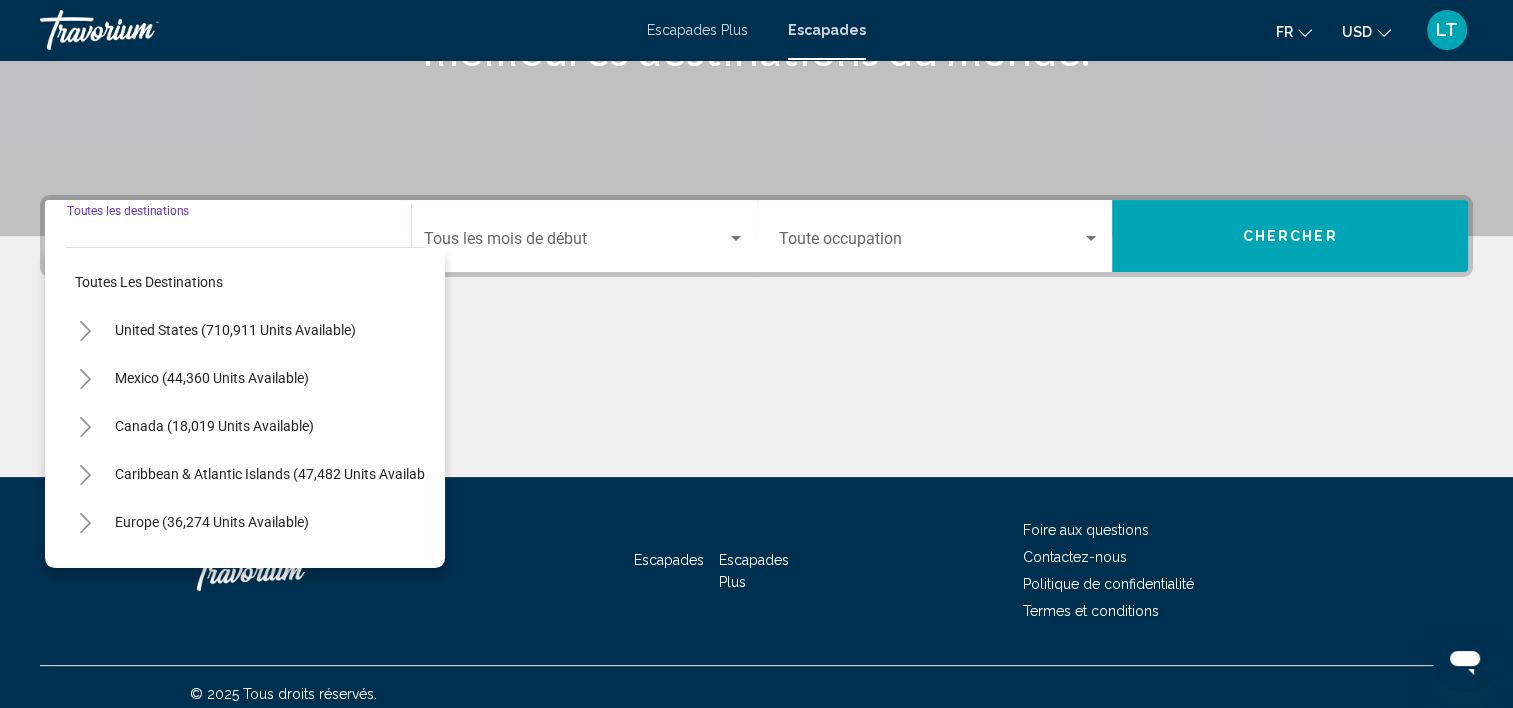 scroll, scrollTop: 377, scrollLeft: 0, axis: vertical 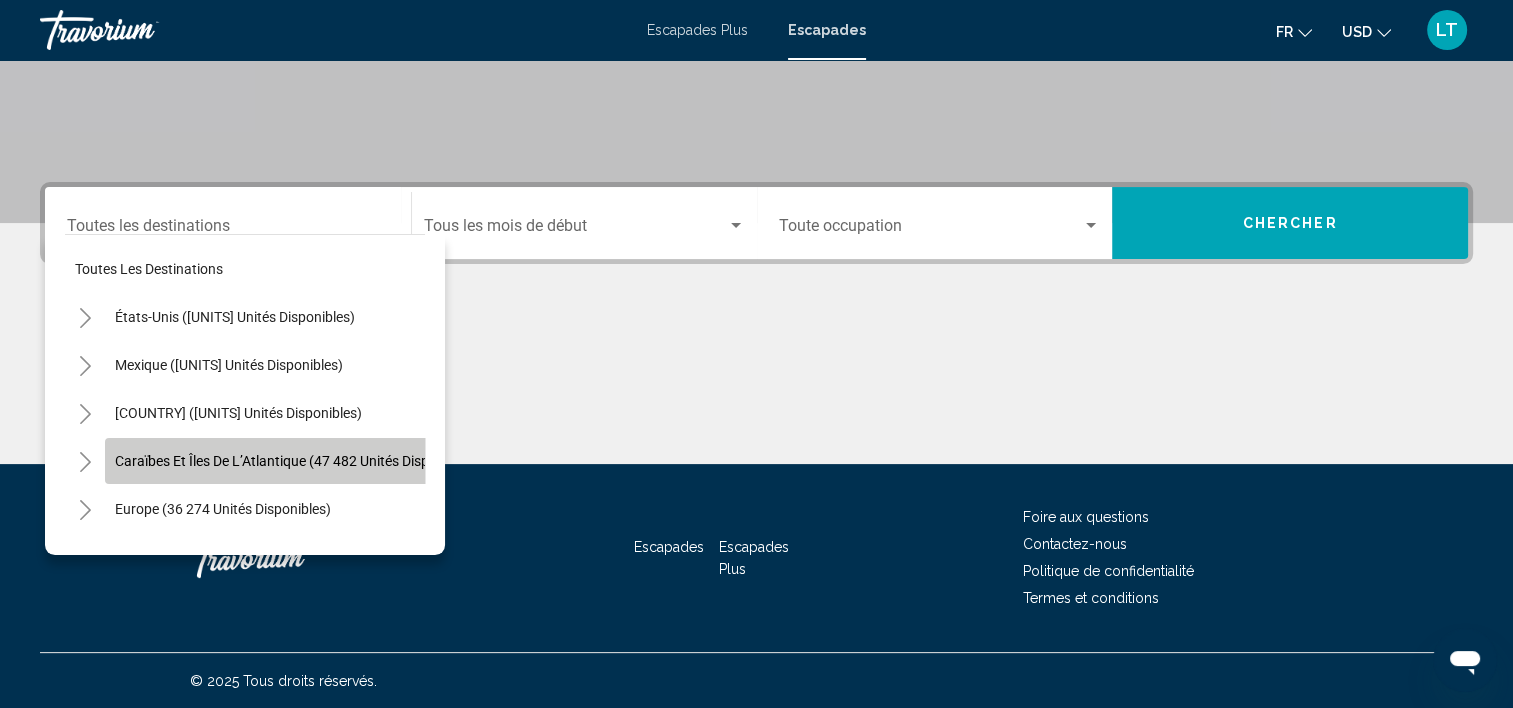click on "Caraïbes et îles de l’Atlantique (47 482 unités disponibles)" at bounding box center (296, 461) 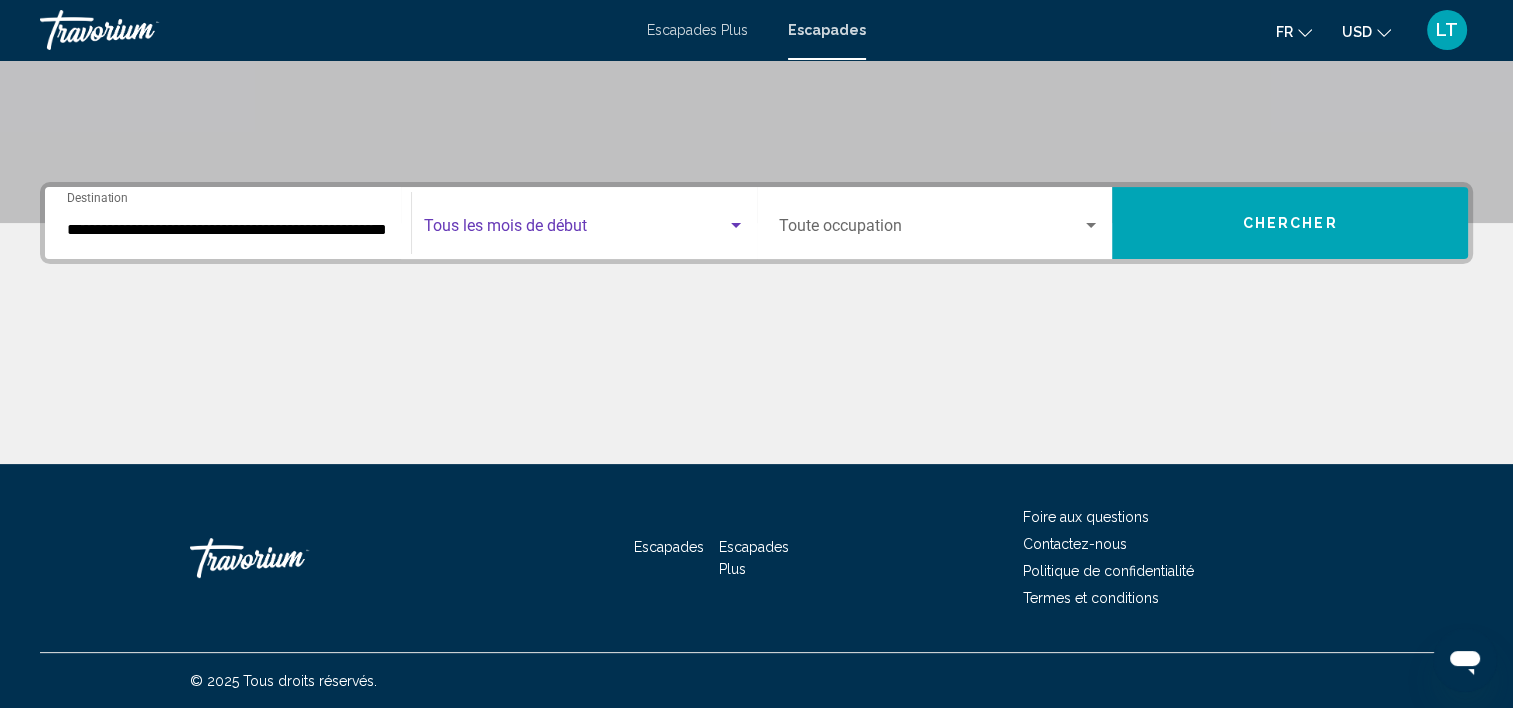 click at bounding box center (736, 225) 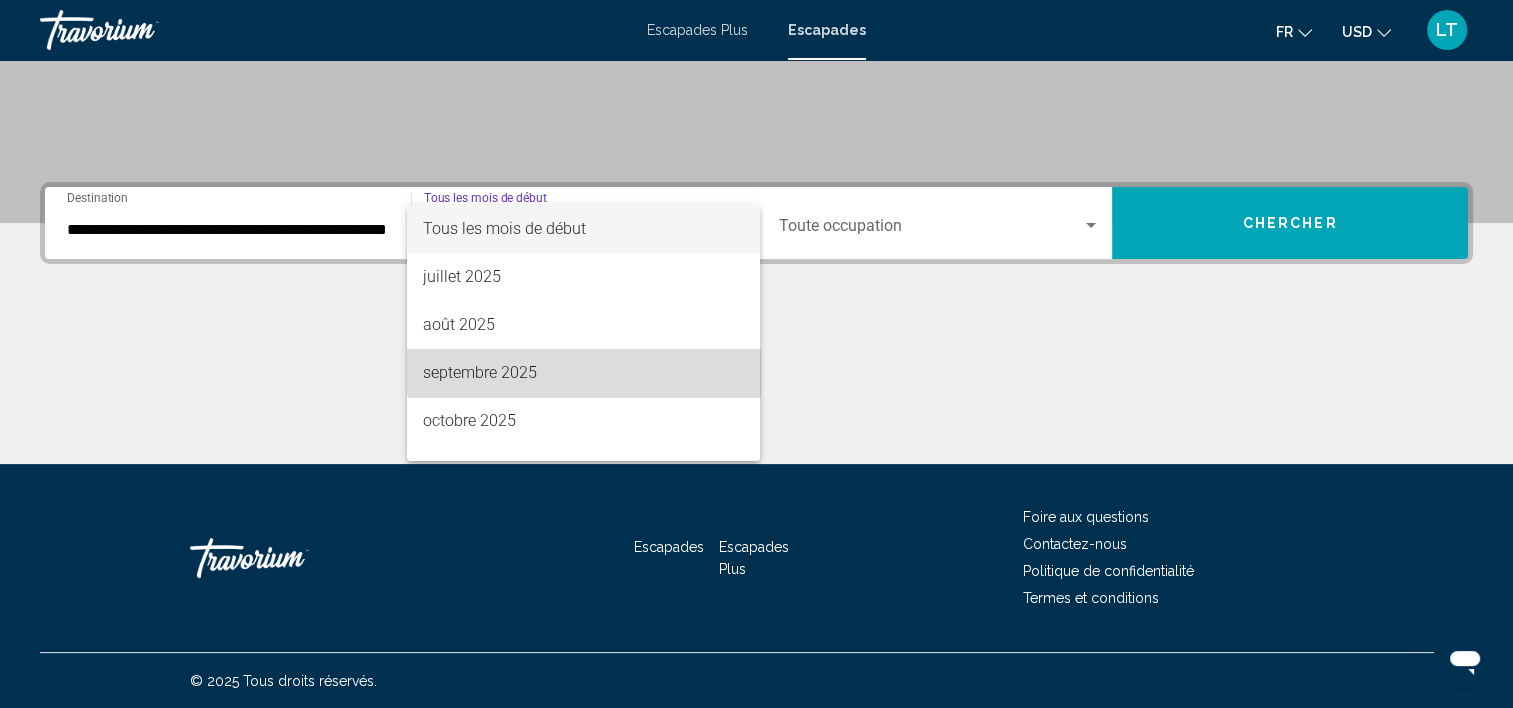 click on "septembre 2025" at bounding box center (583, 373) 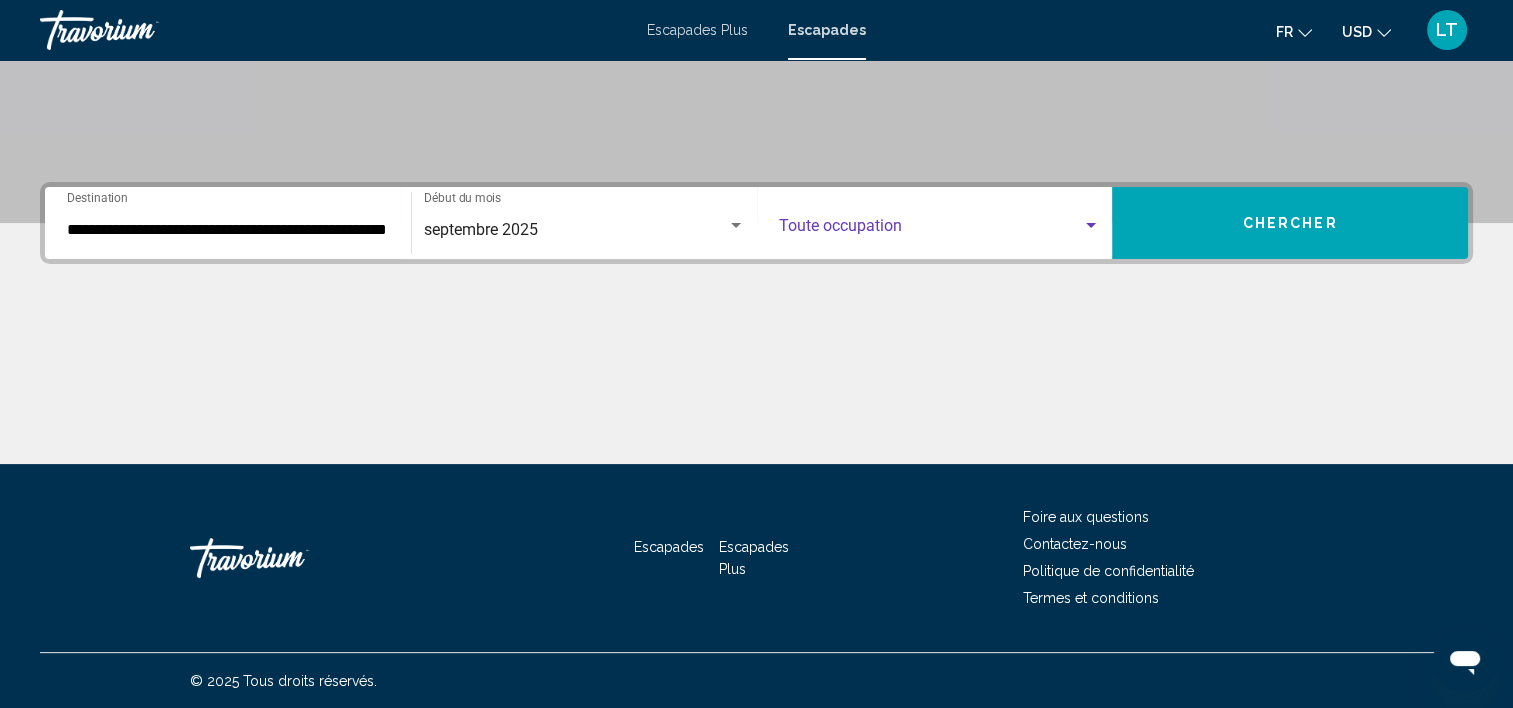 click at bounding box center [1091, 226] 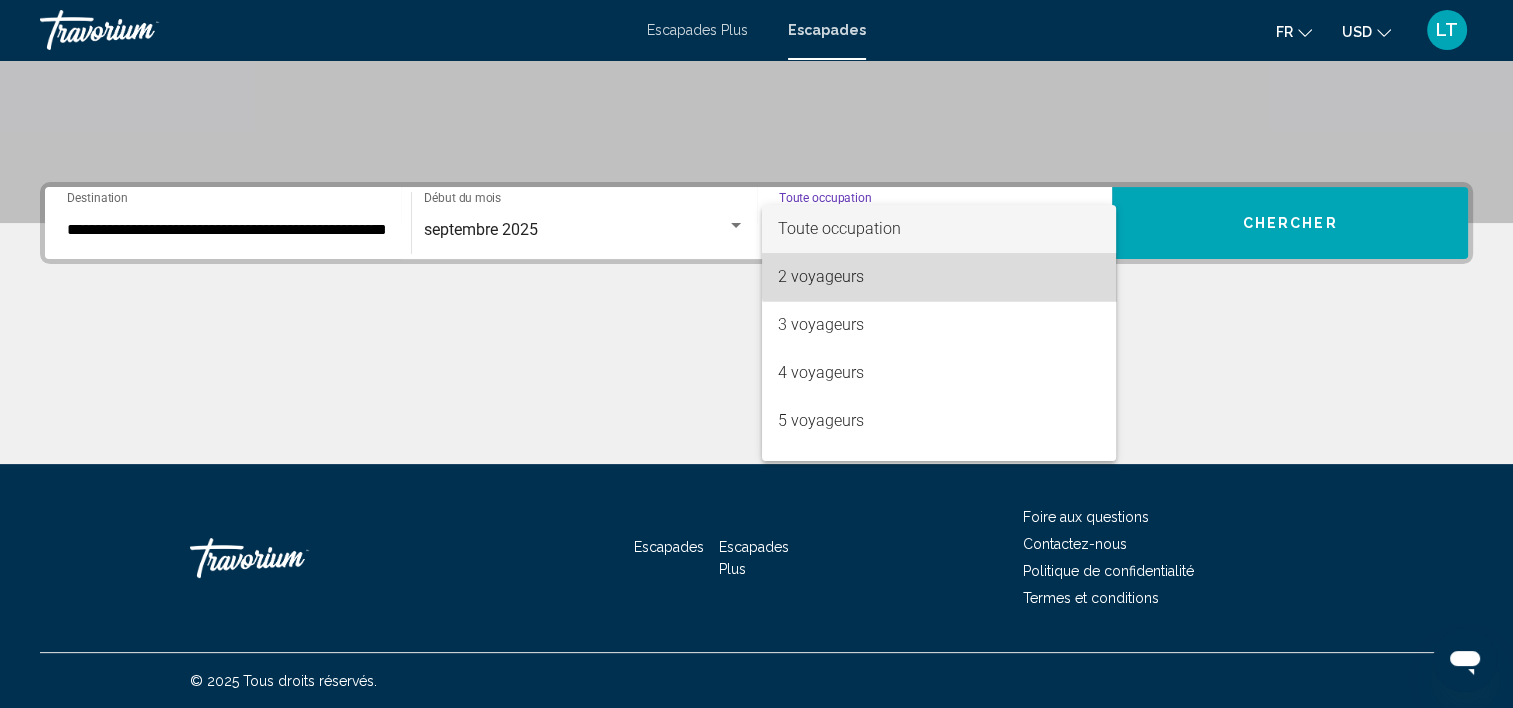 click on "2 voyageurs" at bounding box center (939, 277) 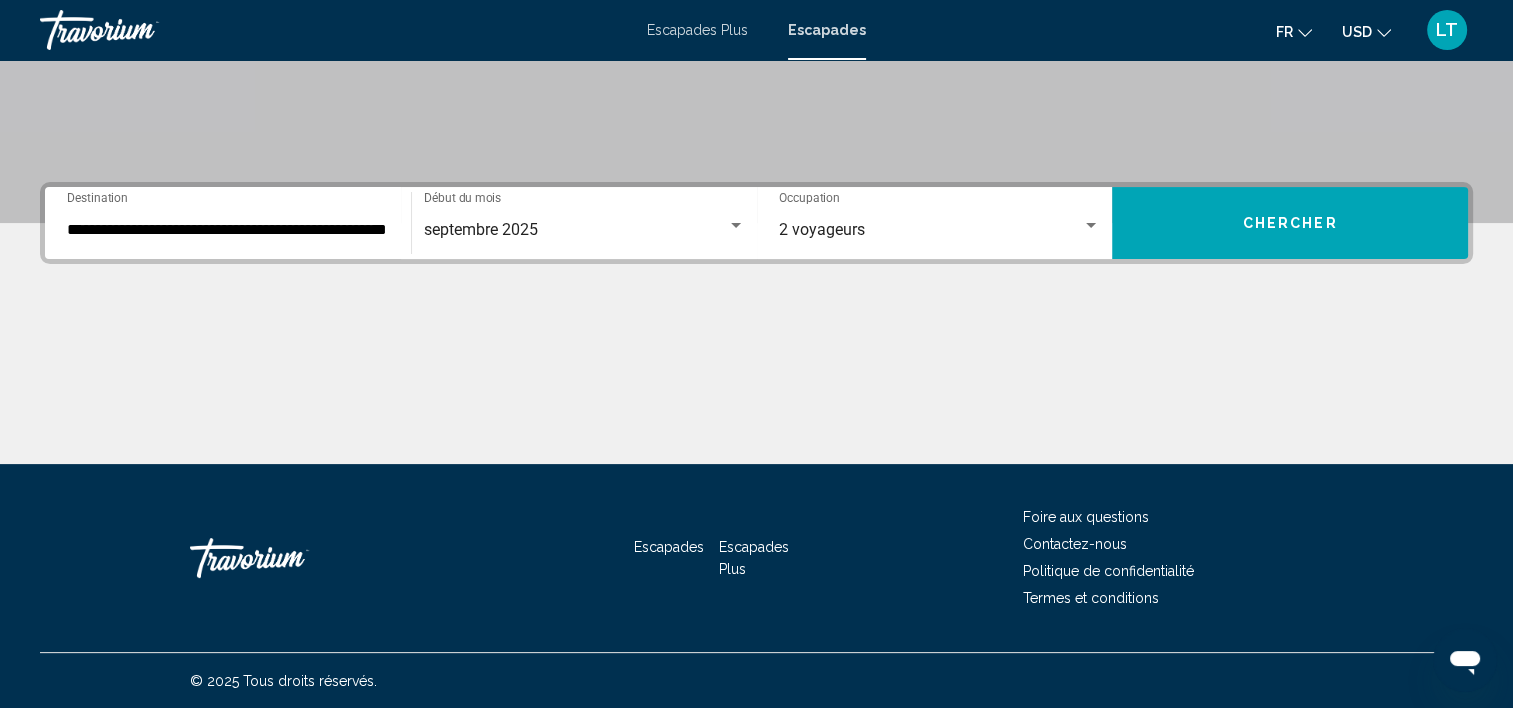 click at bounding box center [756, 389] 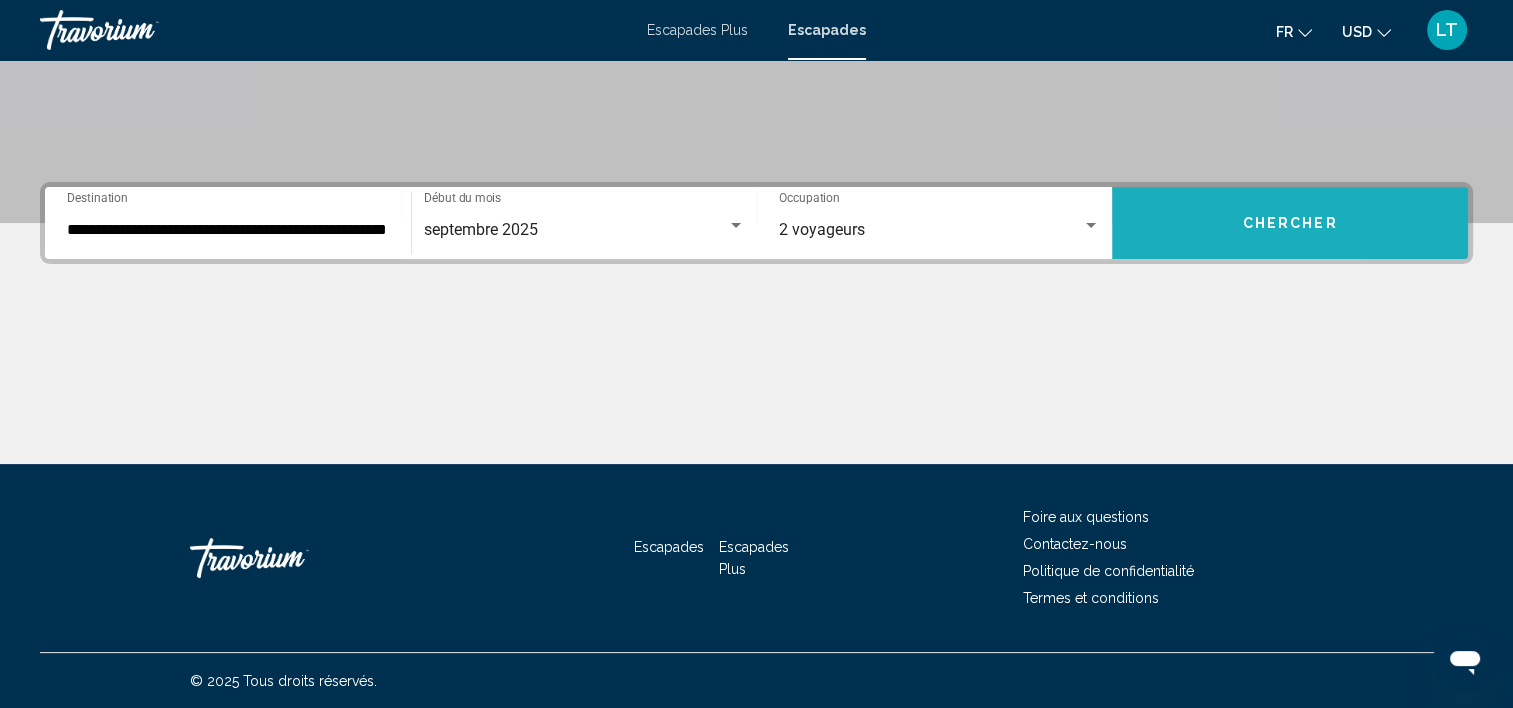 click on "Chercher" at bounding box center [1290, 223] 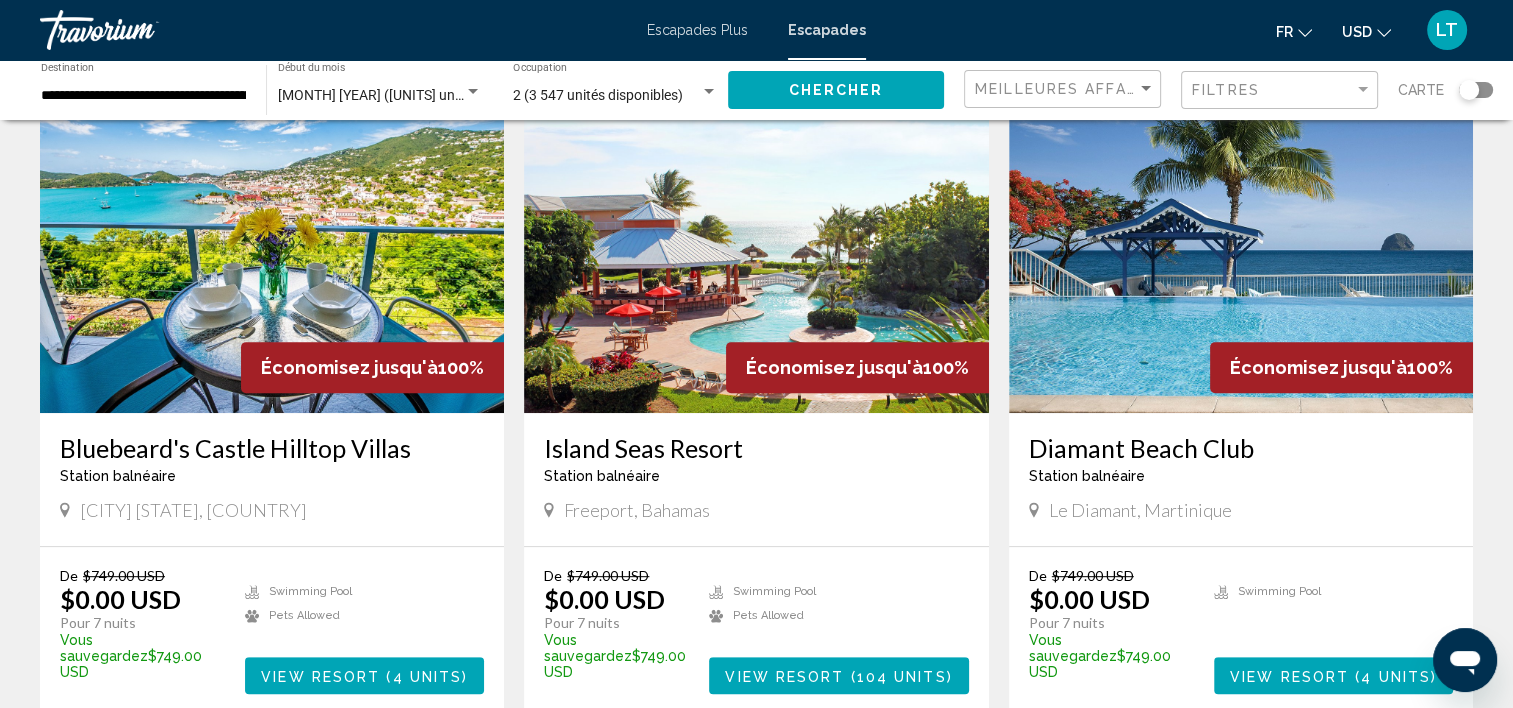 scroll, scrollTop: 800, scrollLeft: 0, axis: vertical 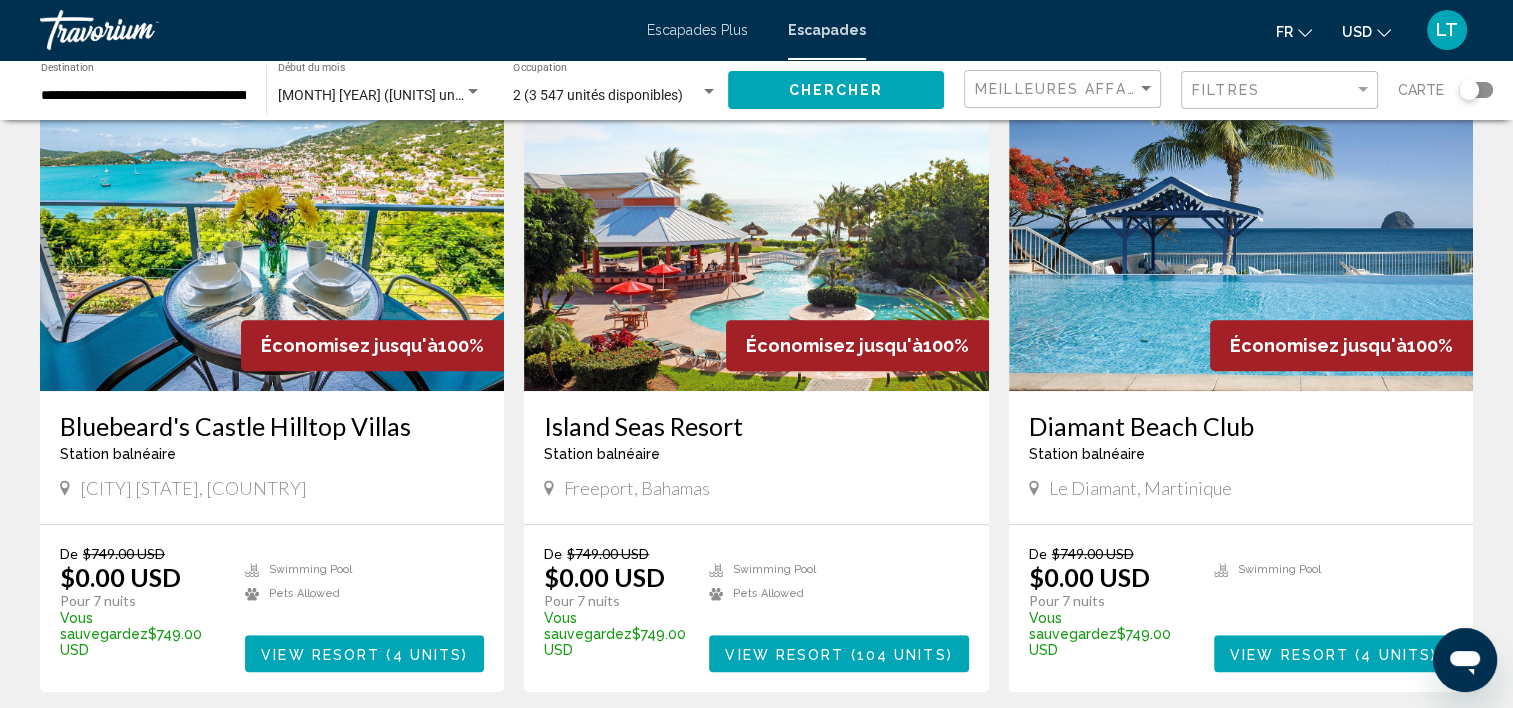 click at bounding box center [756, 231] 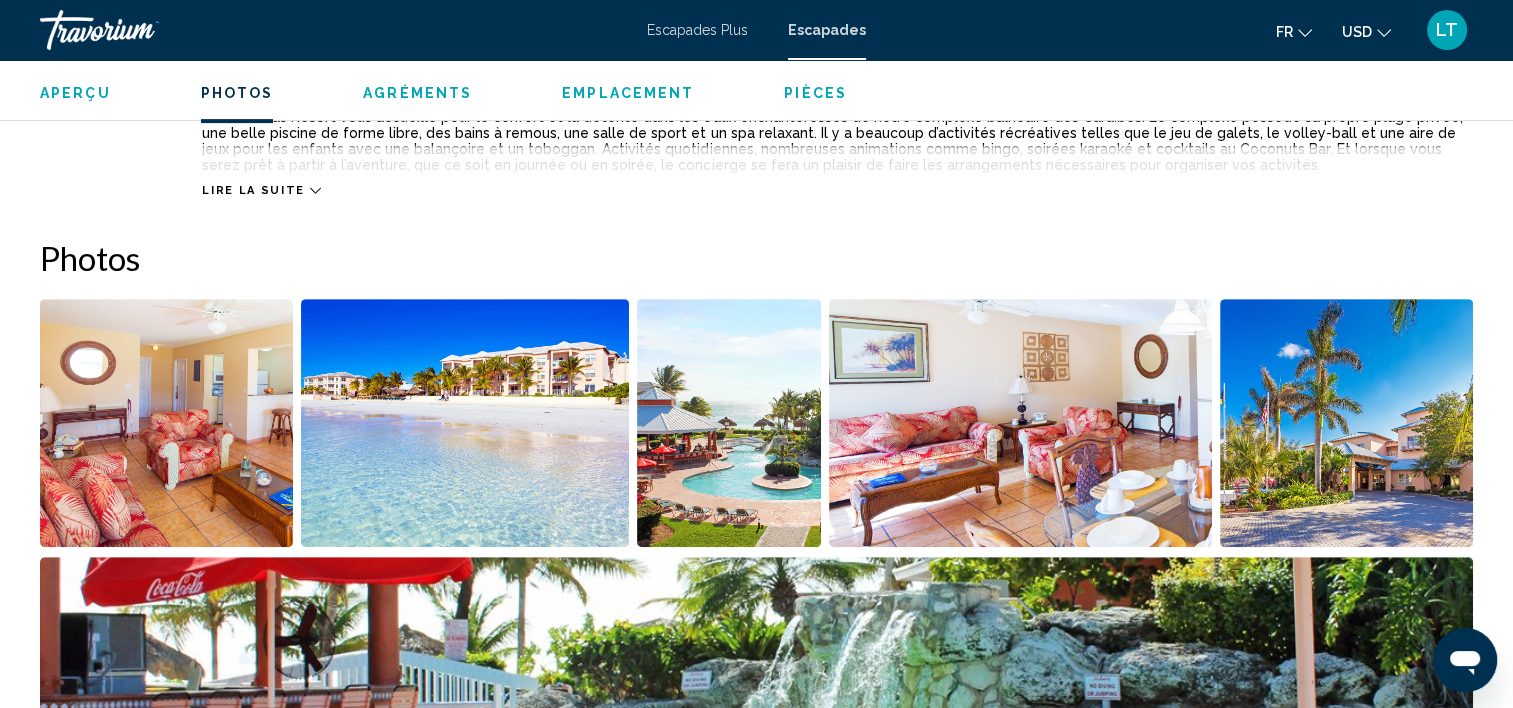 scroll, scrollTop: 905, scrollLeft: 0, axis: vertical 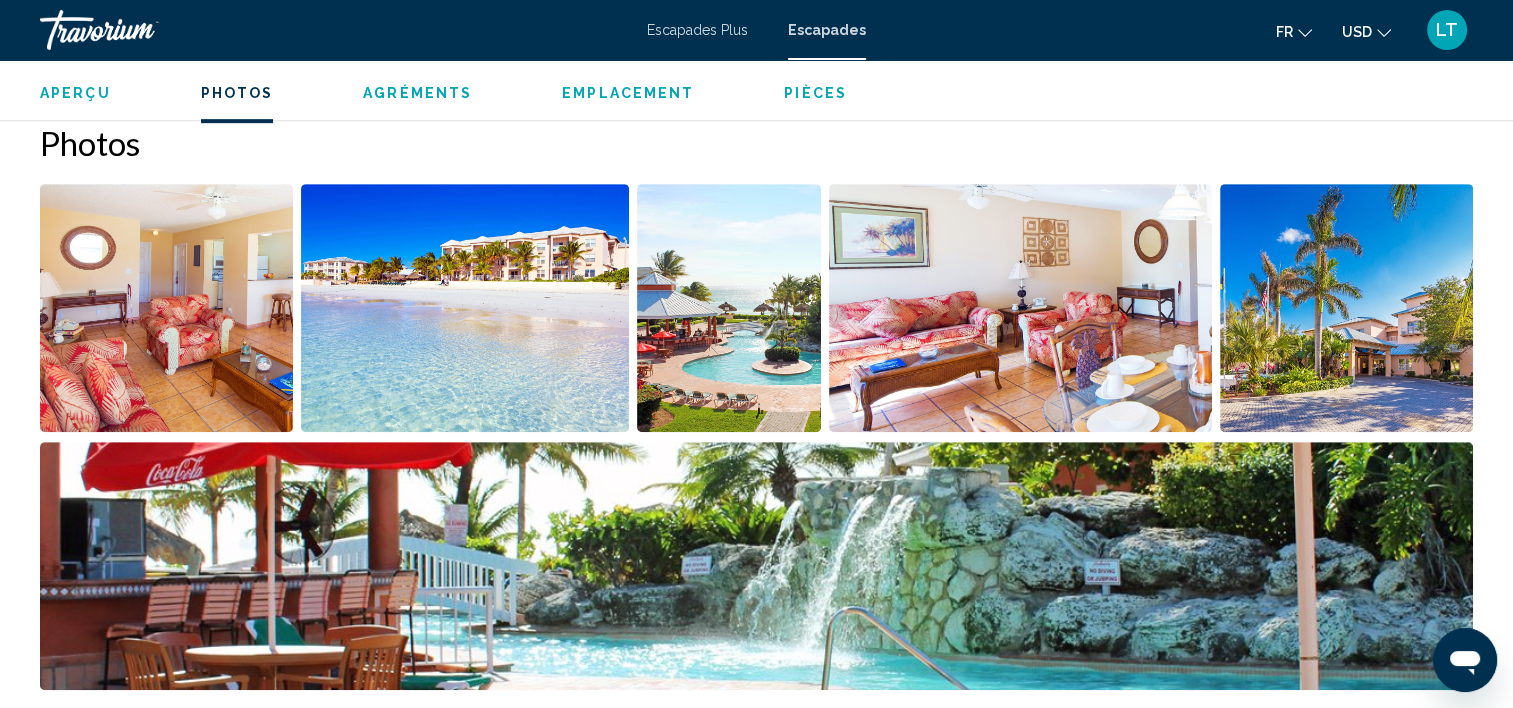 click at bounding box center (166, 308) 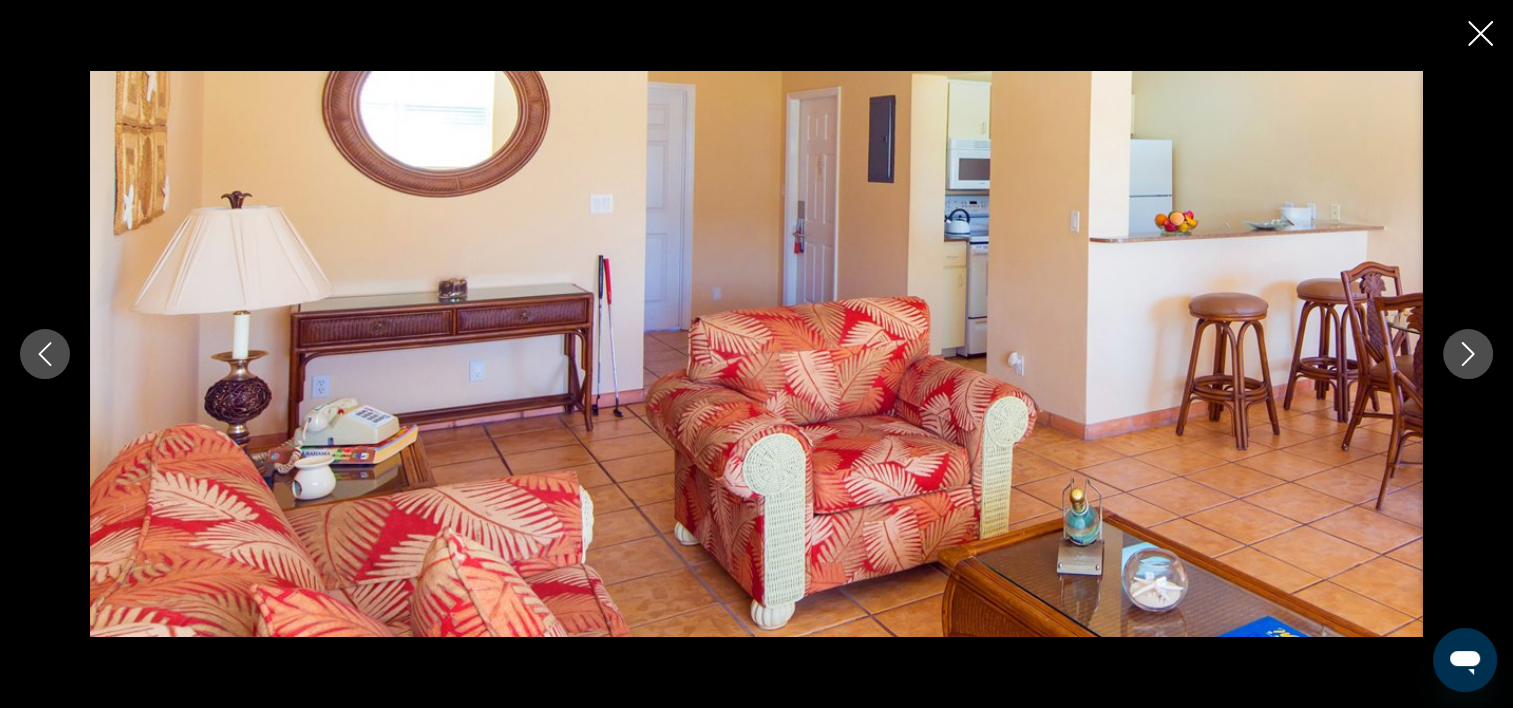 click at bounding box center [1468, 354] 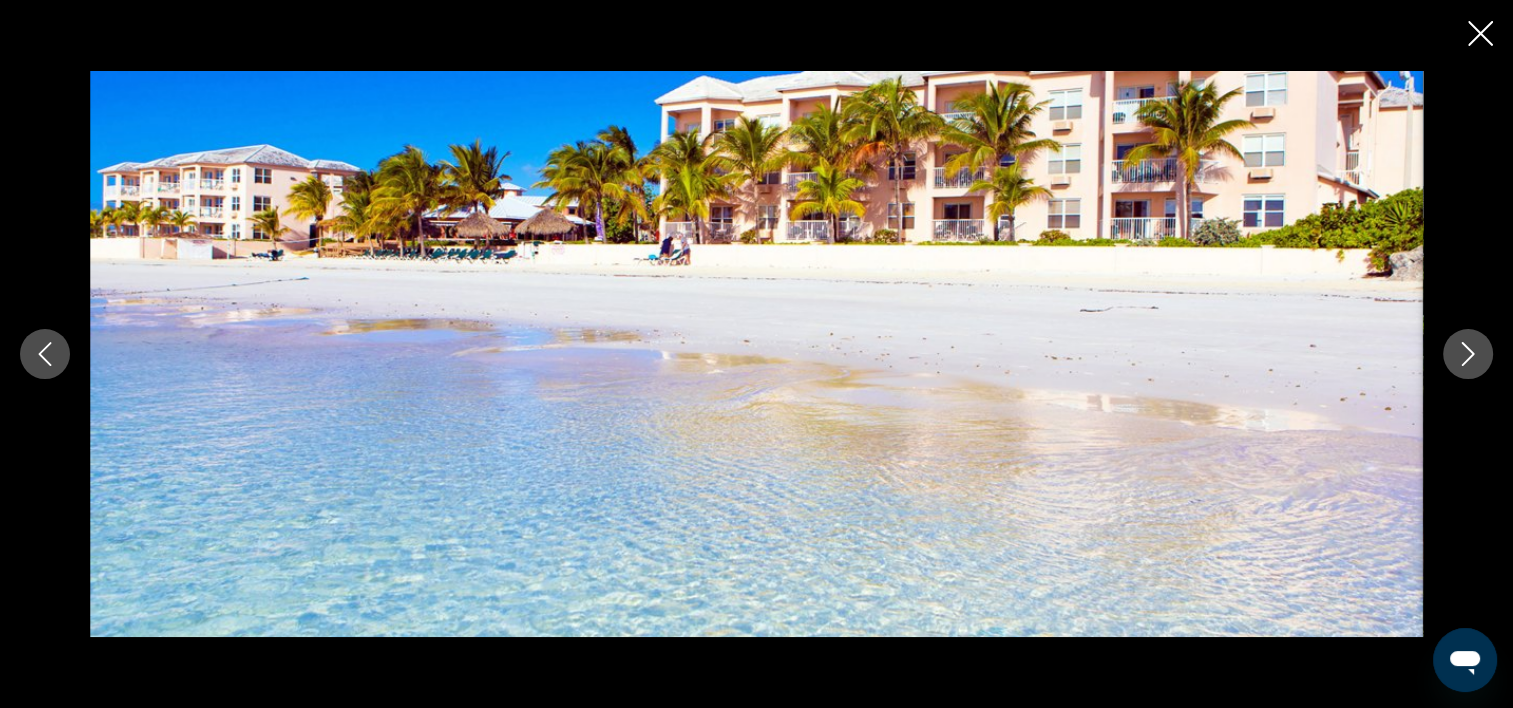click at bounding box center (1468, 354) 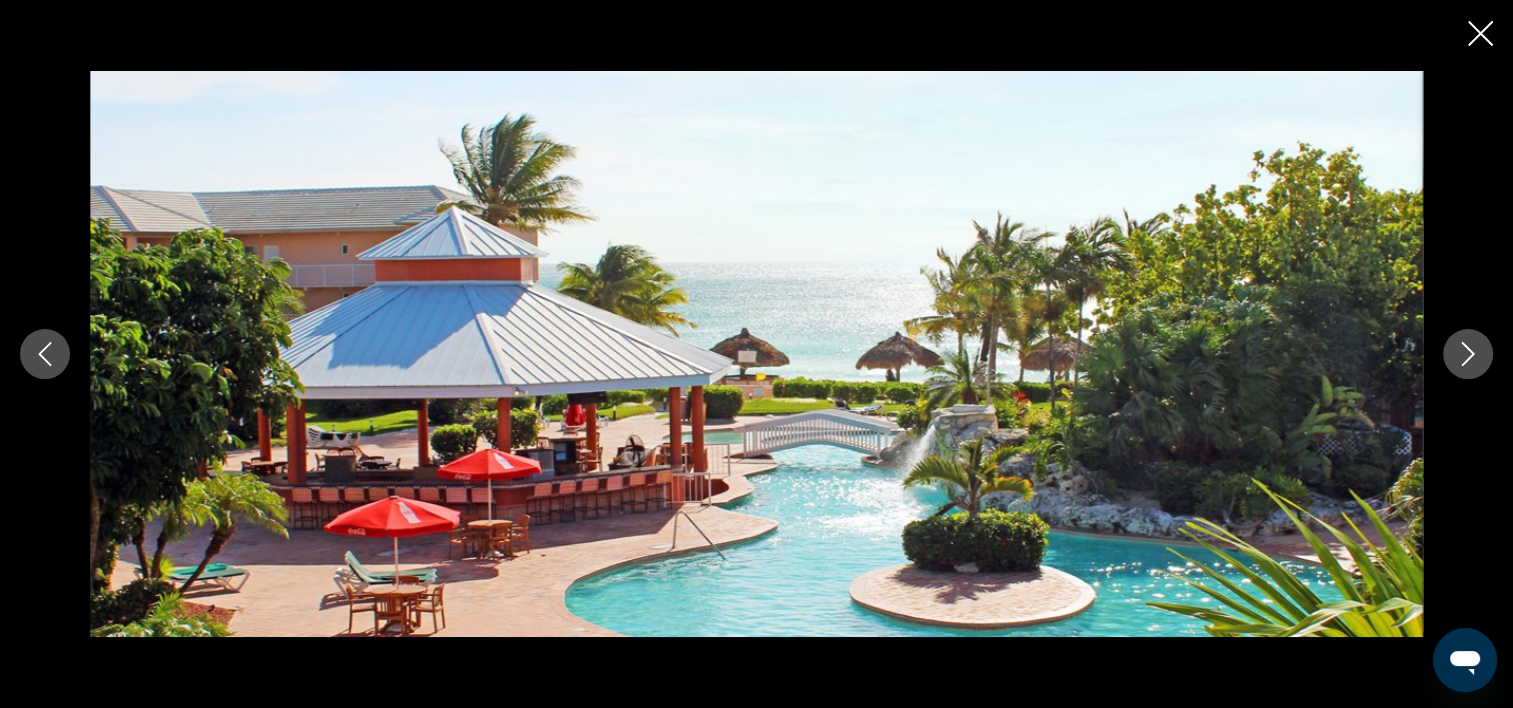 click at bounding box center (1468, 354) 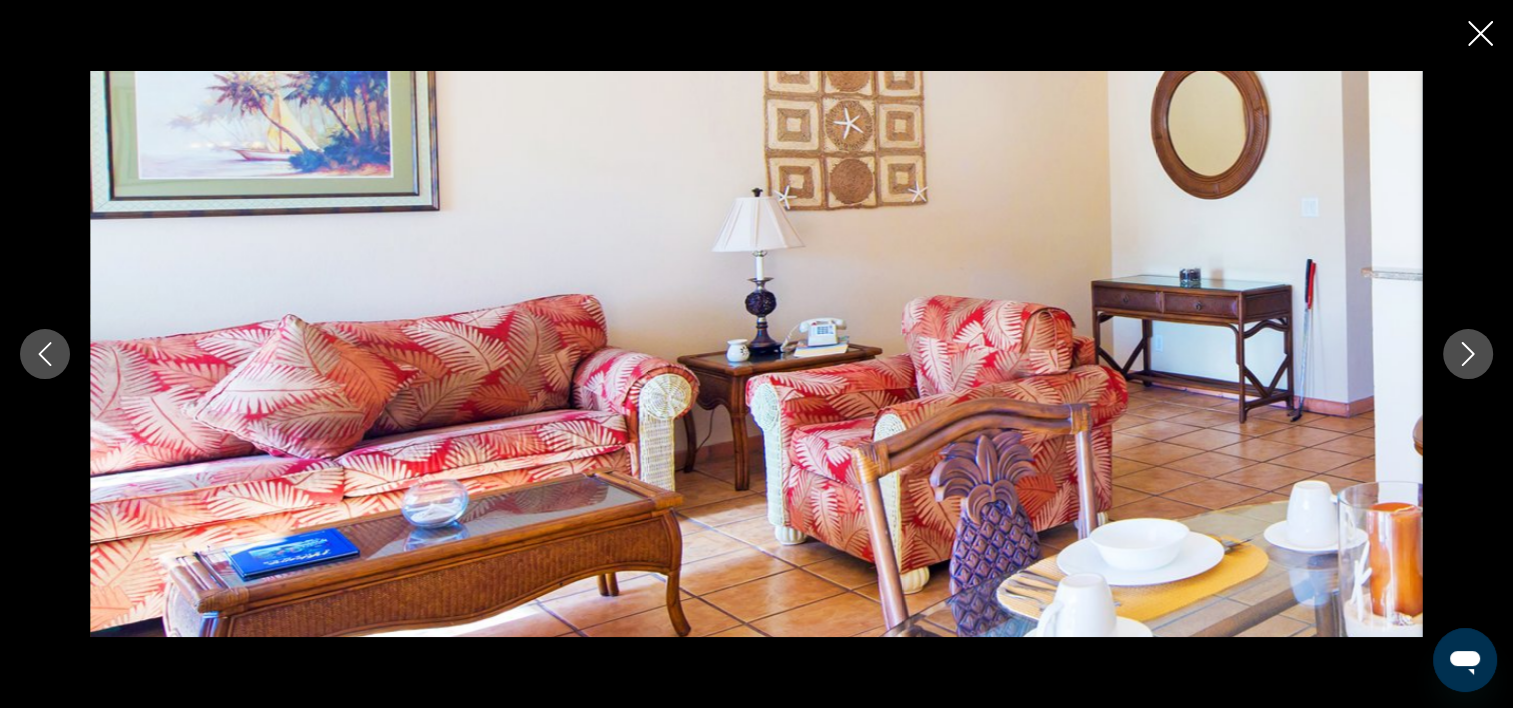 click at bounding box center (1468, 354) 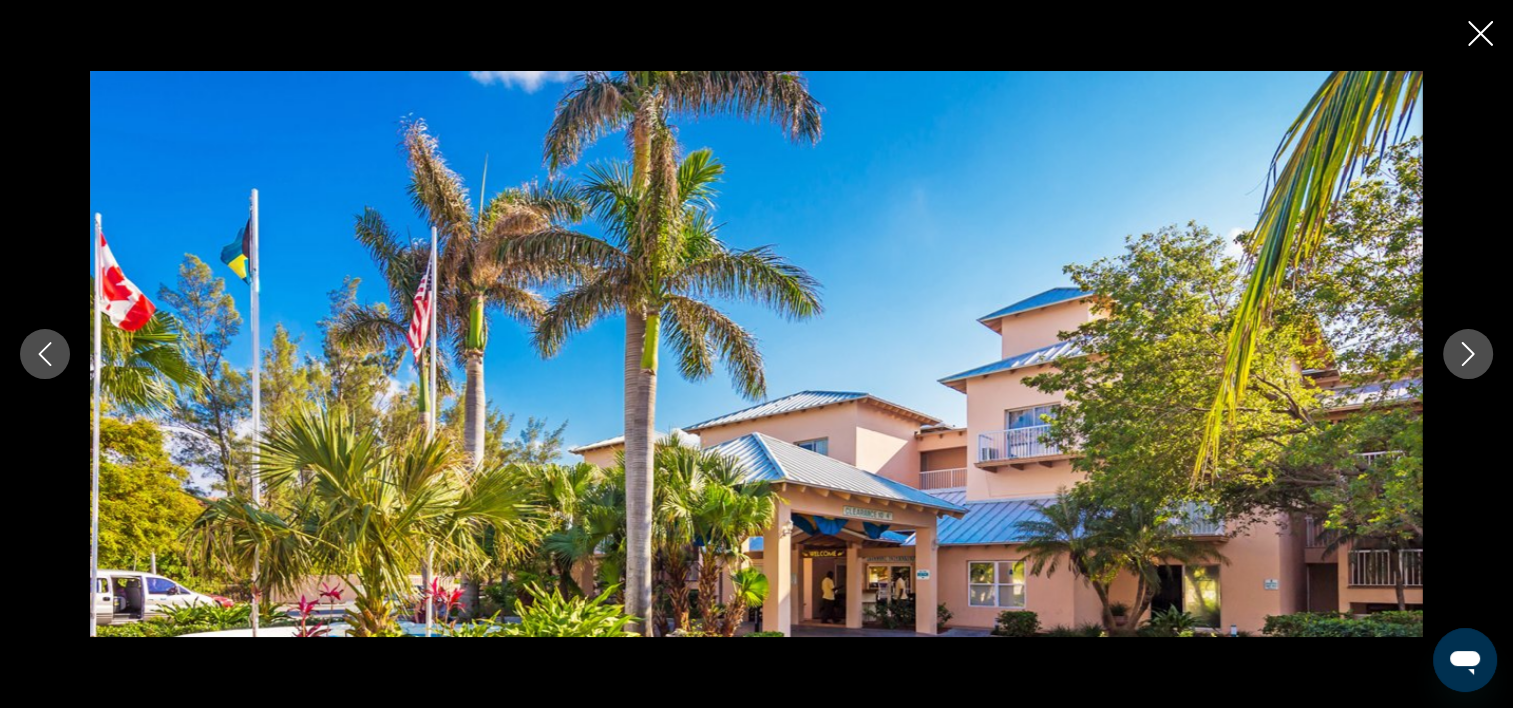 click at bounding box center (1468, 354) 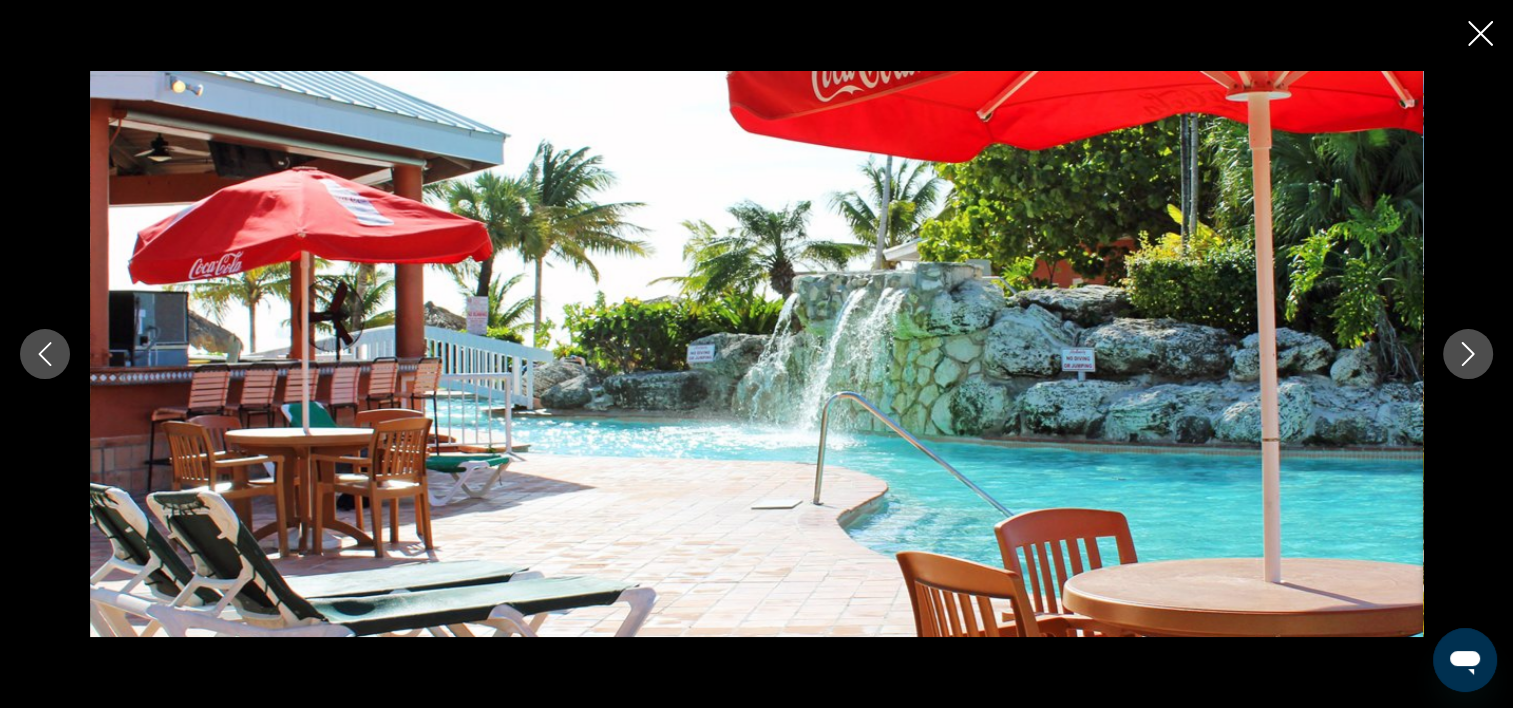 click at bounding box center (1468, 354) 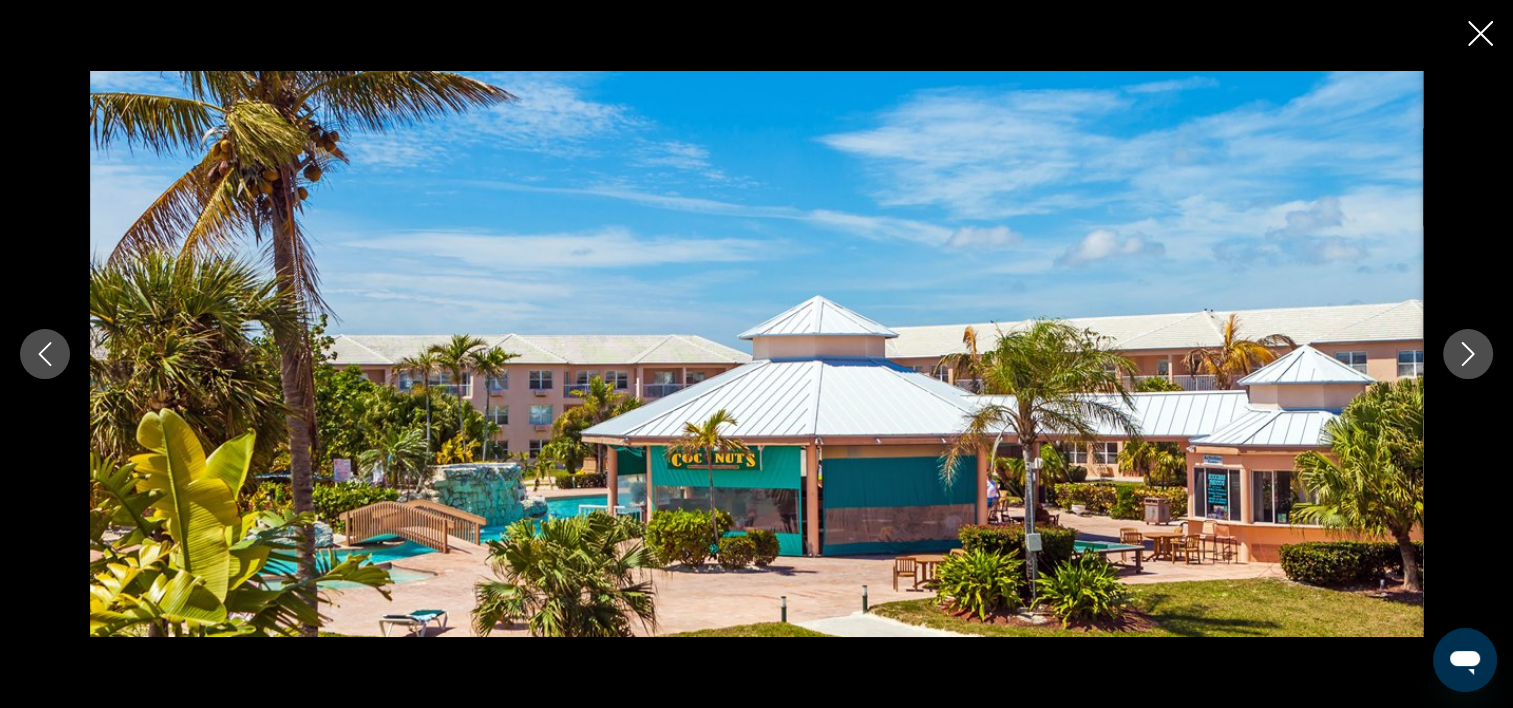 click at bounding box center [1468, 354] 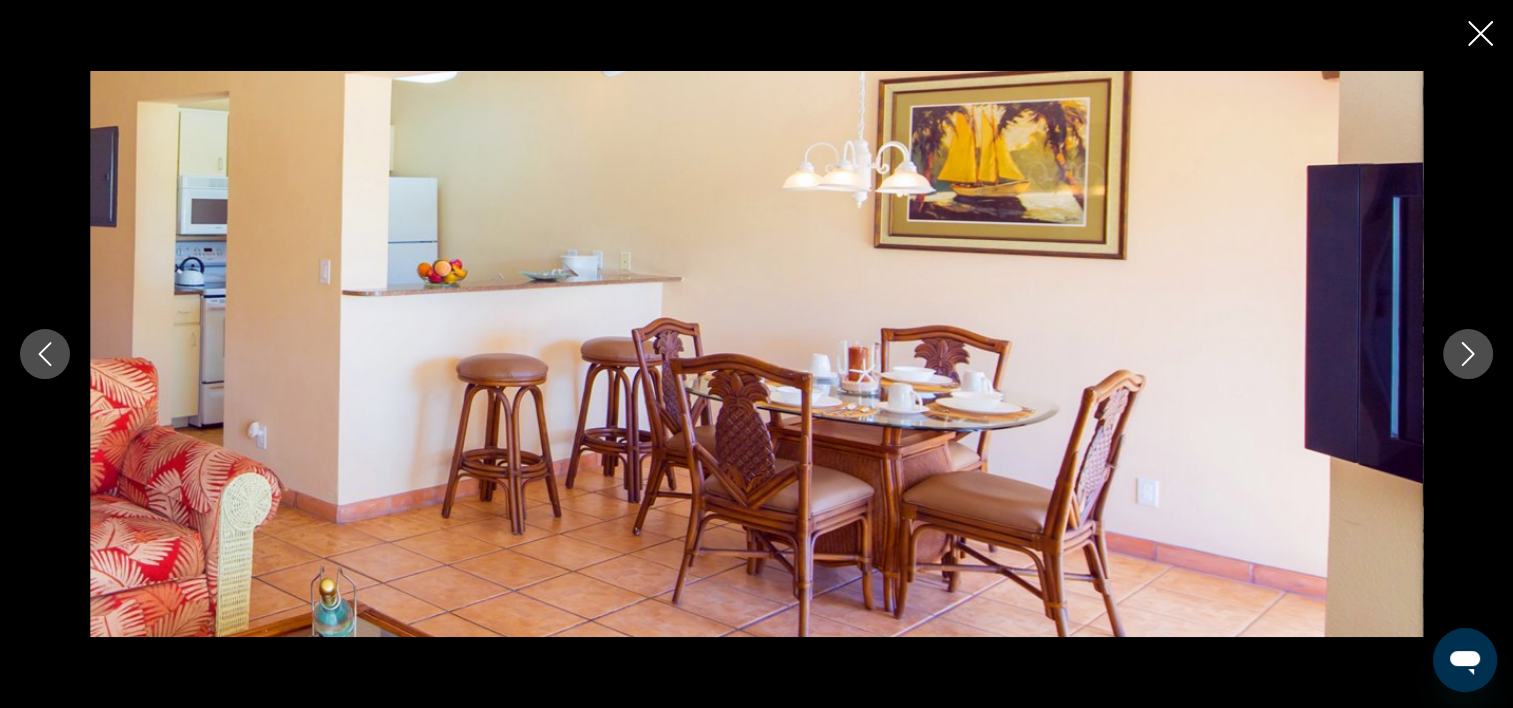 click at bounding box center (1468, 354) 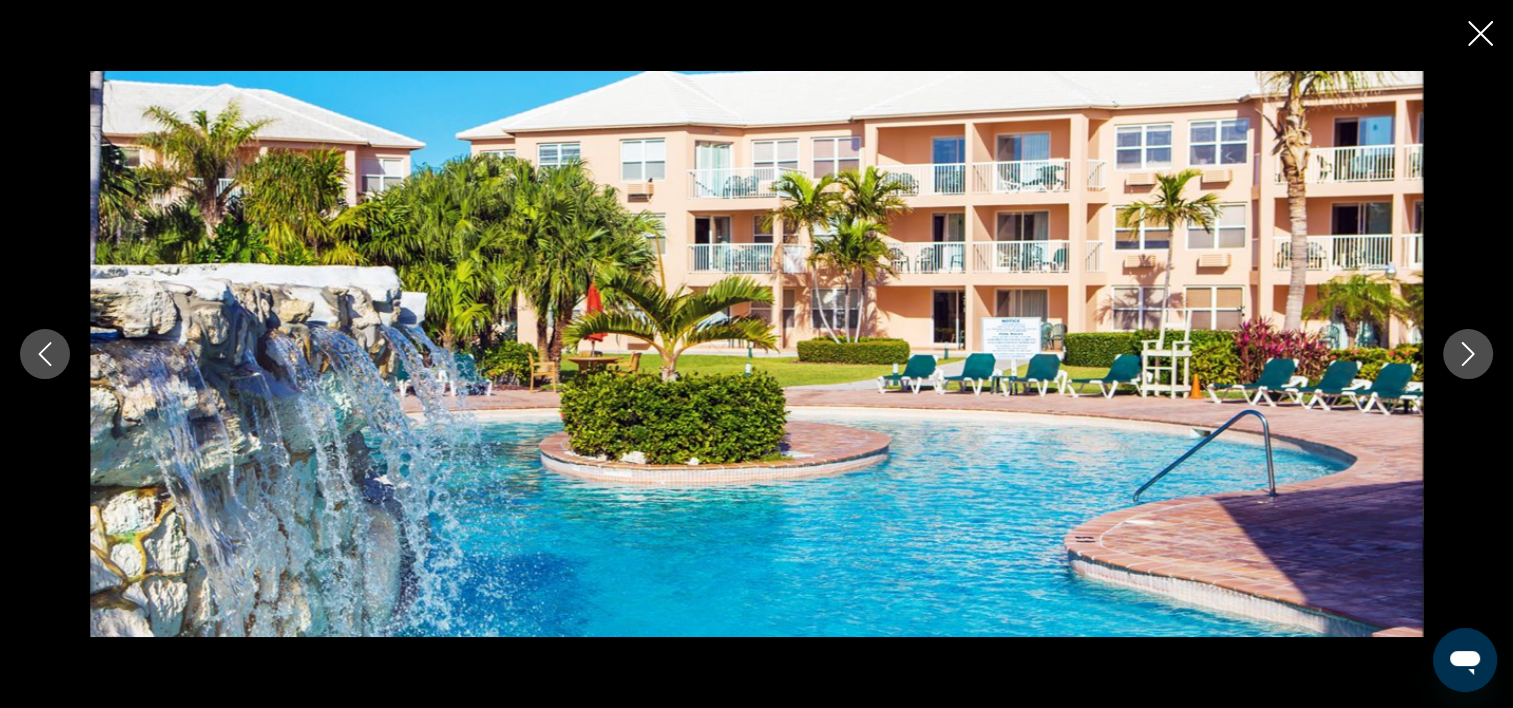 click at bounding box center (1480, 33) 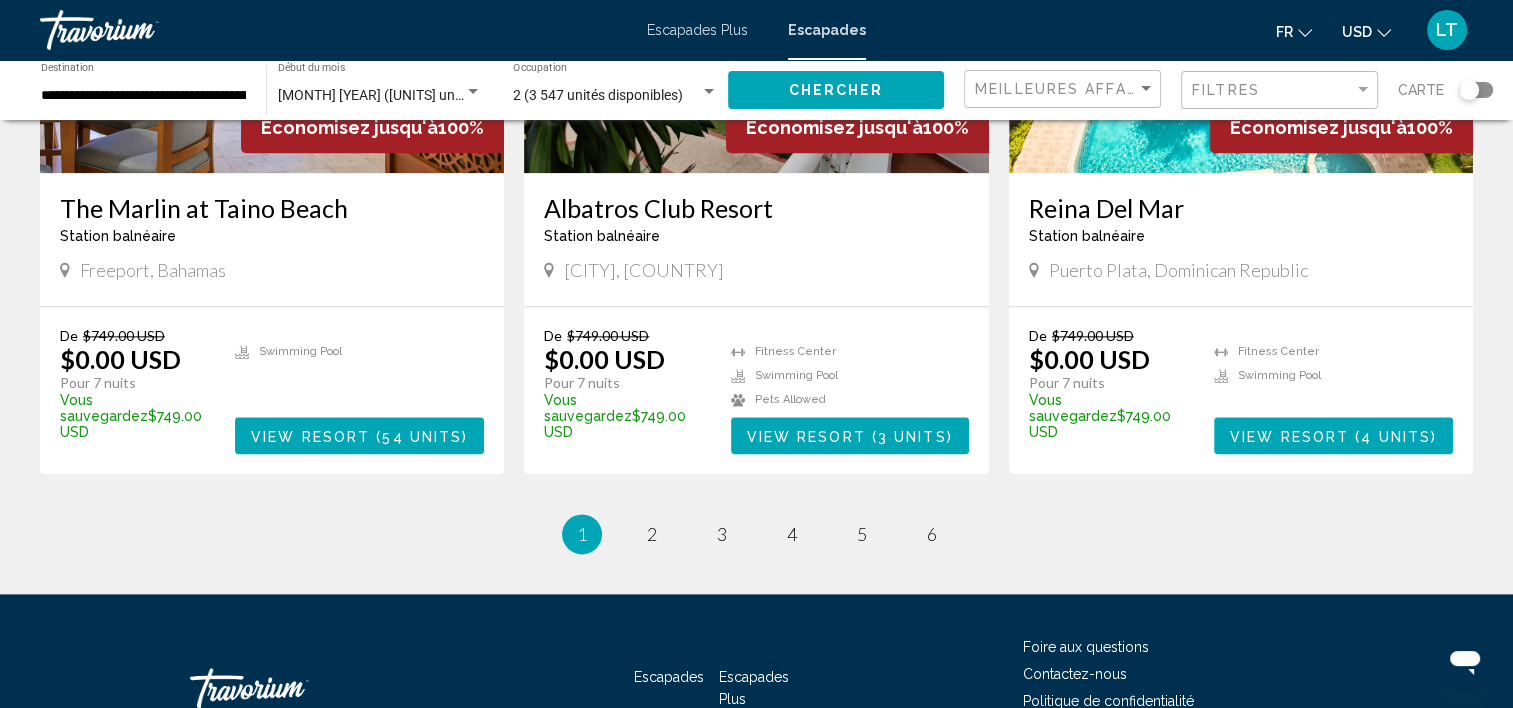 scroll, scrollTop: 2400, scrollLeft: 0, axis: vertical 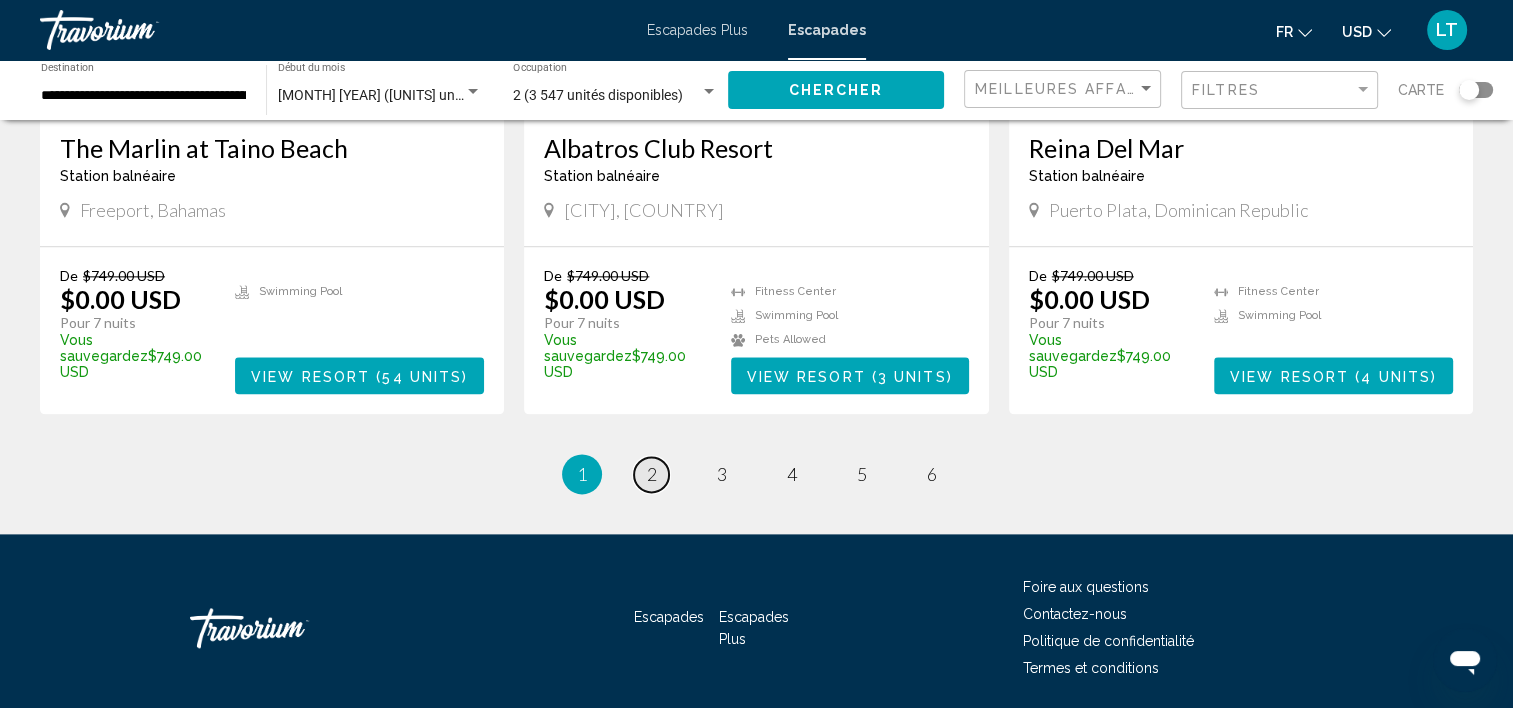 click on "page  2" at bounding box center [651, 474] 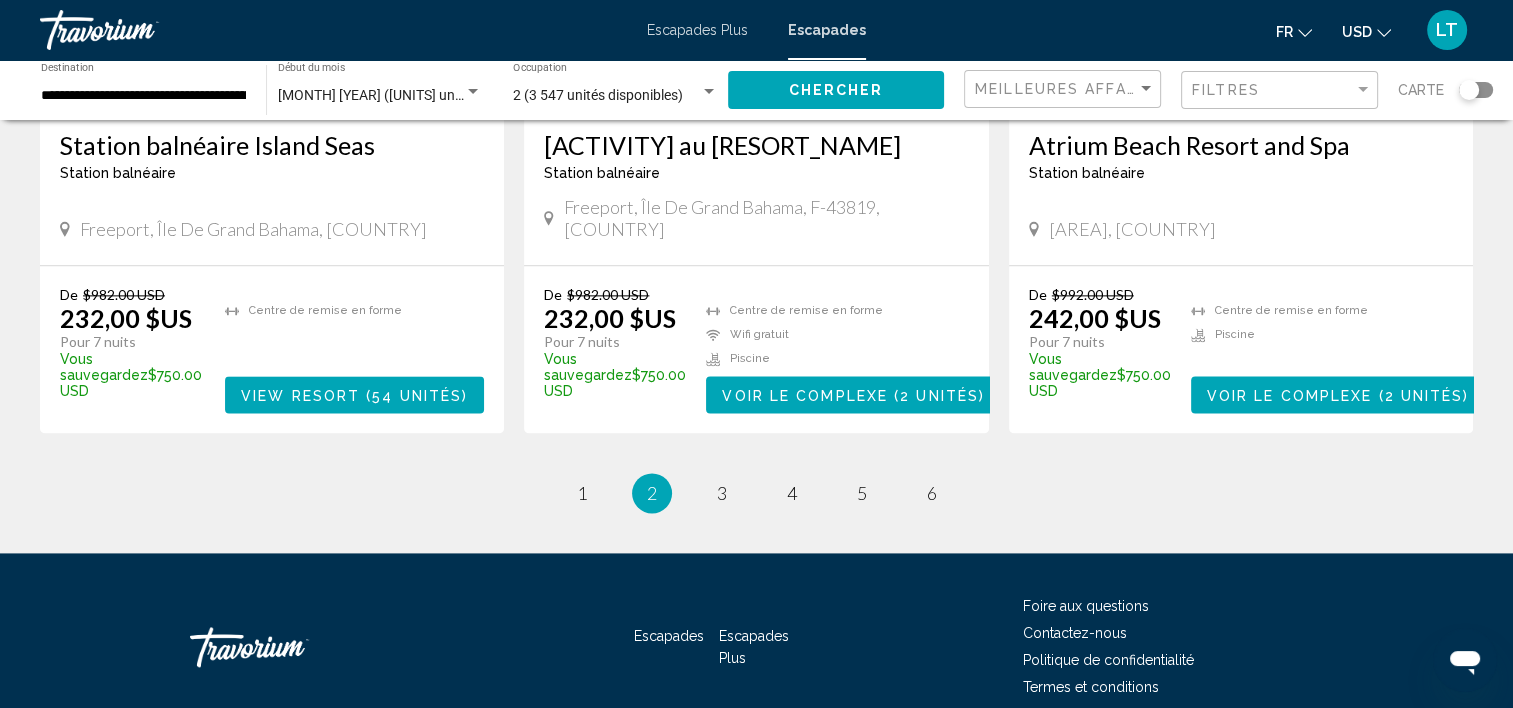 scroll, scrollTop: 2600, scrollLeft: 0, axis: vertical 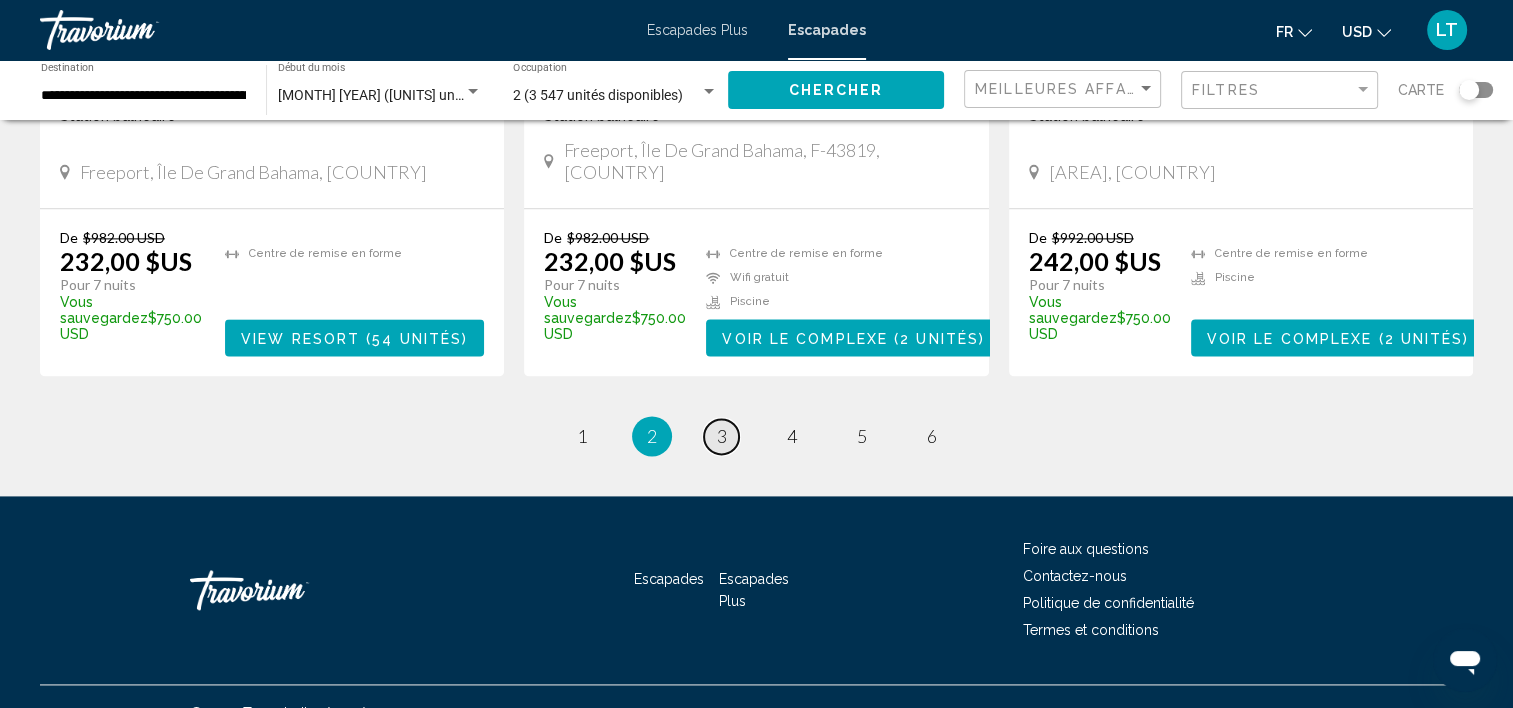 click on "3" at bounding box center [582, 436] 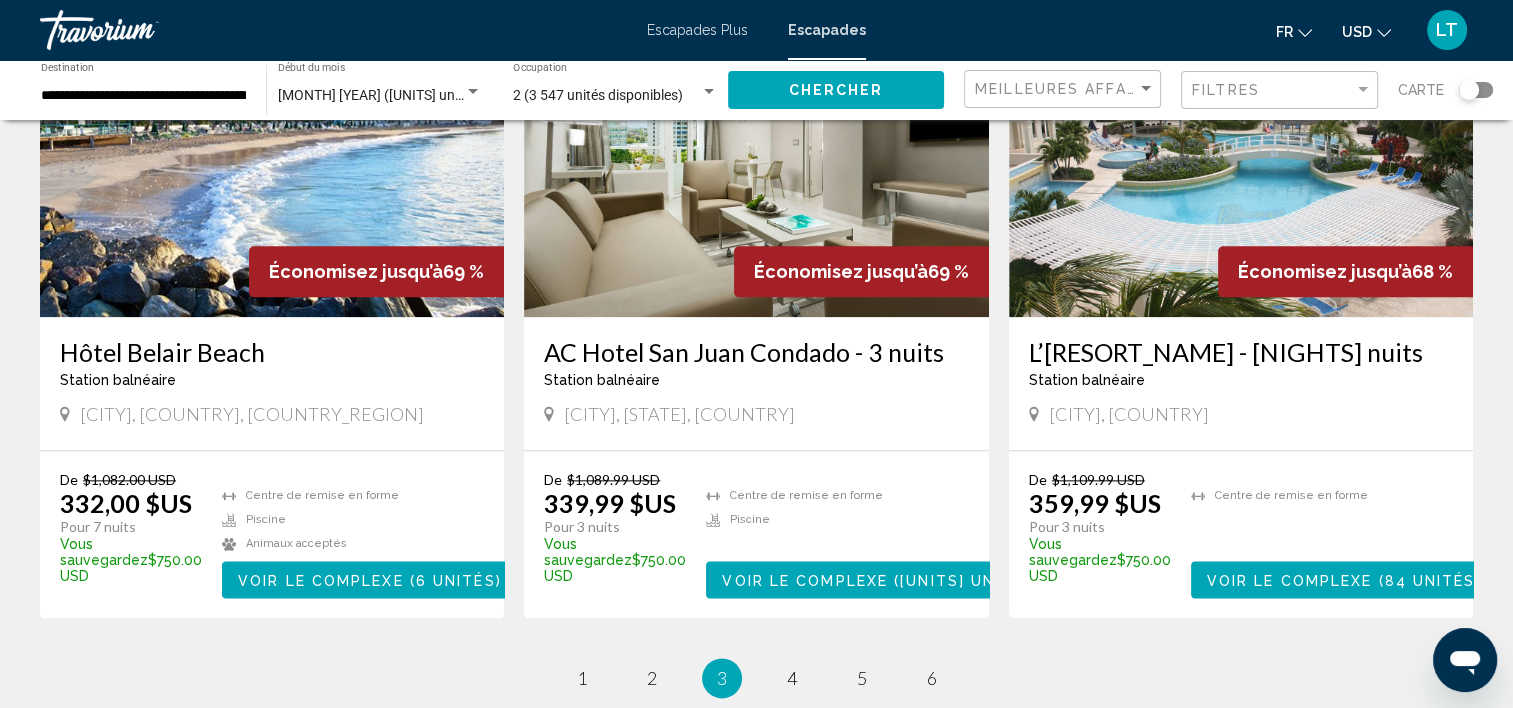 scroll, scrollTop: 2700, scrollLeft: 0, axis: vertical 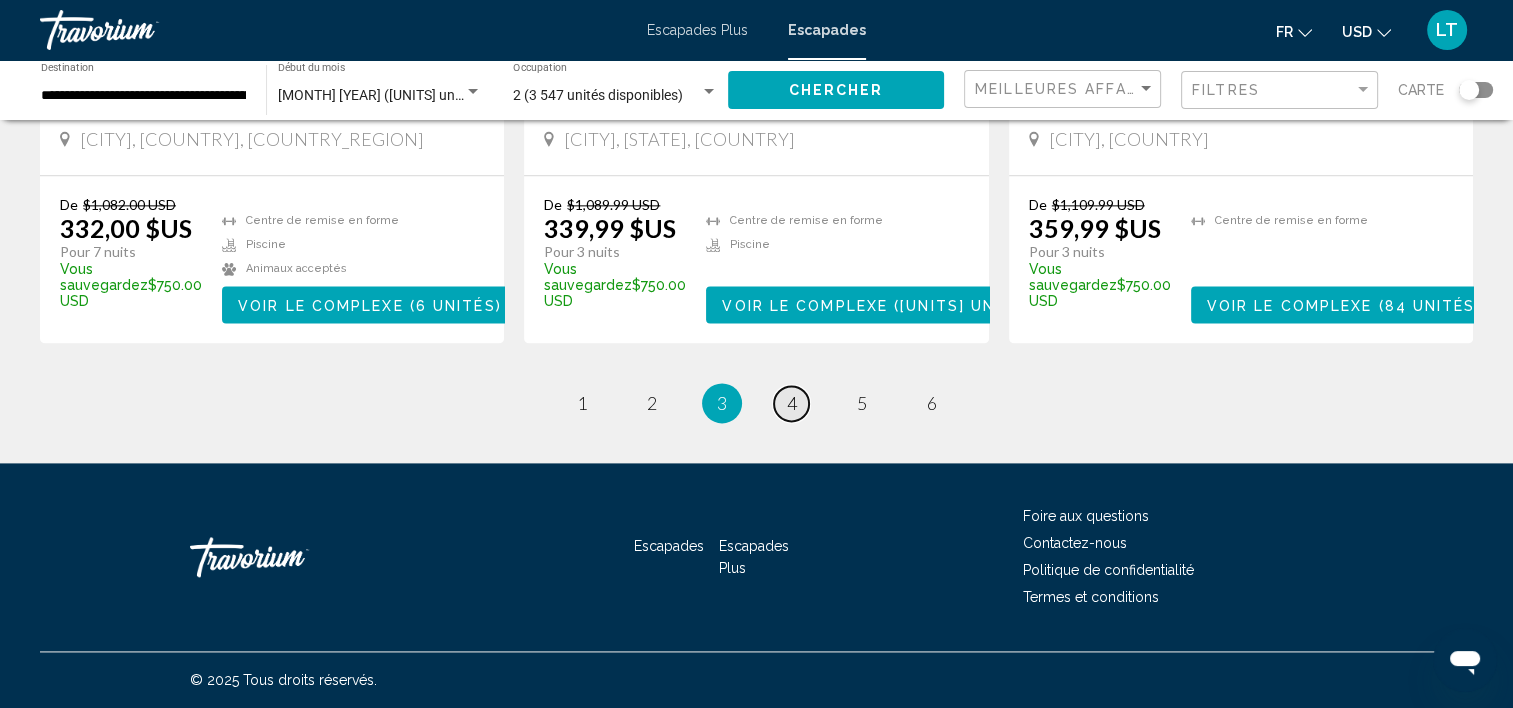 click on "4" at bounding box center [582, 403] 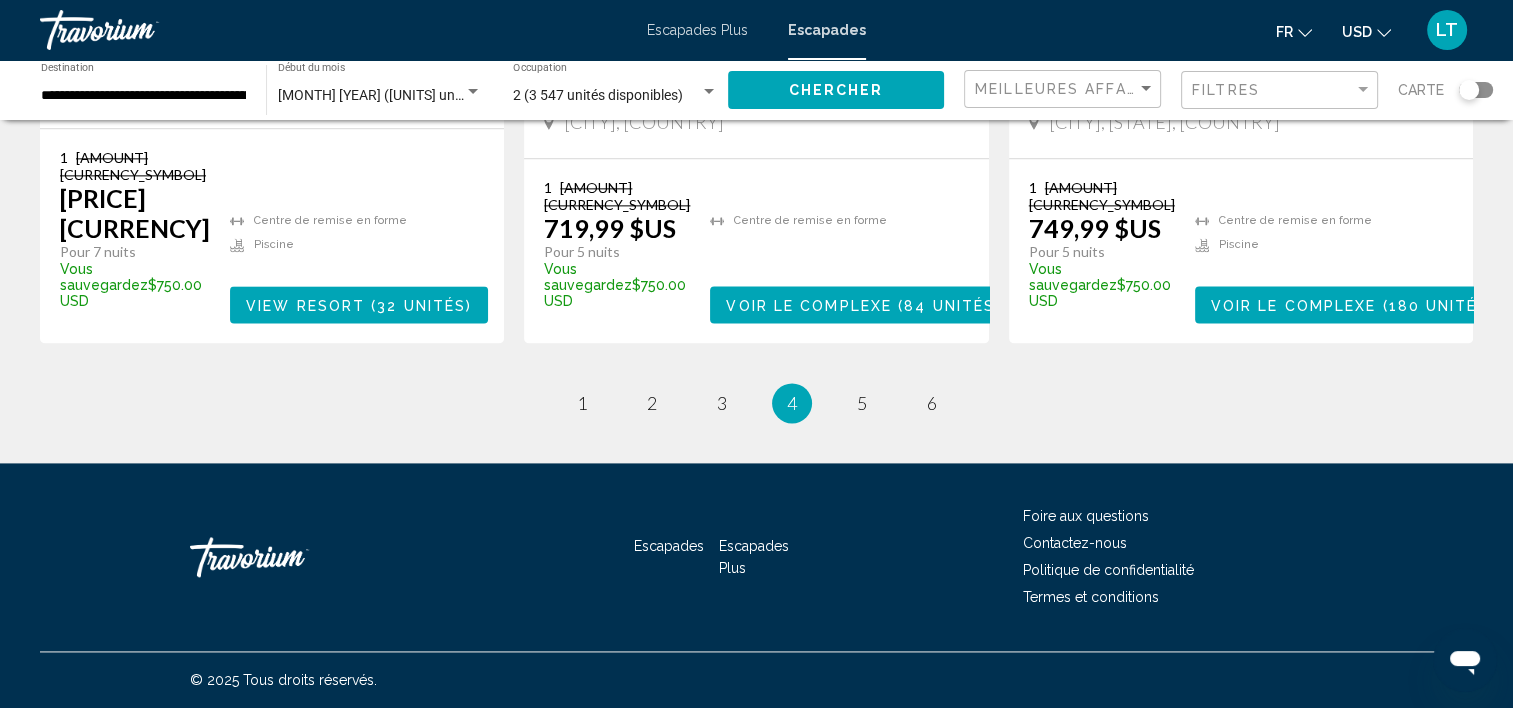 scroll, scrollTop: 2700, scrollLeft: 0, axis: vertical 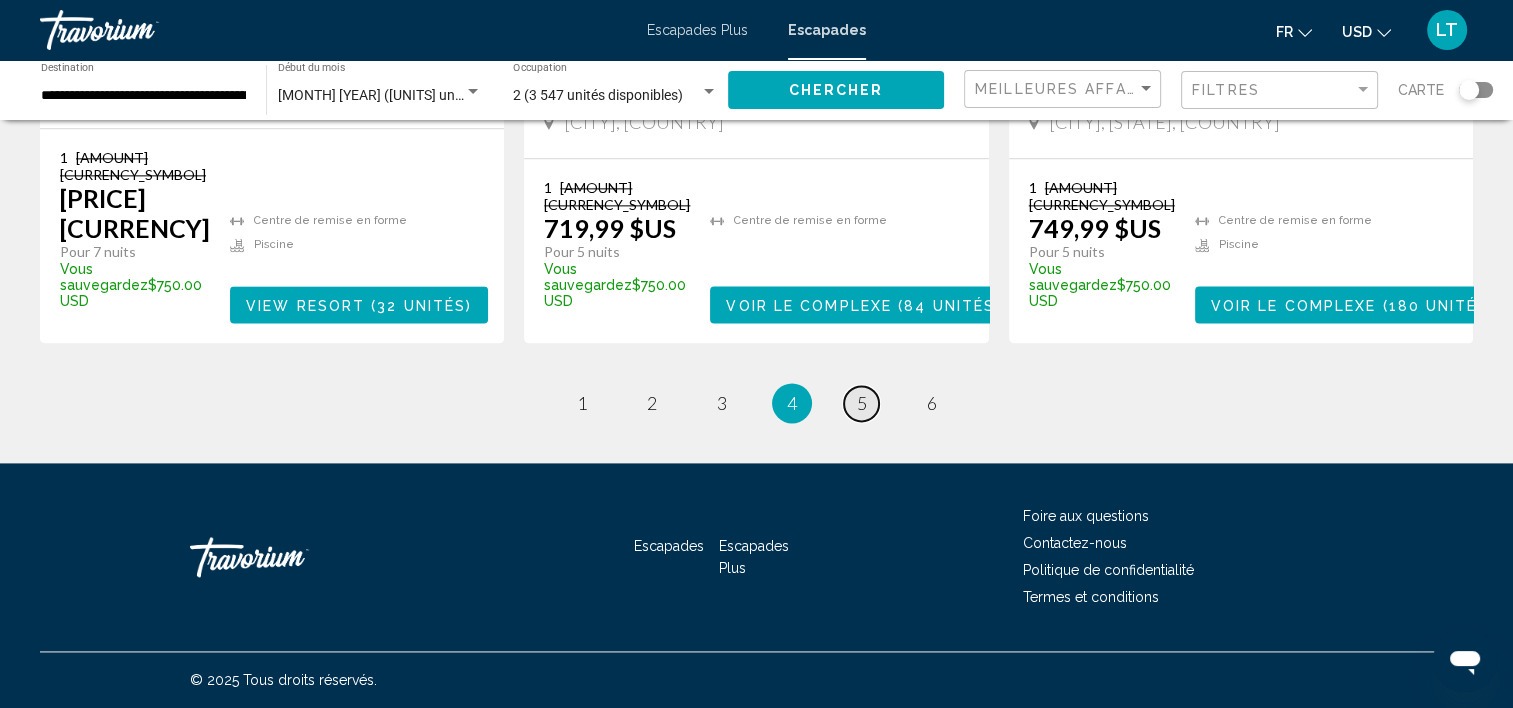 click on "5" at bounding box center [582, 403] 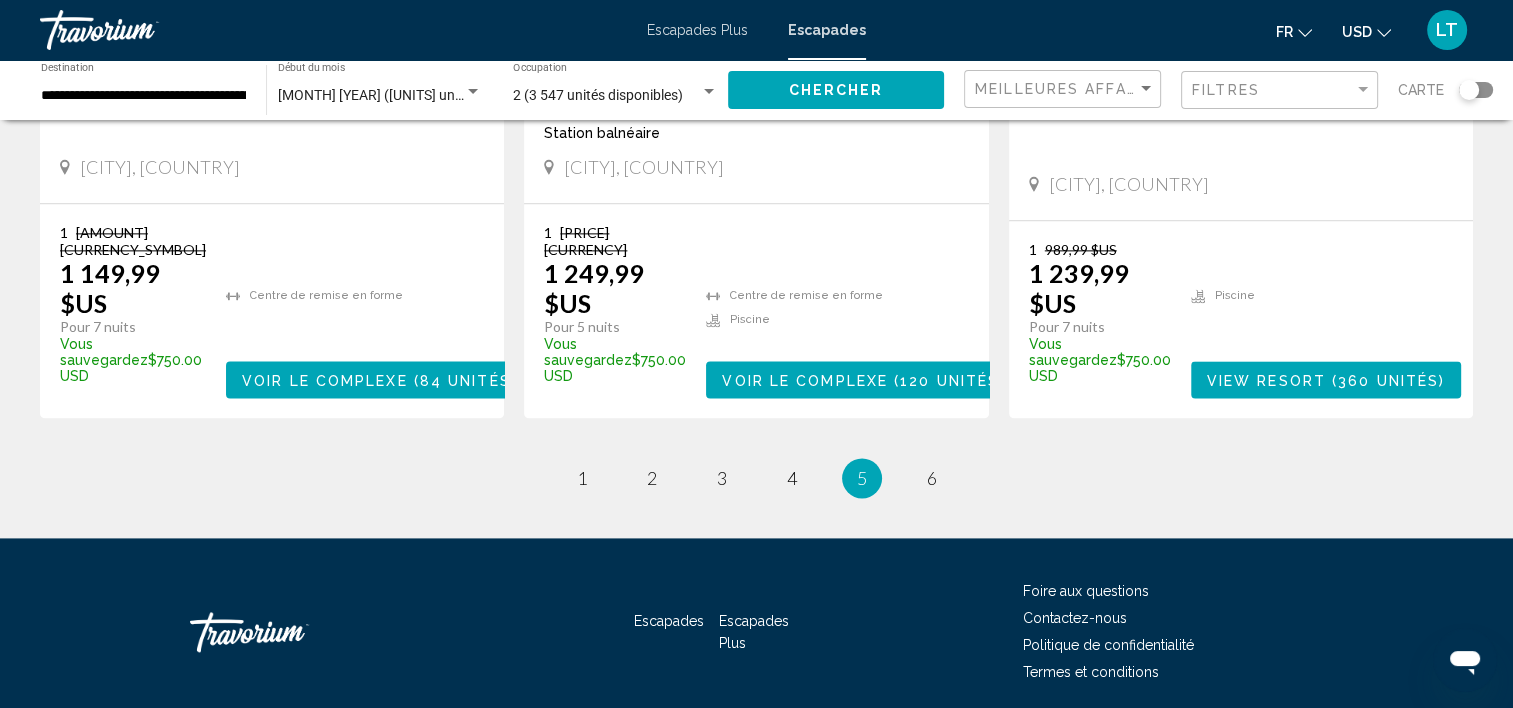 scroll, scrollTop: 2600, scrollLeft: 0, axis: vertical 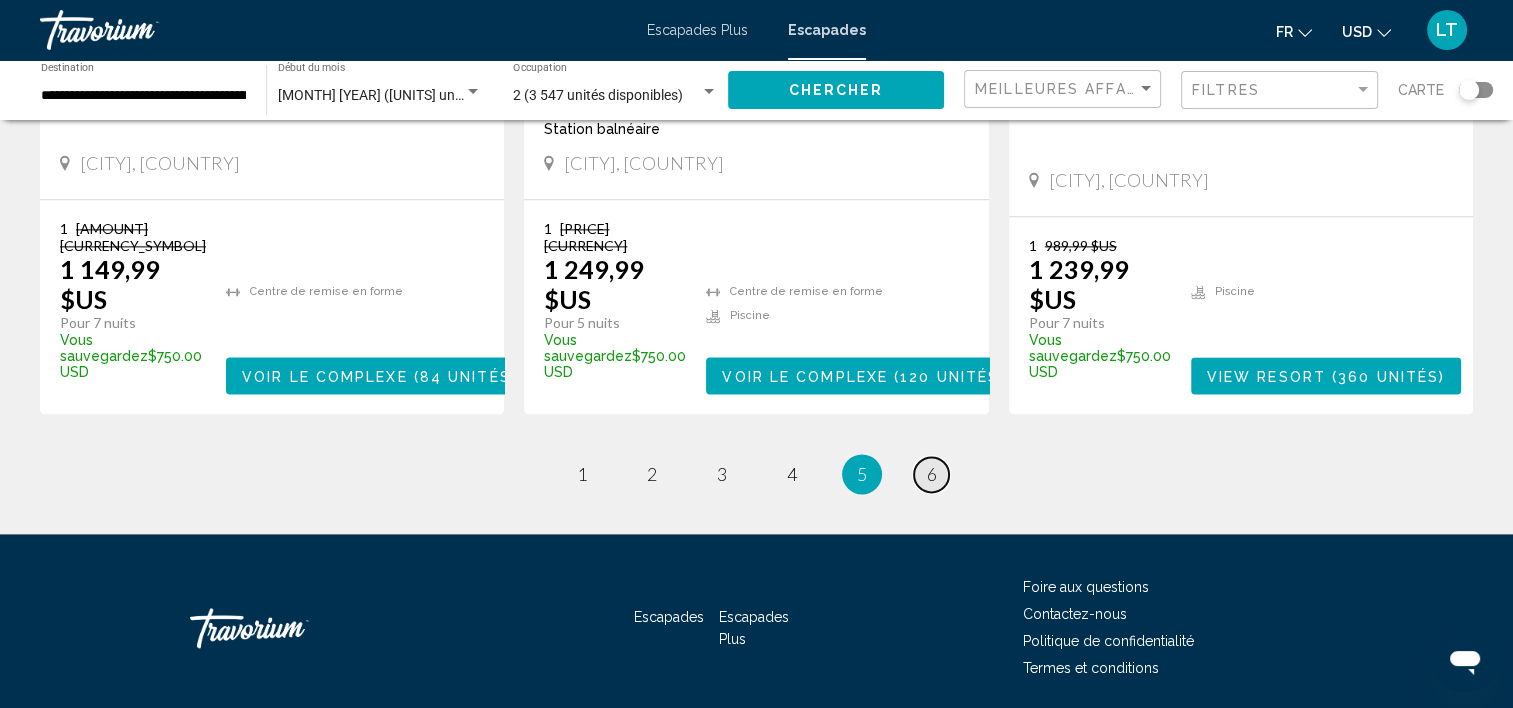 click on "6" at bounding box center [582, 474] 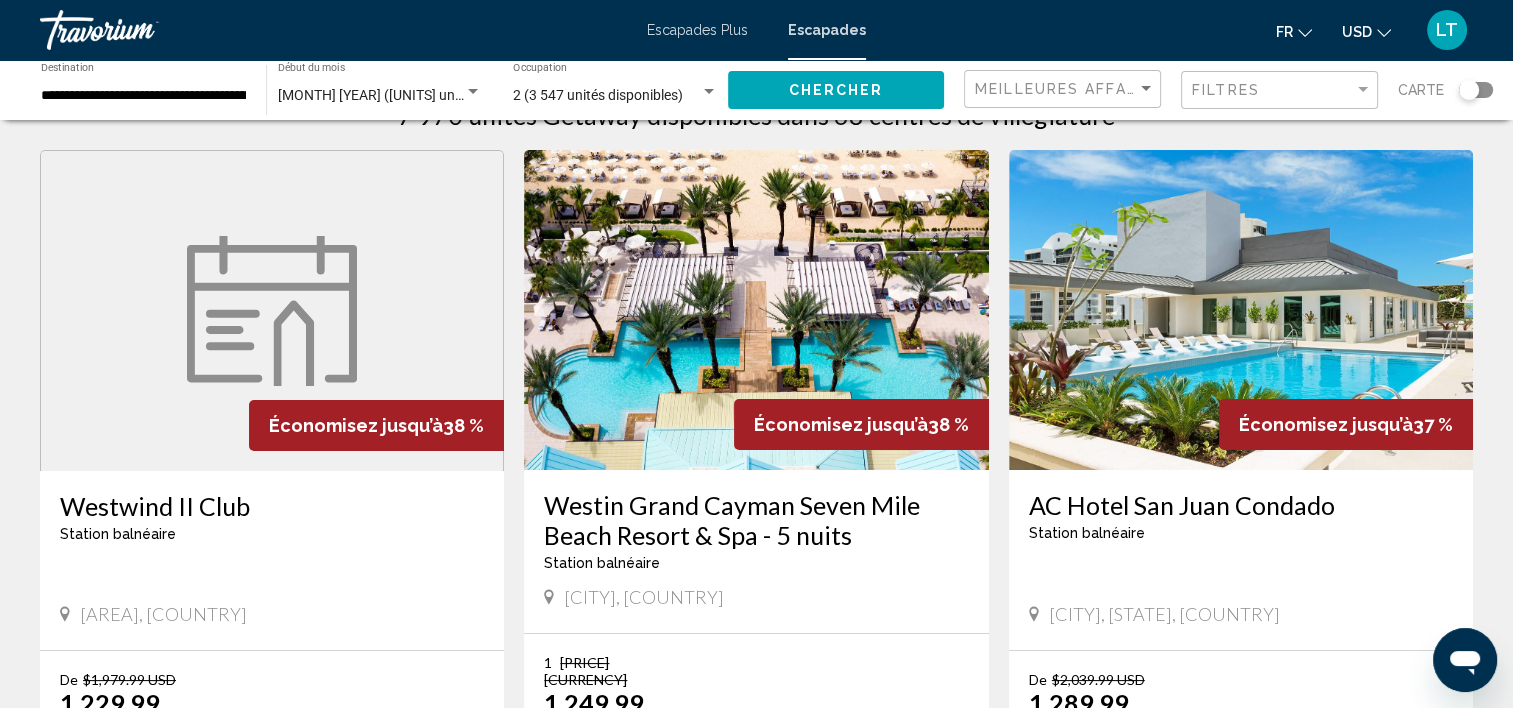 scroll, scrollTop: 0, scrollLeft: 0, axis: both 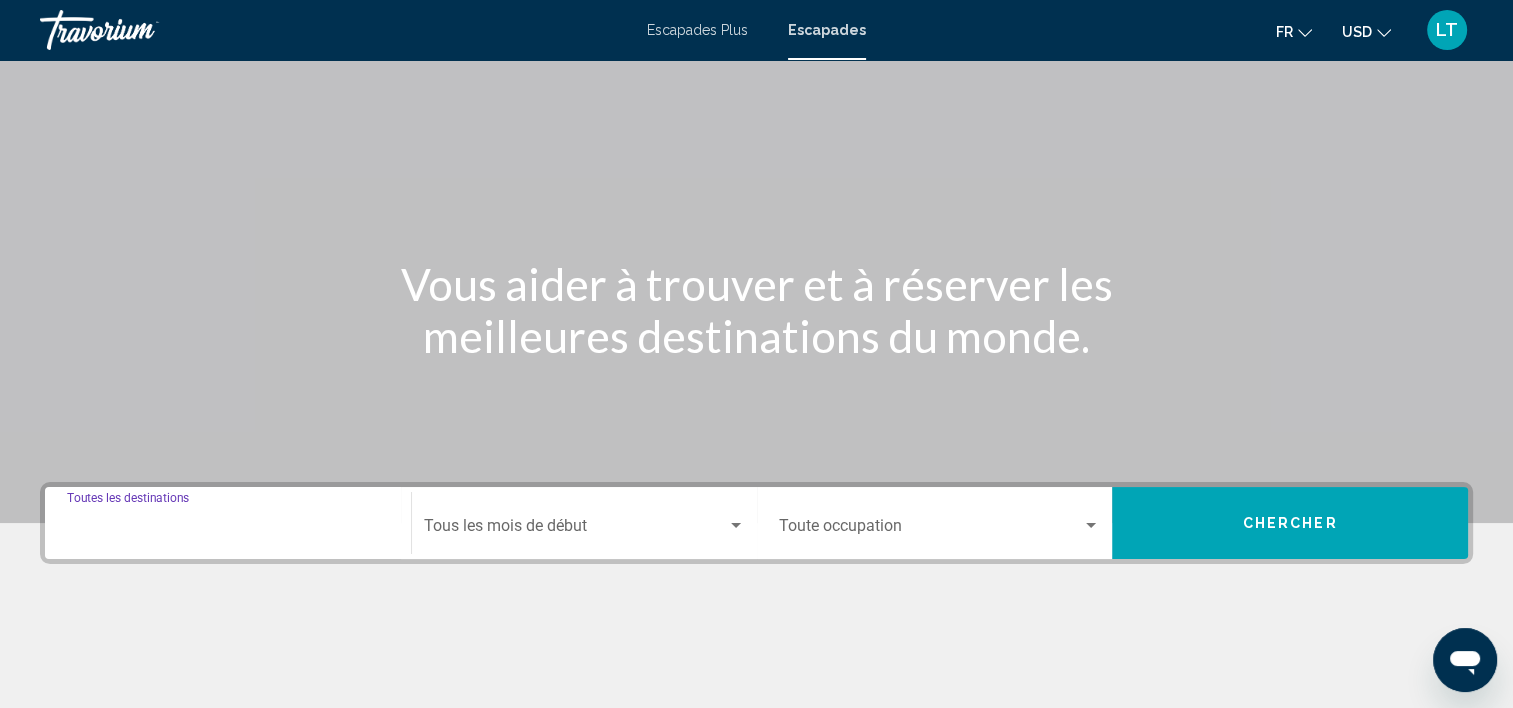 click on "Destination Toutes les destinations" at bounding box center (228, 530) 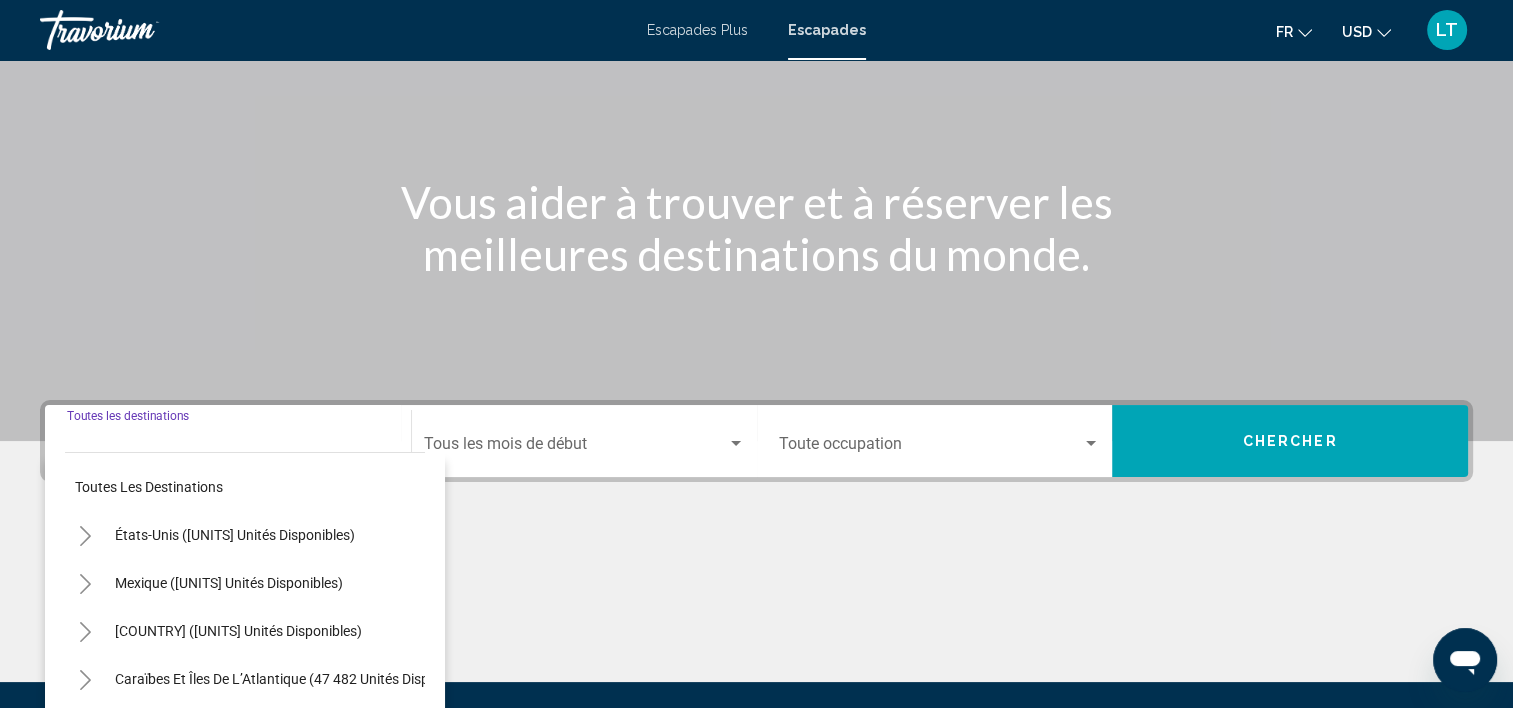 scroll, scrollTop: 377, scrollLeft: 0, axis: vertical 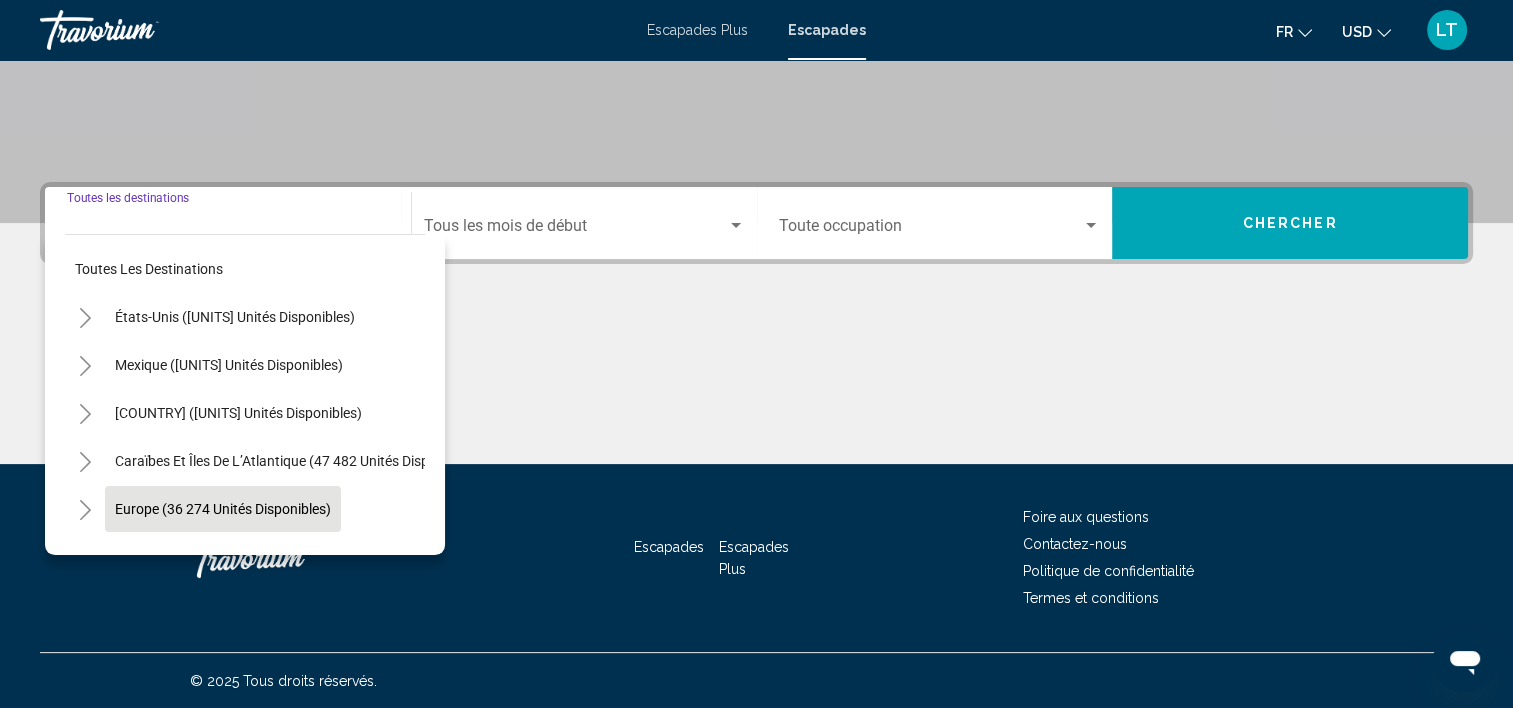 click on "Europe (36 274 unités disponibles)" at bounding box center [235, 317] 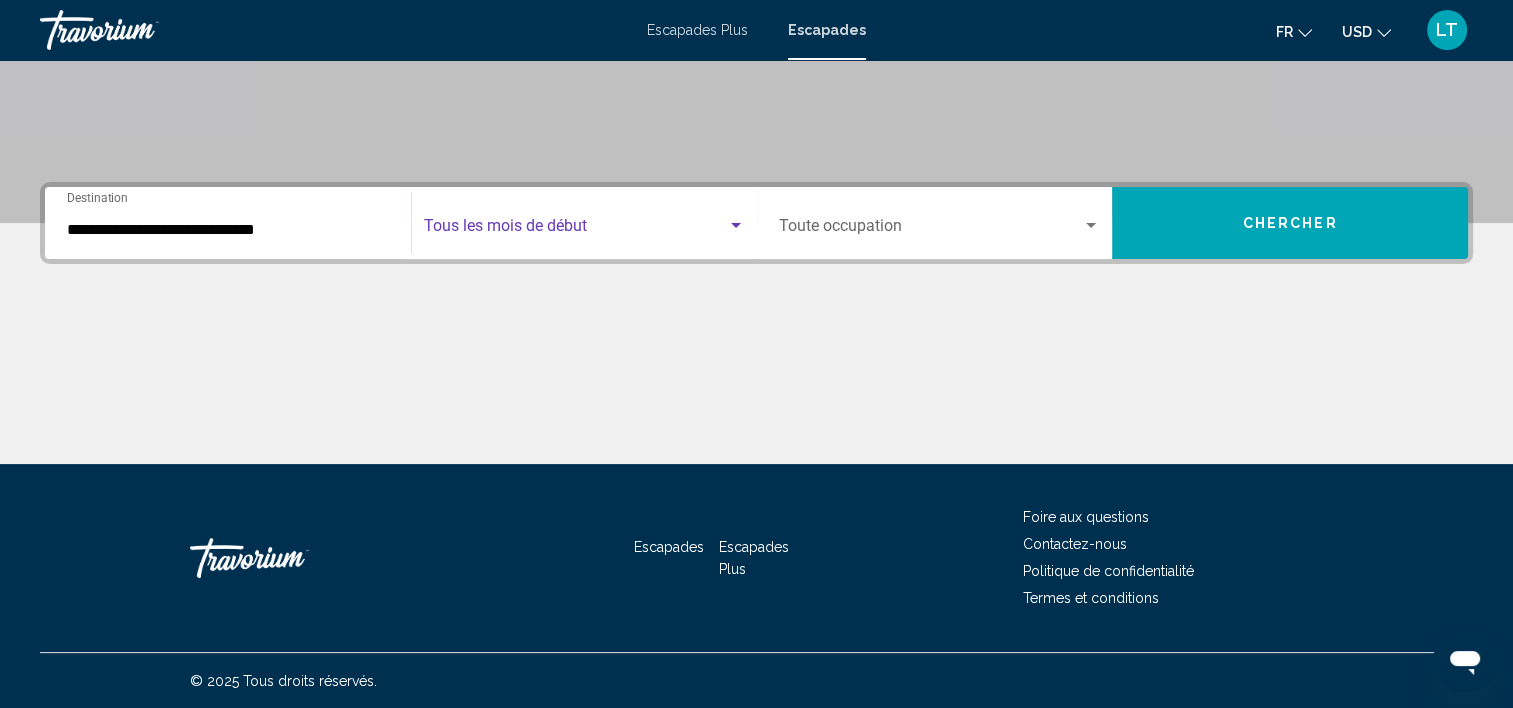 click at bounding box center [575, 230] 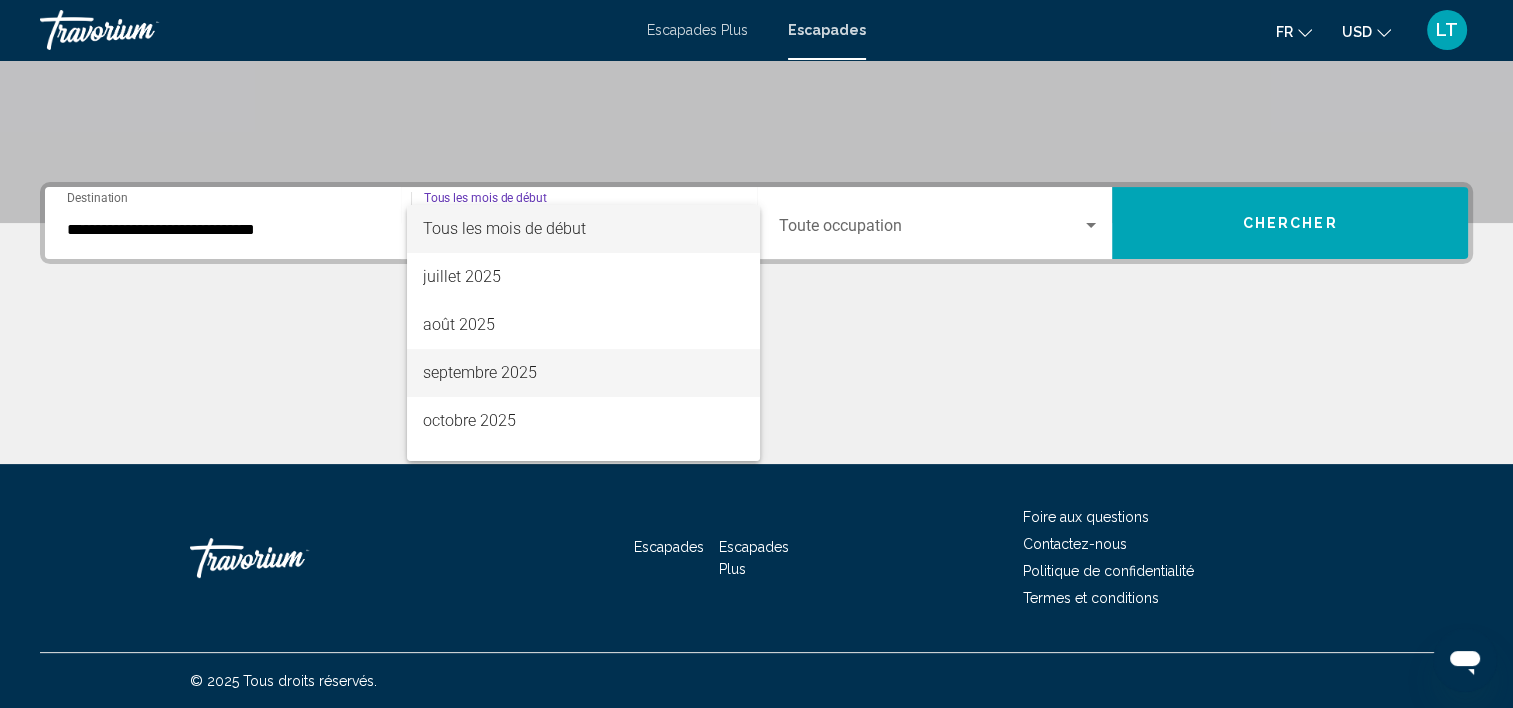click on "septembre 2025" at bounding box center [583, 373] 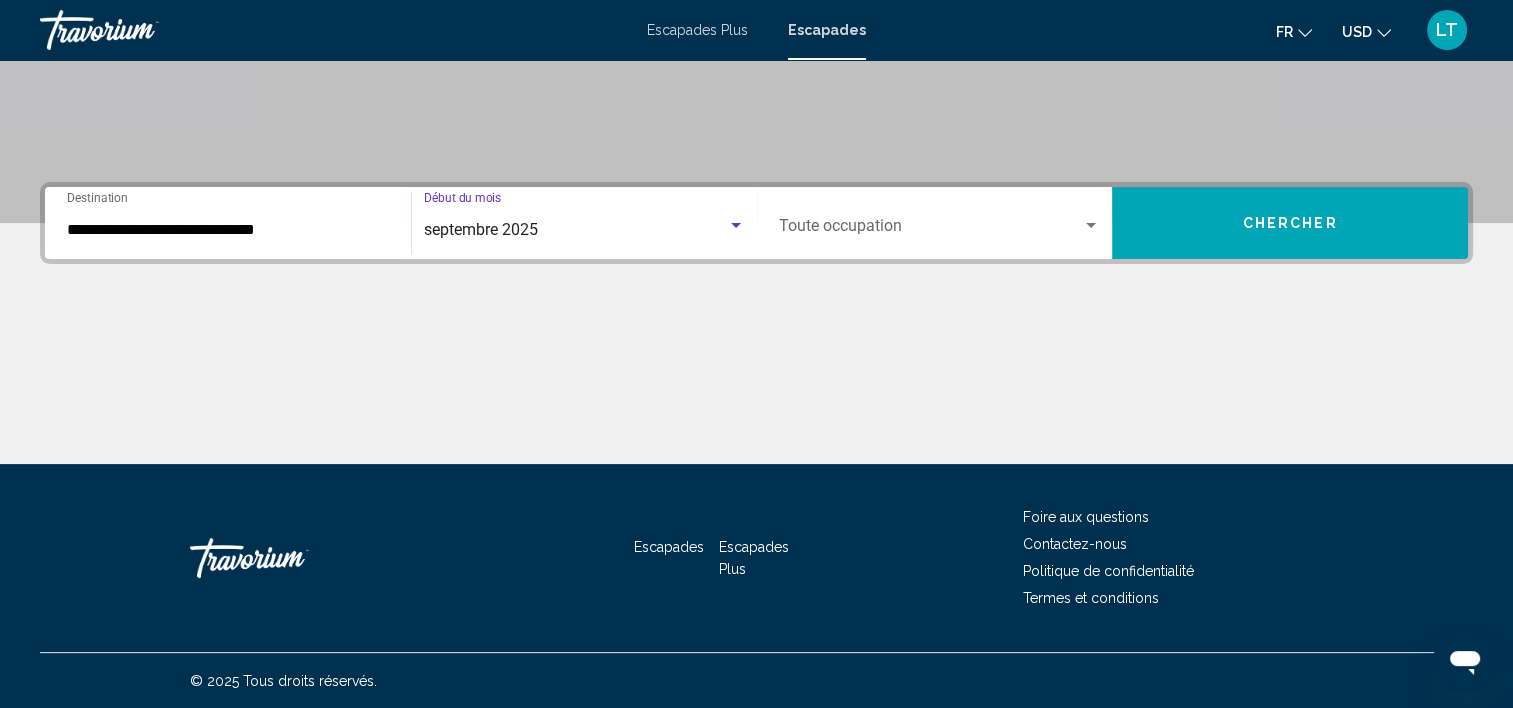 click on "Chercher" at bounding box center (1290, 223) 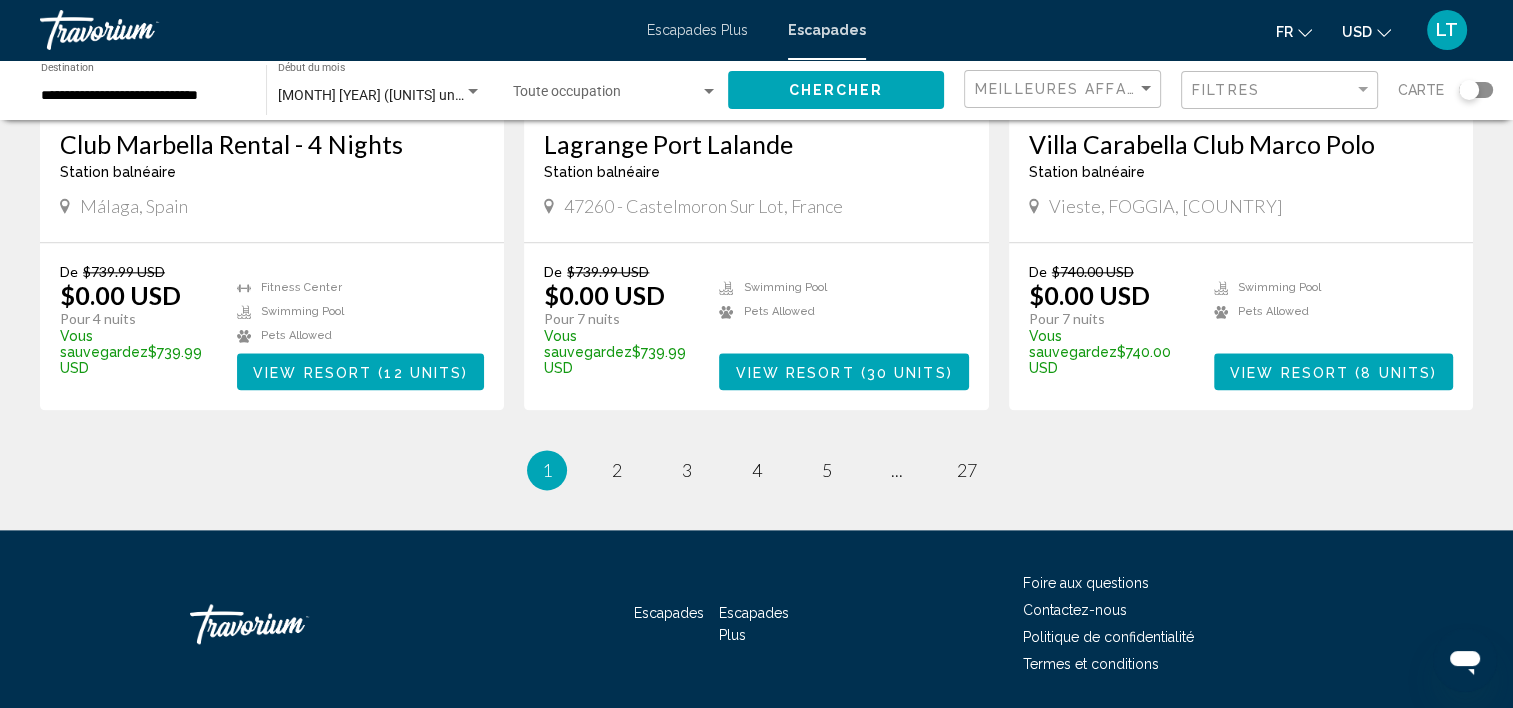 scroll, scrollTop: 2406, scrollLeft: 0, axis: vertical 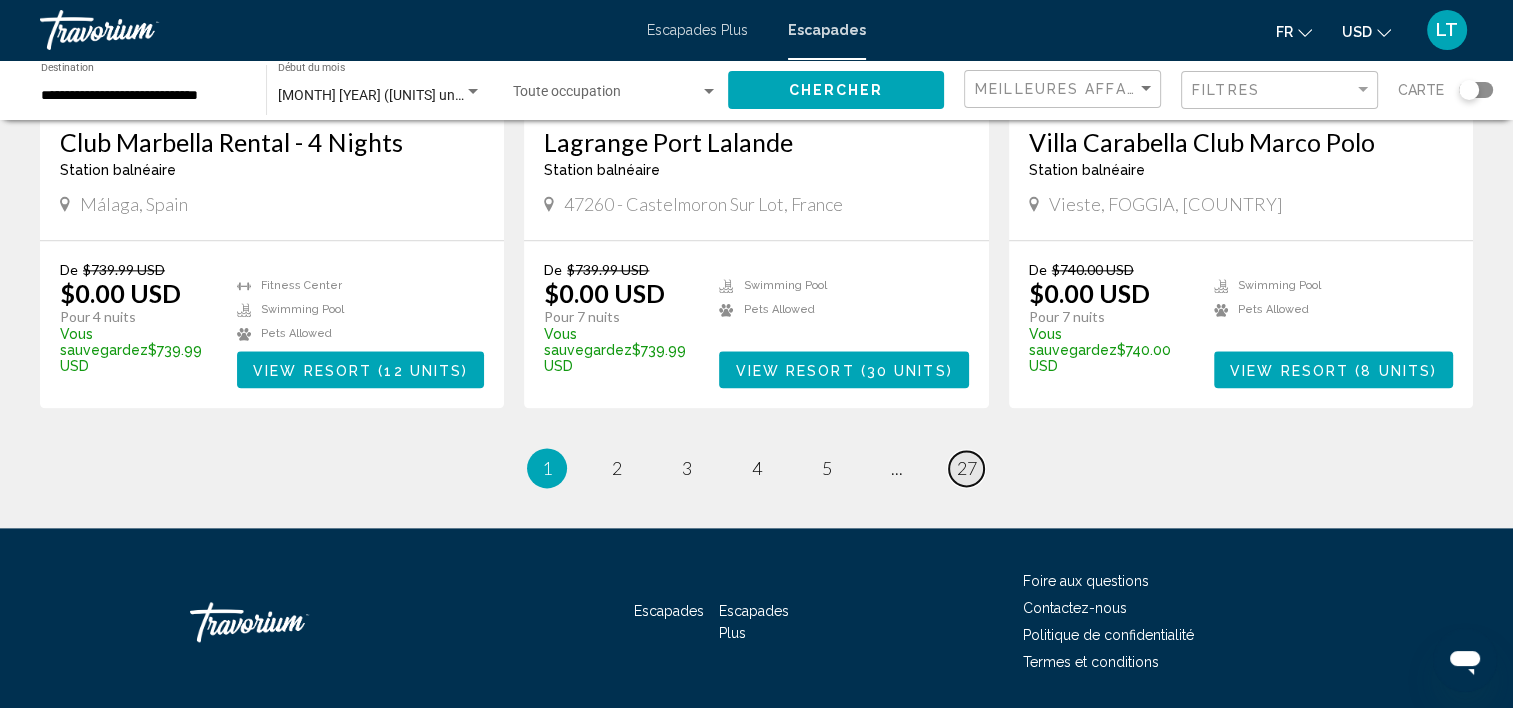 click on "27" at bounding box center [617, 468] 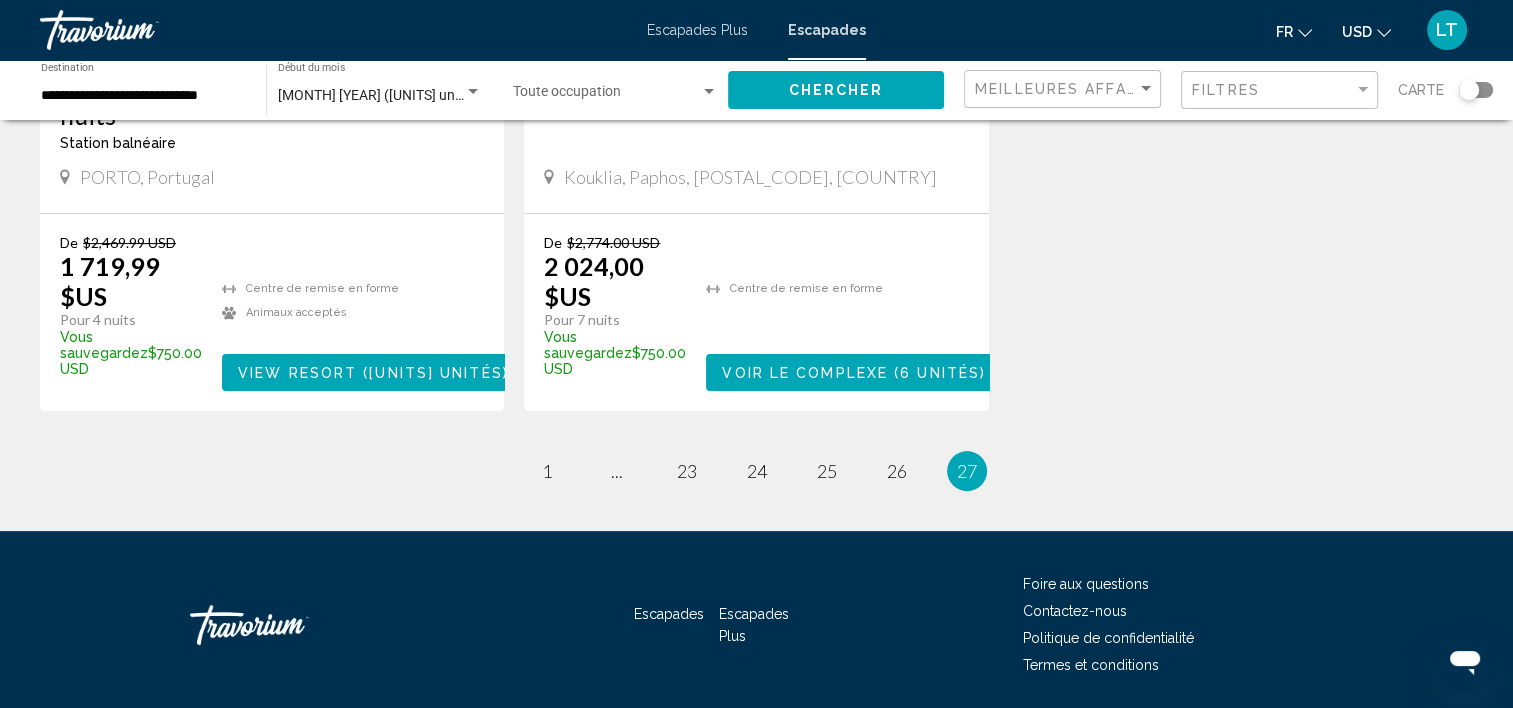 scroll, scrollTop: 500, scrollLeft: 0, axis: vertical 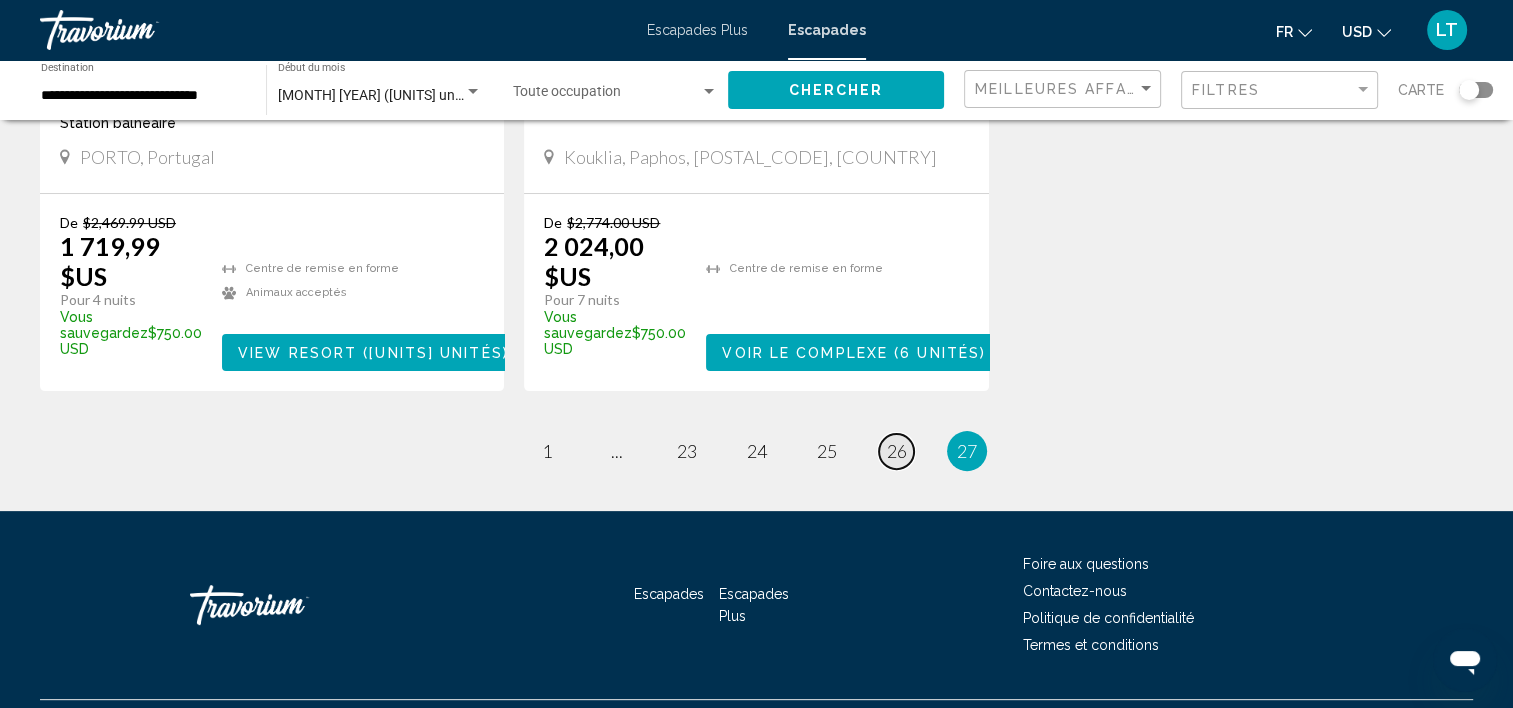 click on "26" at bounding box center [547, 451] 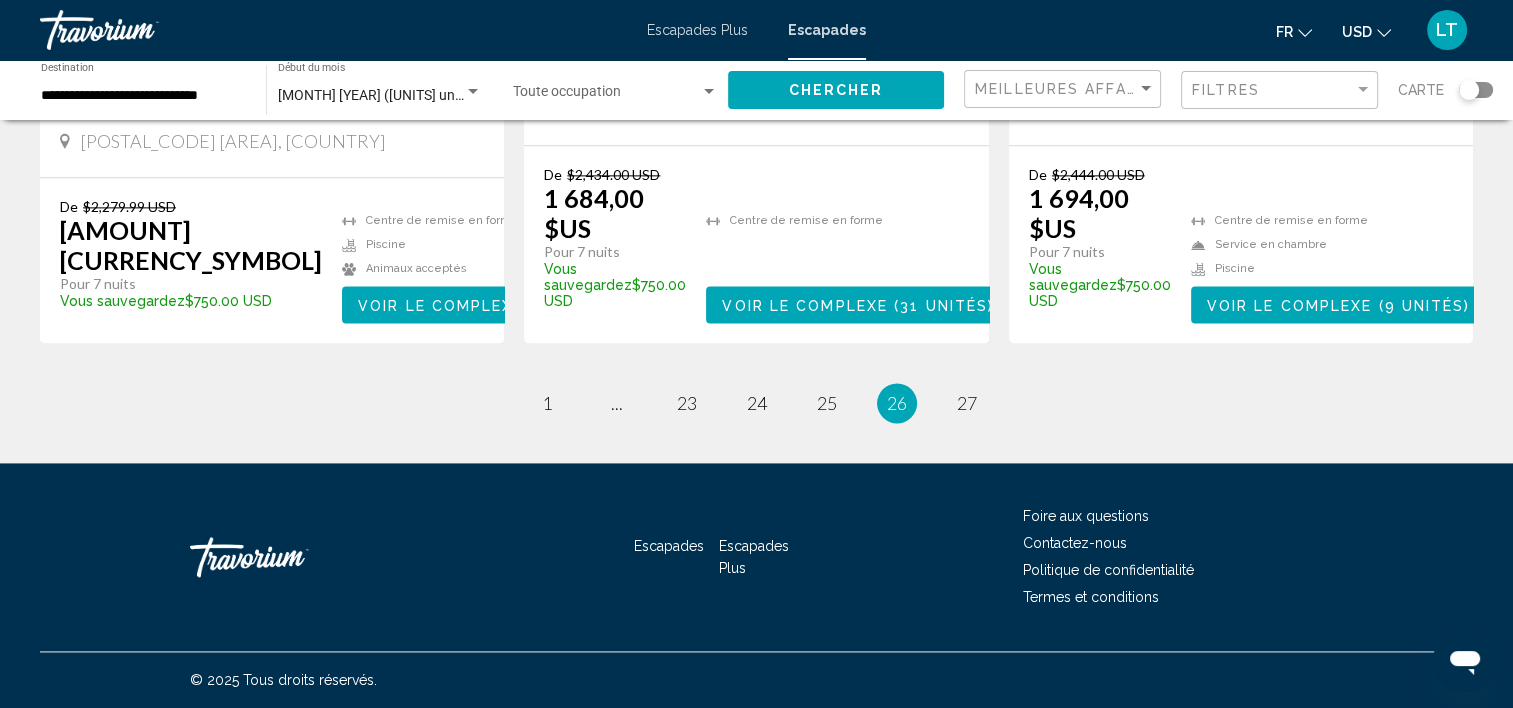 scroll, scrollTop: 2718, scrollLeft: 0, axis: vertical 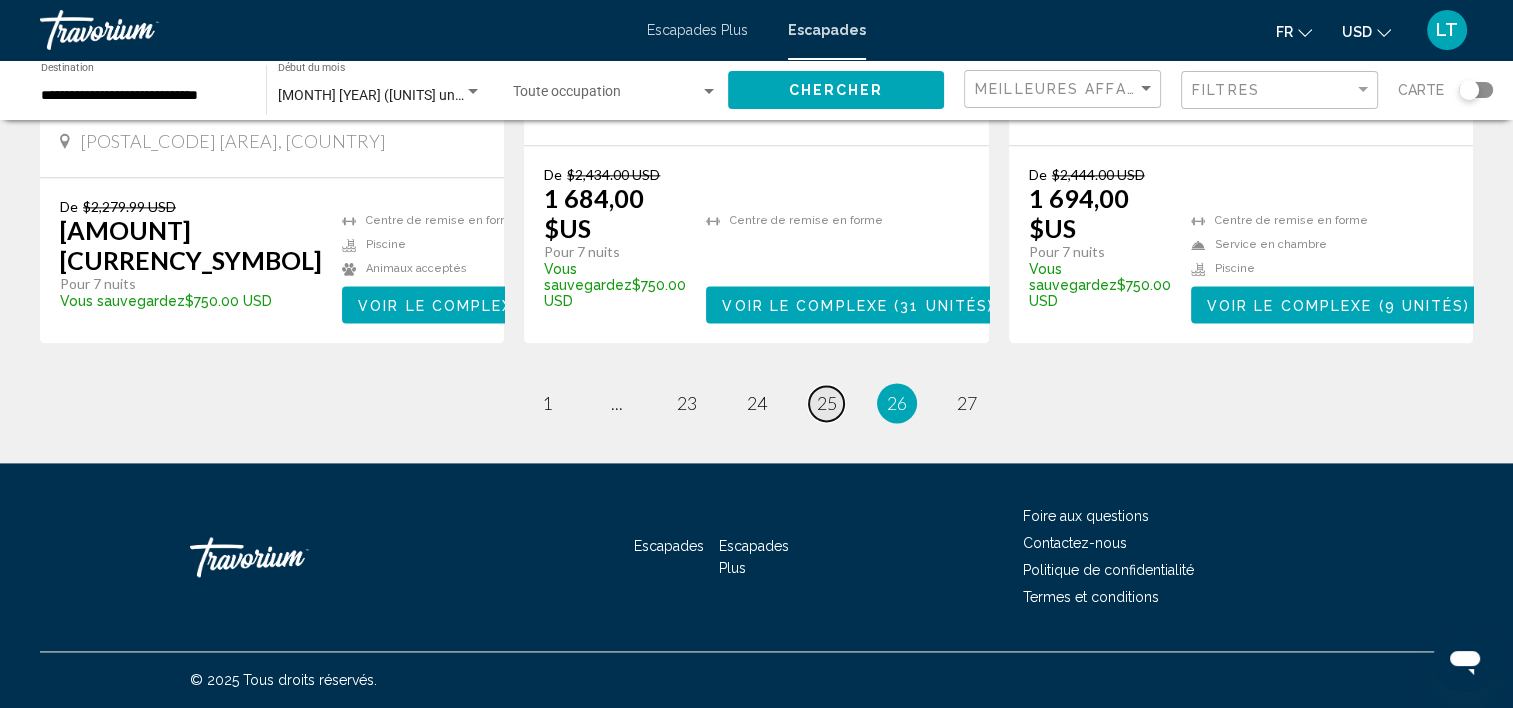 click on "25" at bounding box center (547, 403) 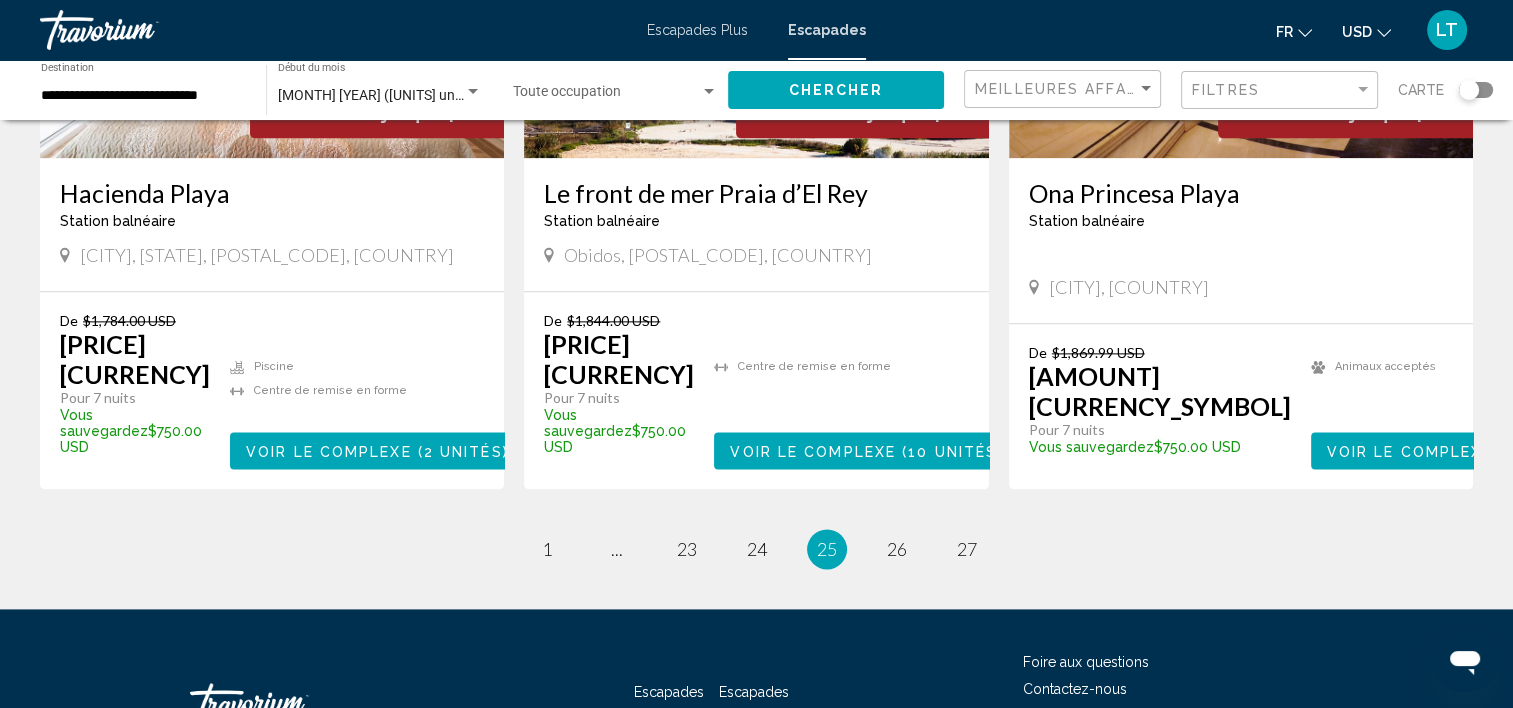 scroll, scrollTop: 2600, scrollLeft: 0, axis: vertical 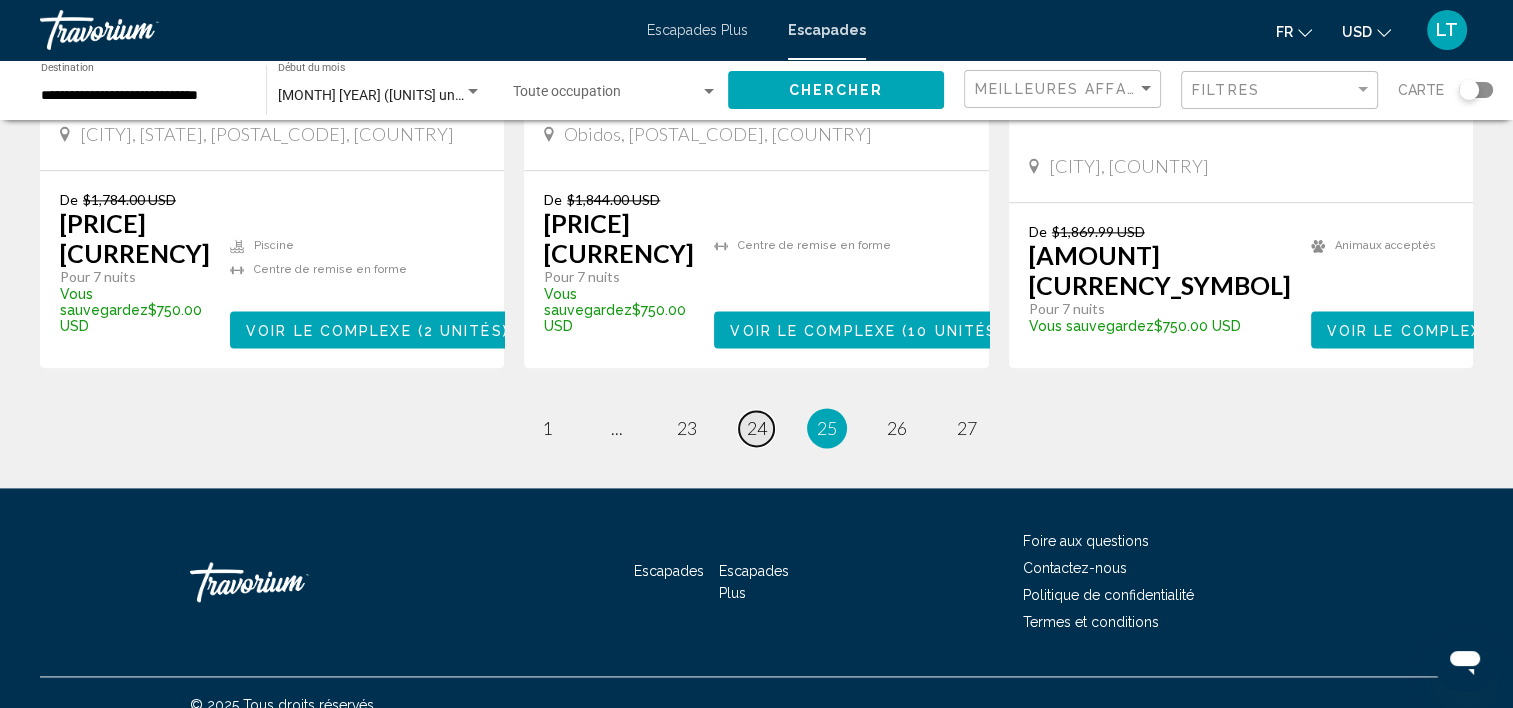 click on "24" at bounding box center (547, 428) 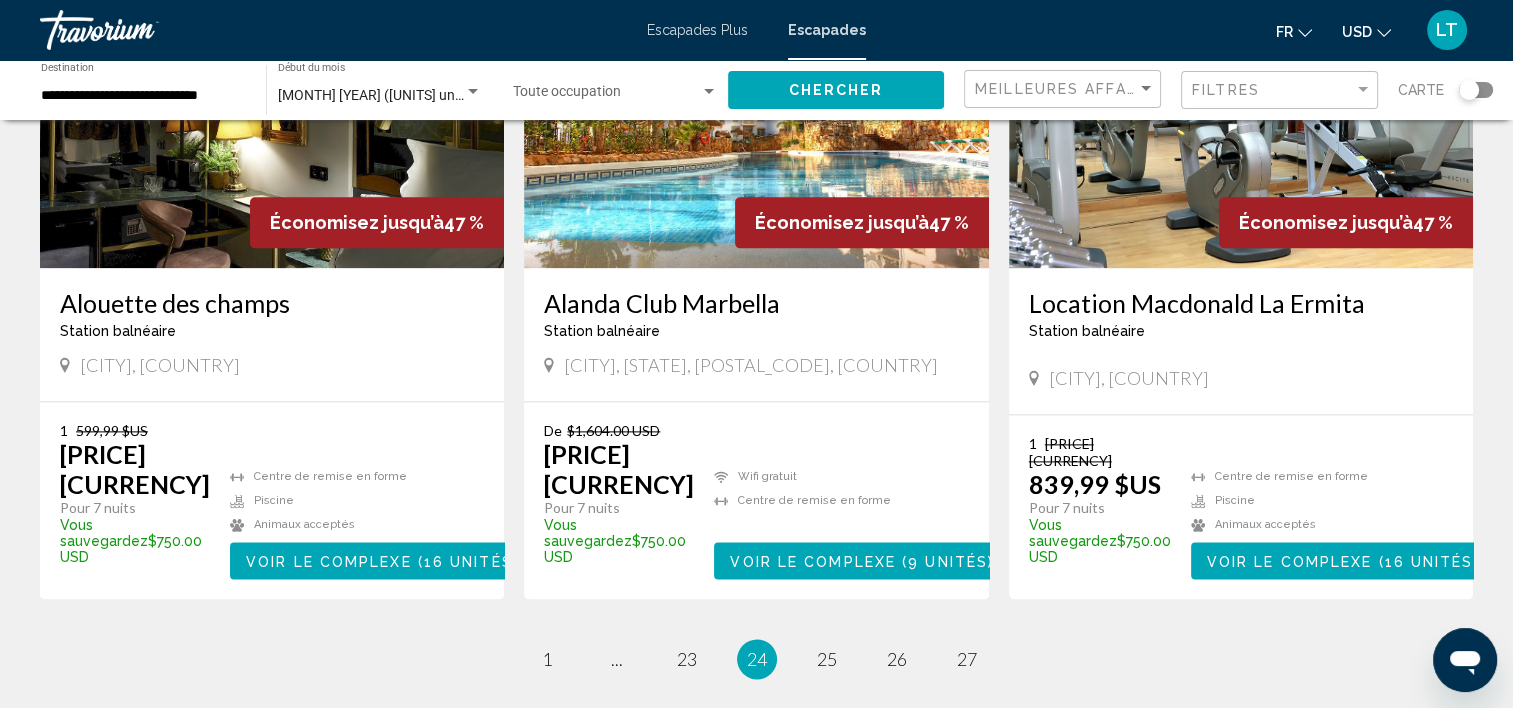 scroll, scrollTop: 2600, scrollLeft: 0, axis: vertical 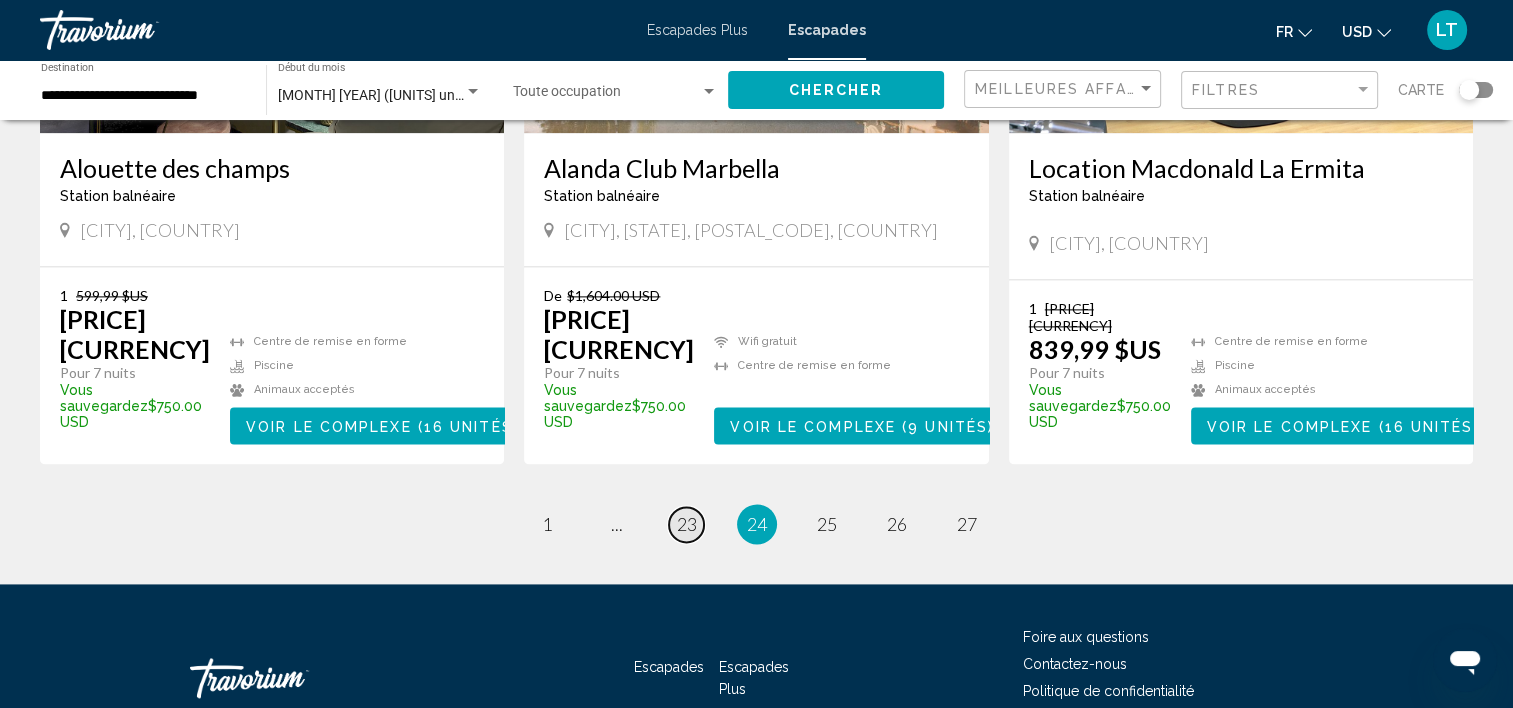 click on "23" at bounding box center [547, 524] 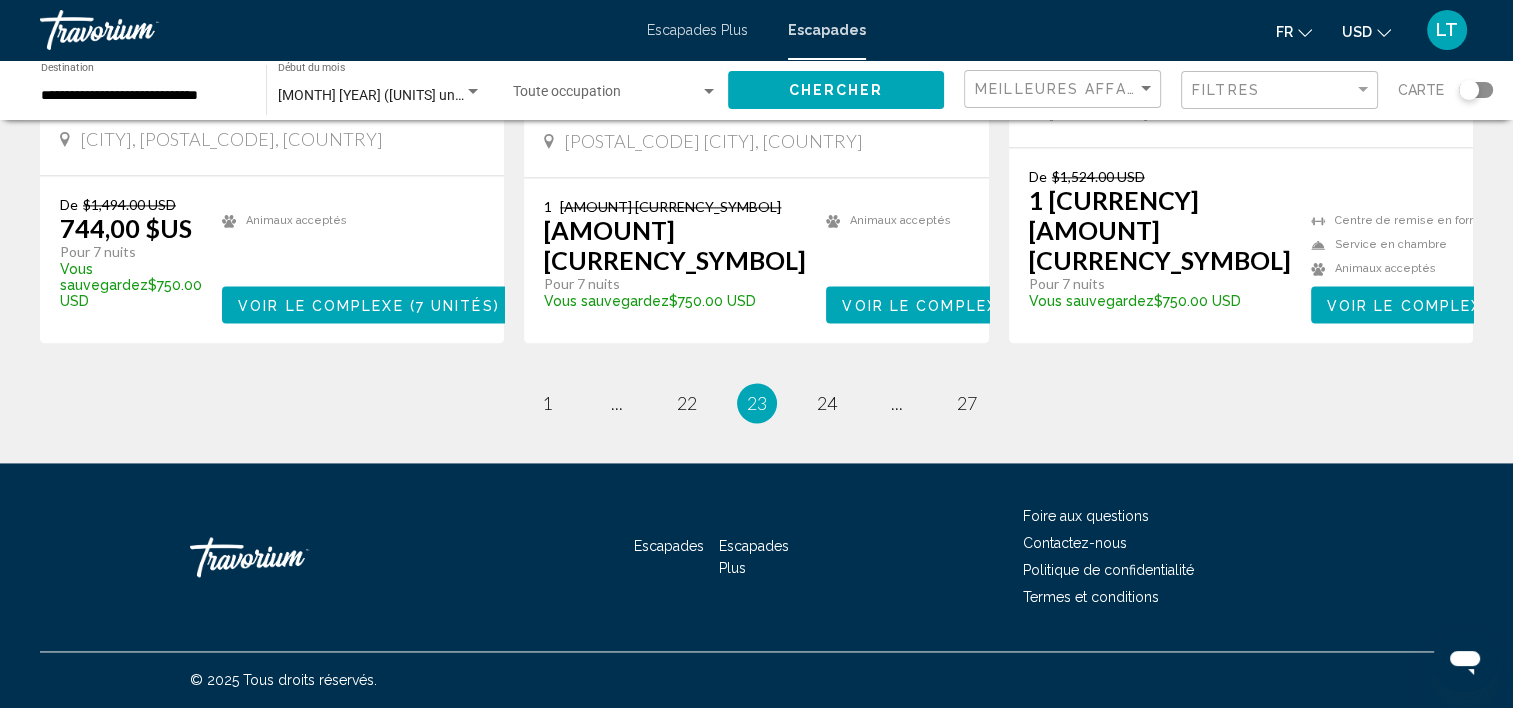 scroll, scrollTop: 2839, scrollLeft: 0, axis: vertical 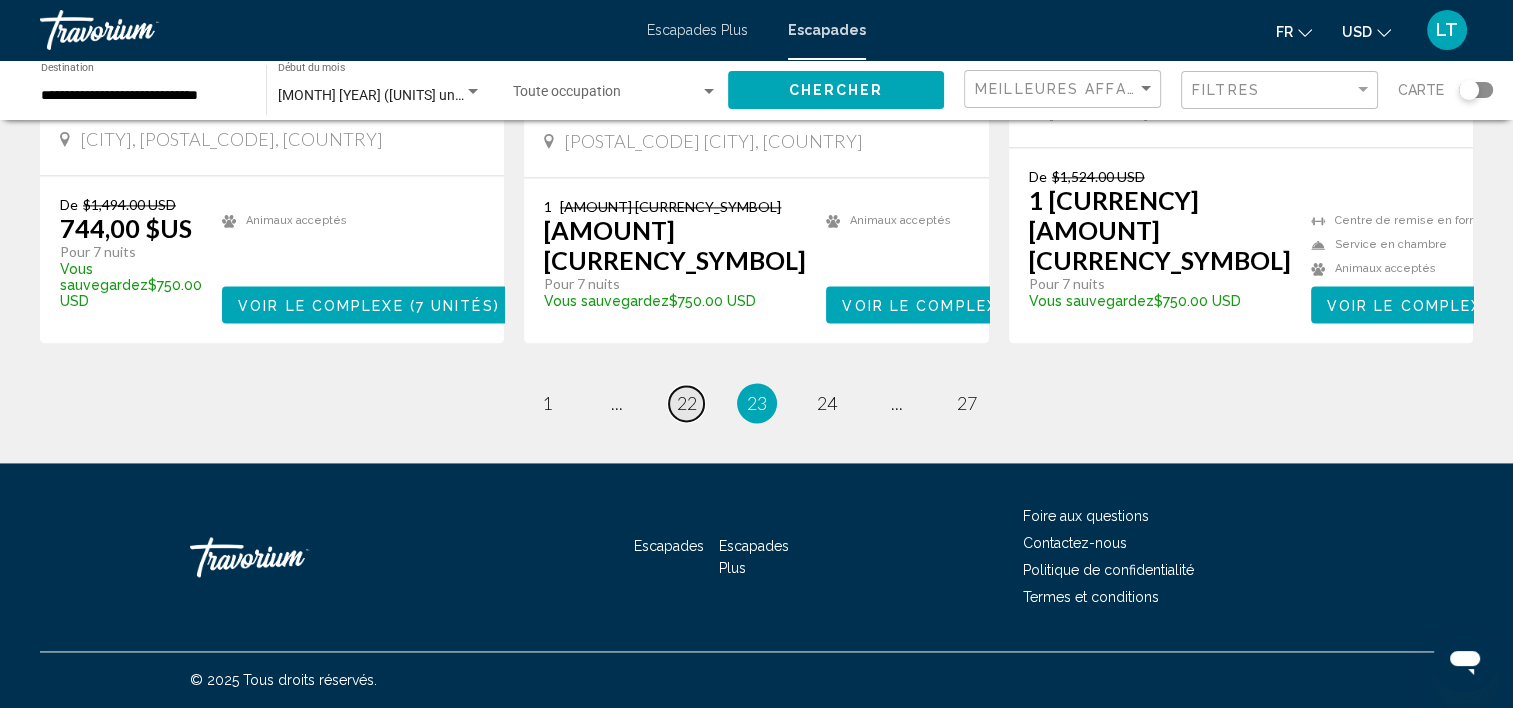 click on "22" at bounding box center [547, 403] 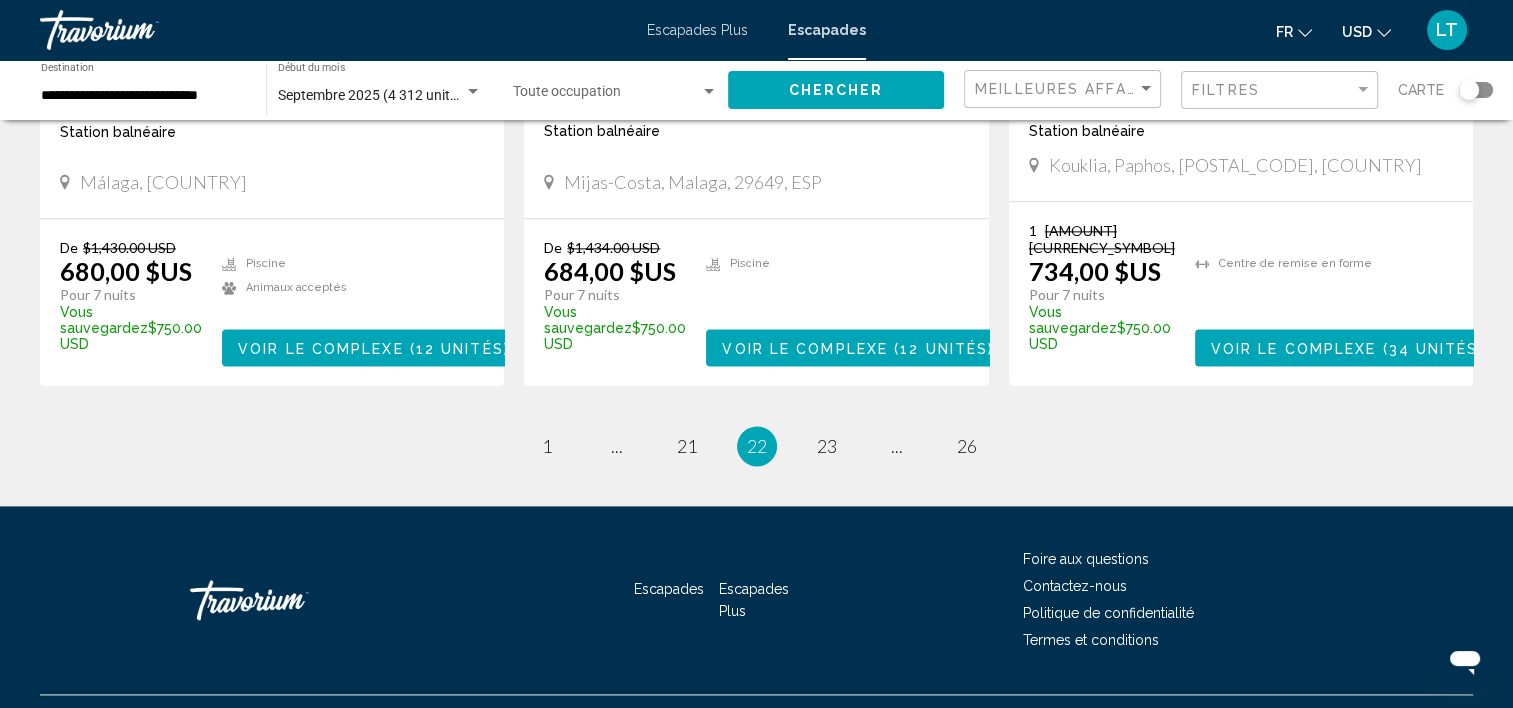 scroll, scrollTop: 2600, scrollLeft: 0, axis: vertical 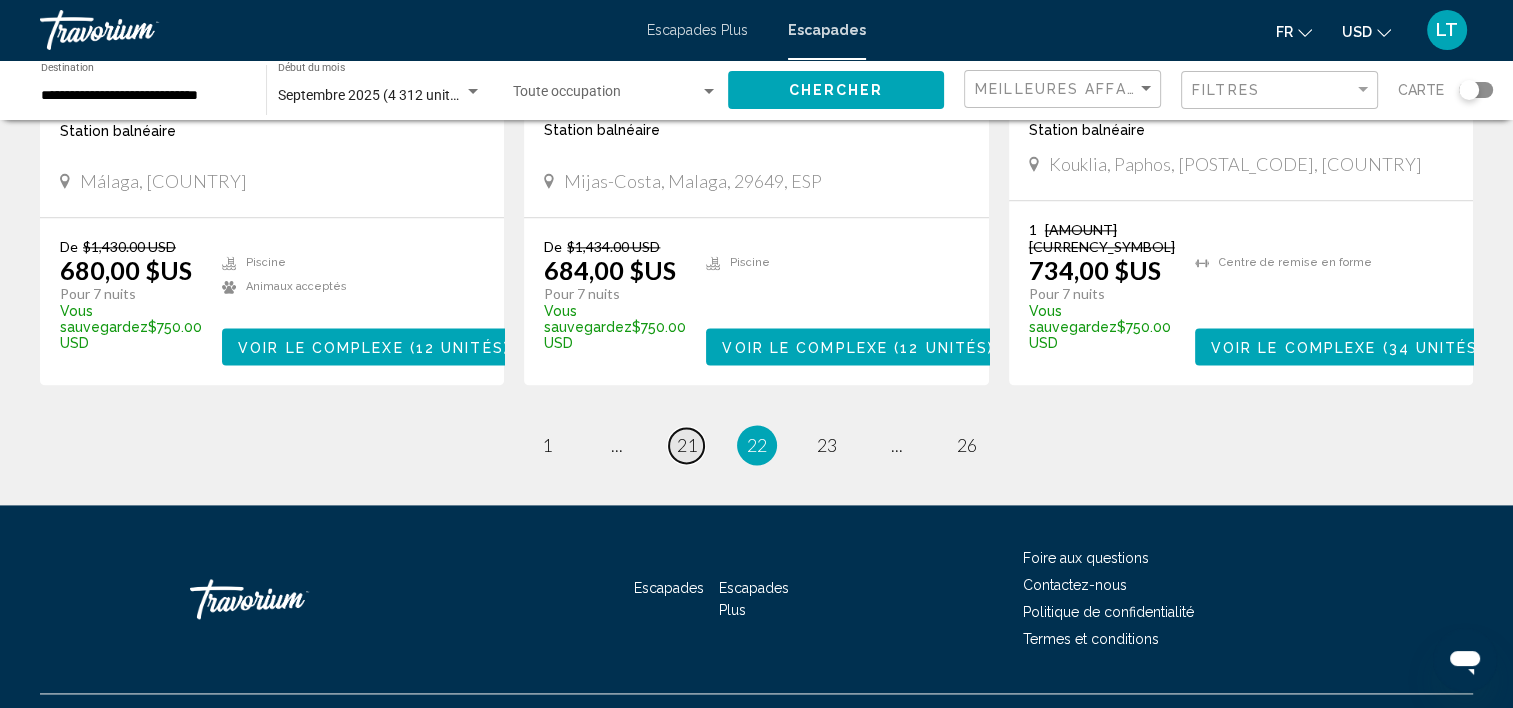 click on "21" at bounding box center [547, 445] 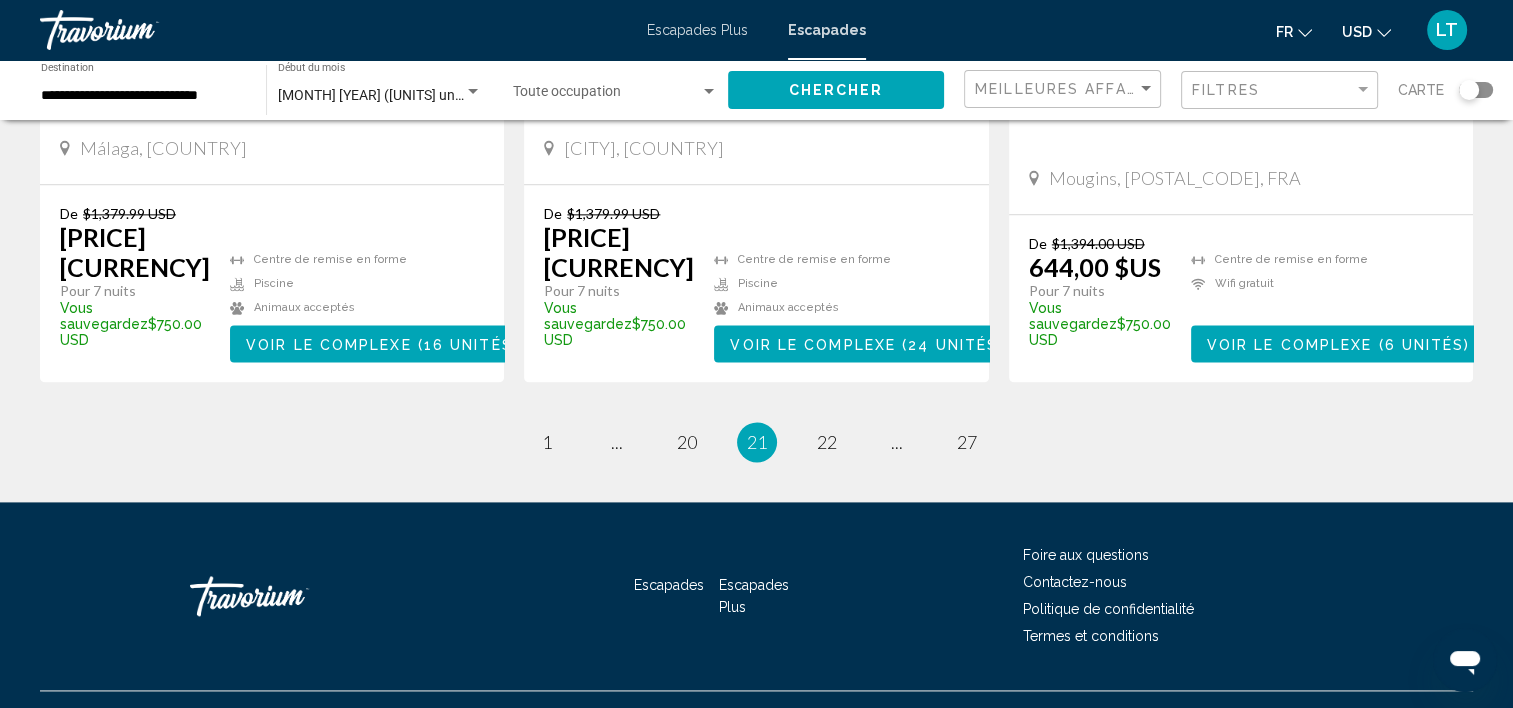 scroll, scrollTop: 2688, scrollLeft: 0, axis: vertical 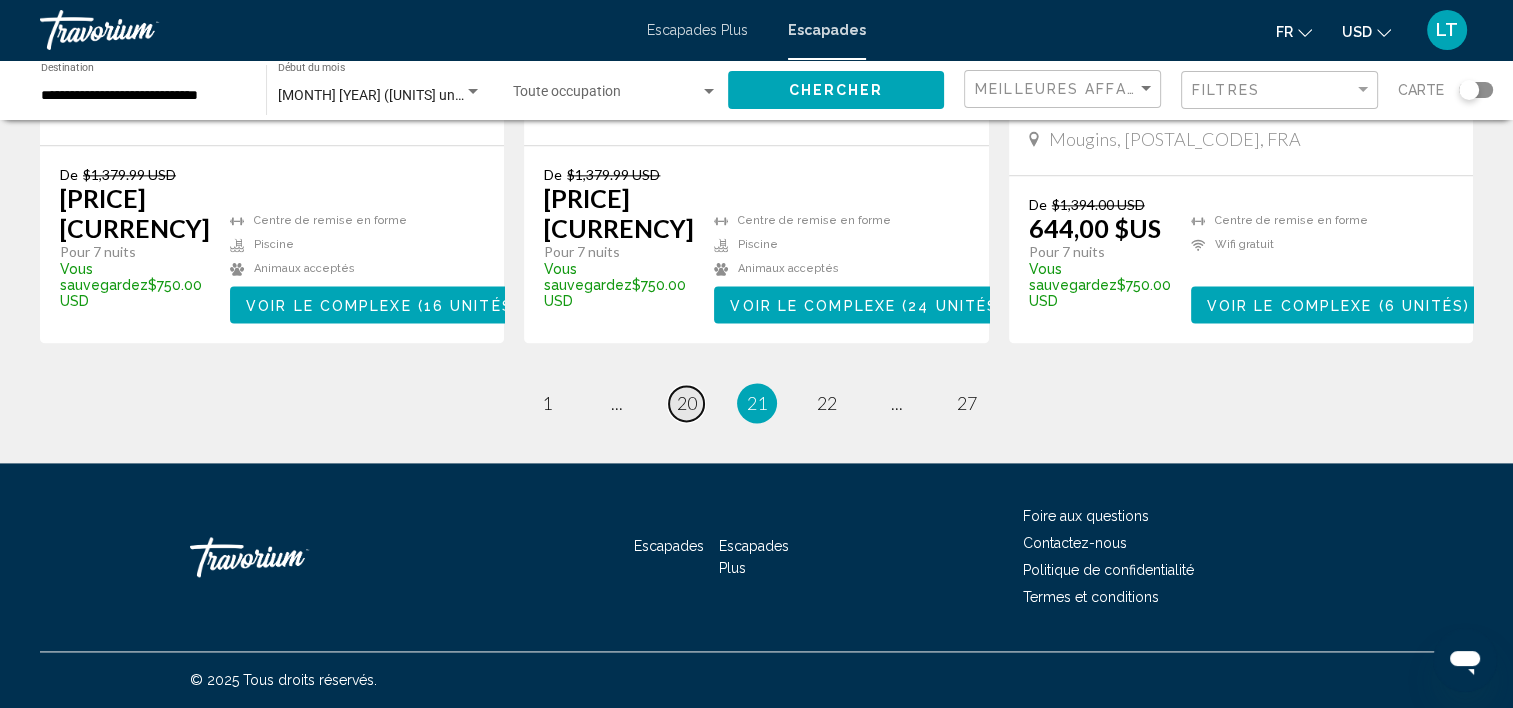 click on "20" at bounding box center (547, 403) 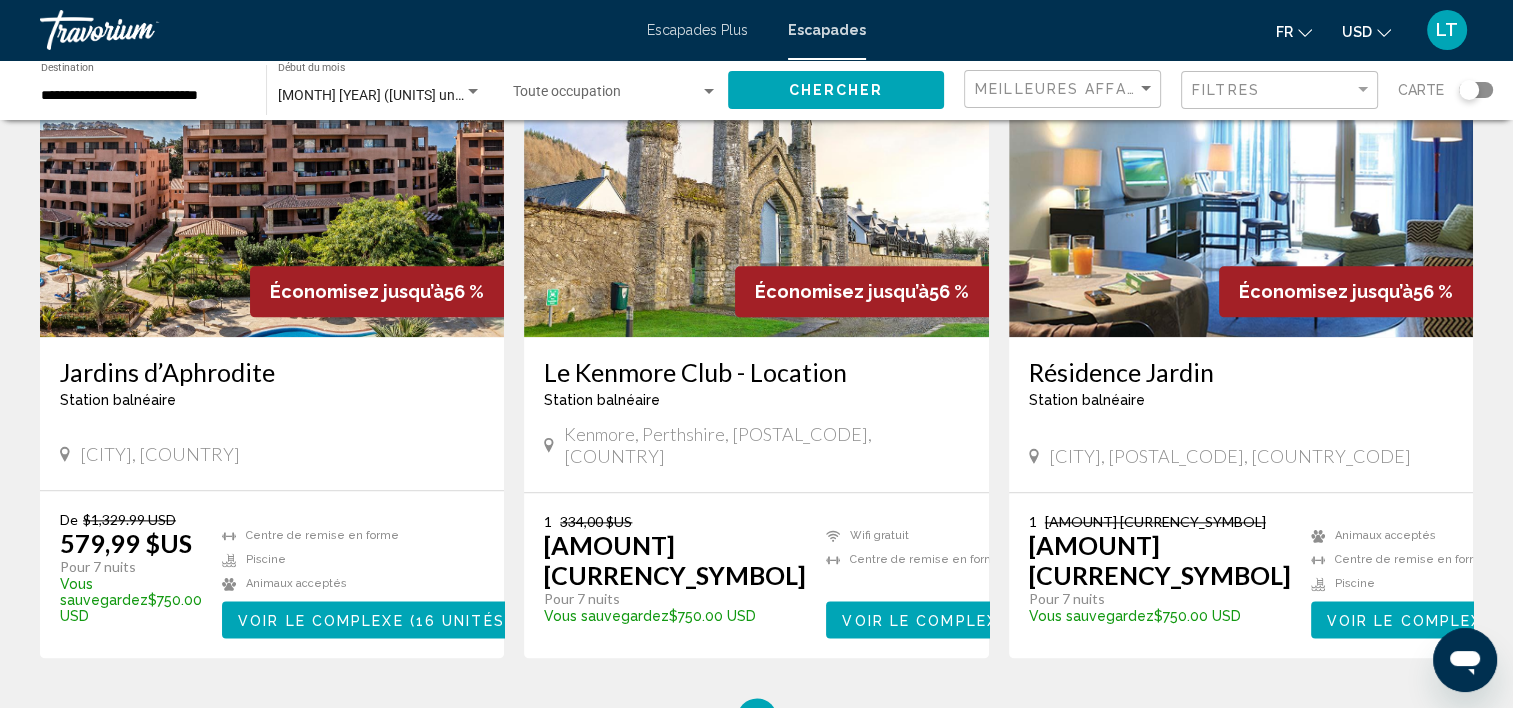 scroll, scrollTop: 2700, scrollLeft: 0, axis: vertical 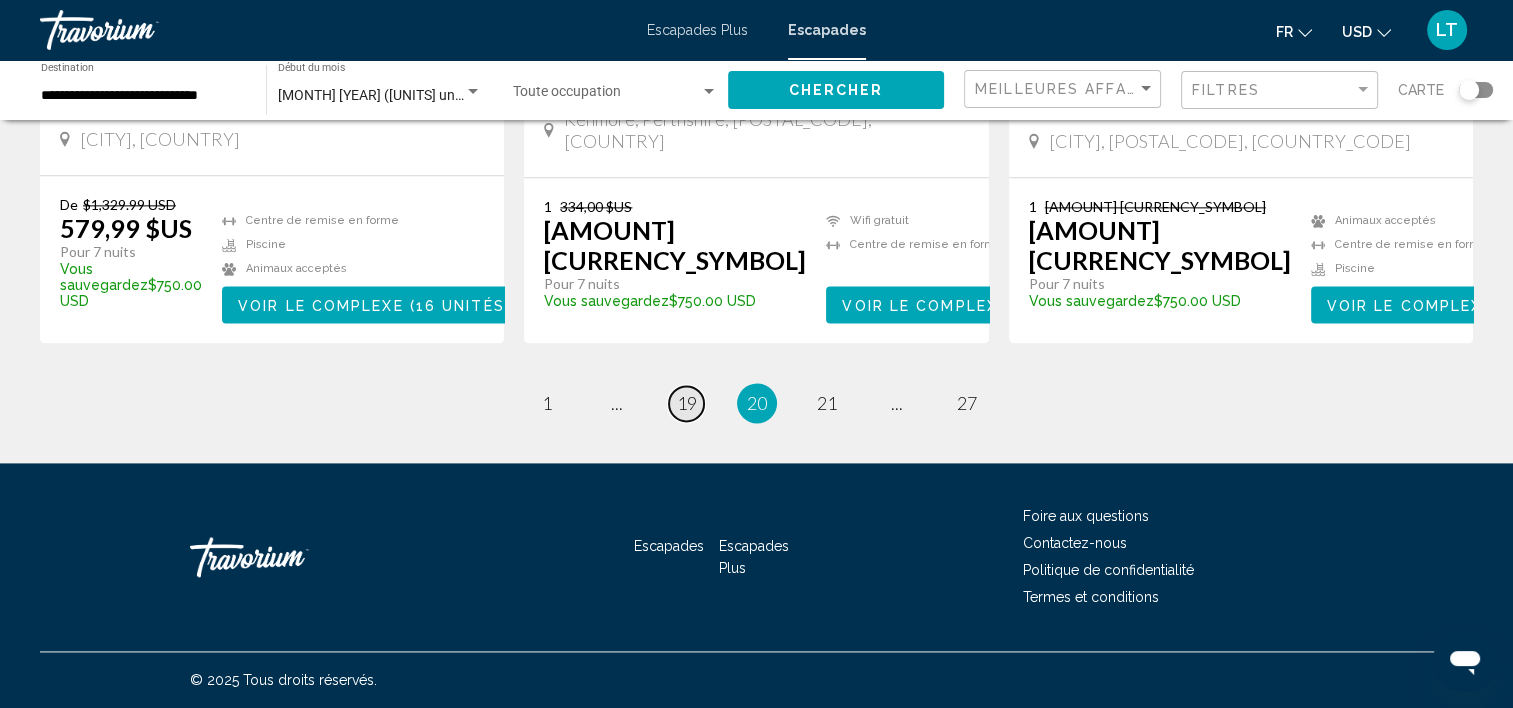click on "19" at bounding box center (547, 403) 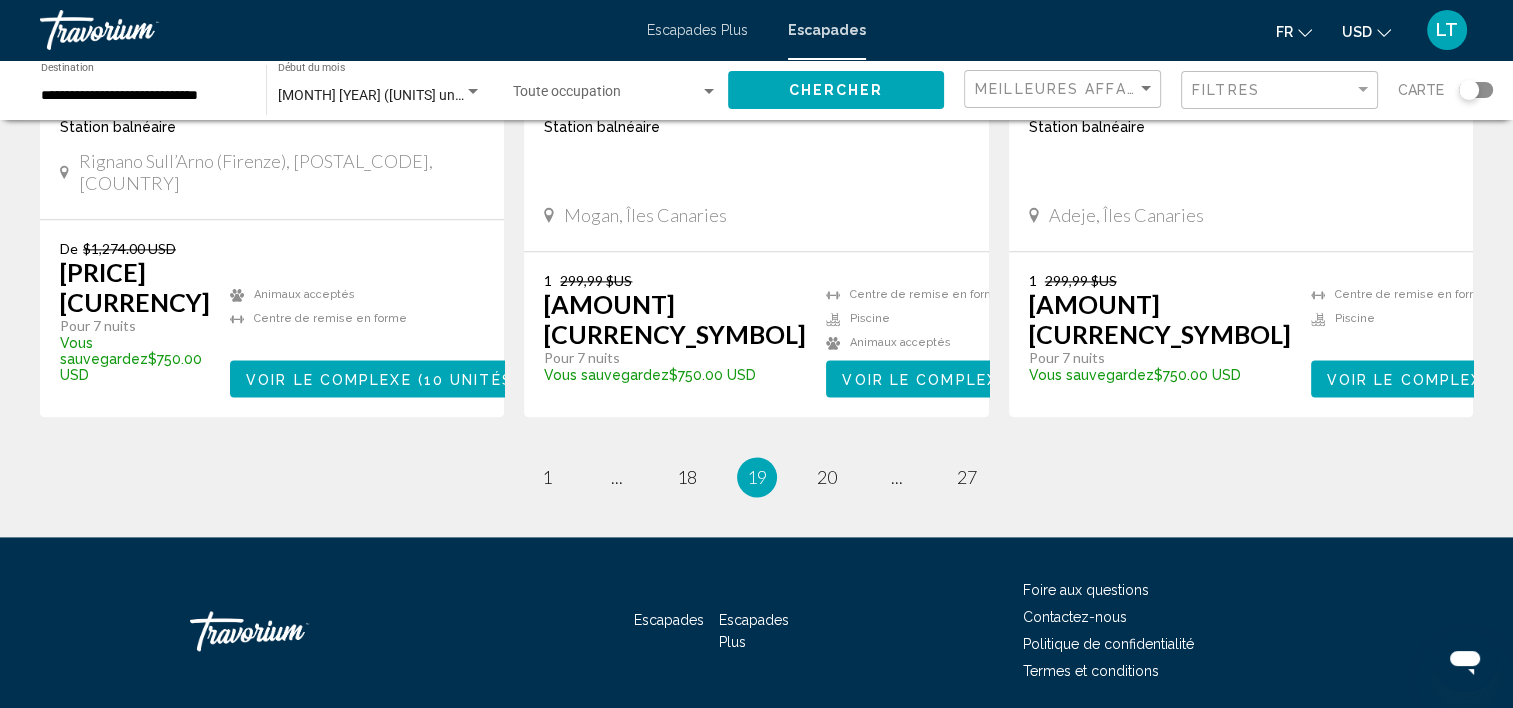 scroll, scrollTop: 2600, scrollLeft: 0, axis: vertical 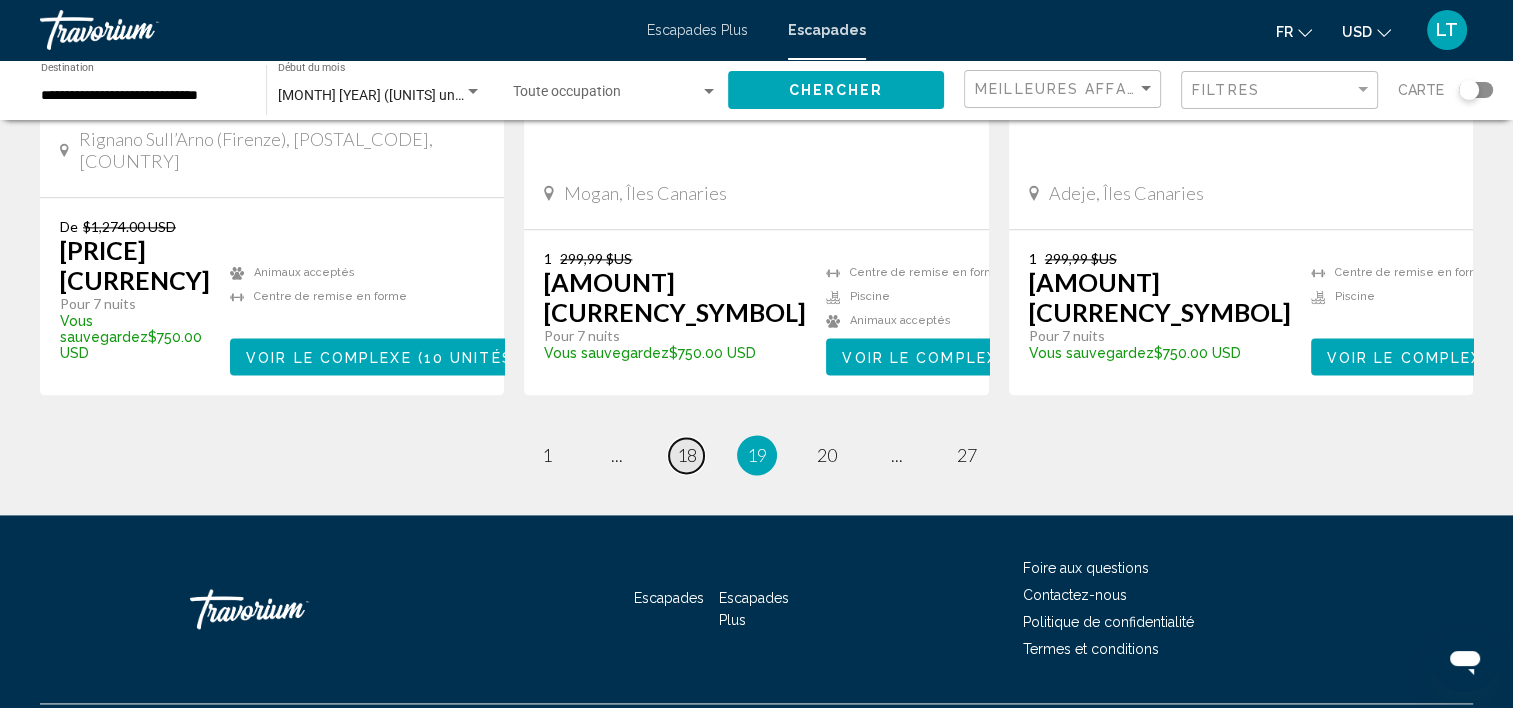 click on "18" at bounding box center [547, 455] 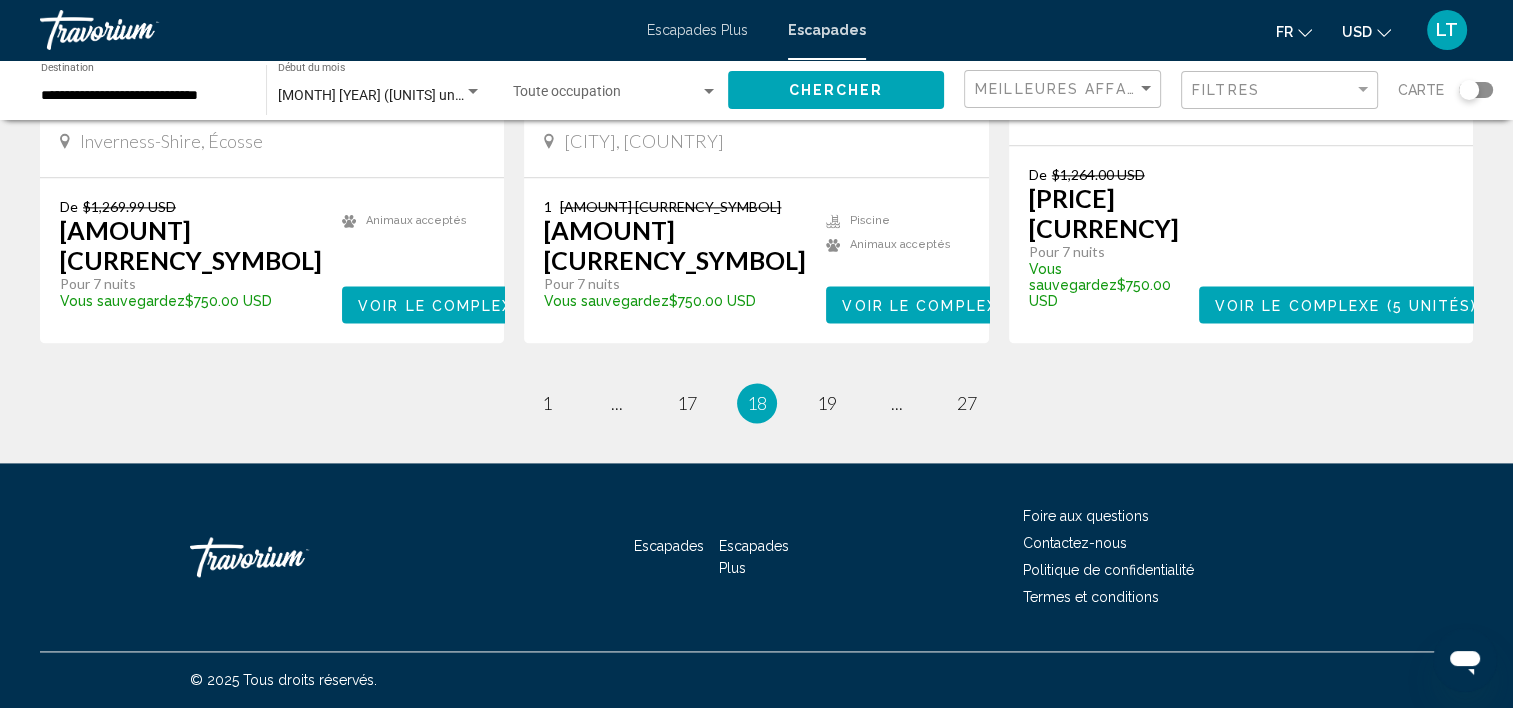 scroll, scrollTop: 2718, scrollLeft: 0, axis: vertical 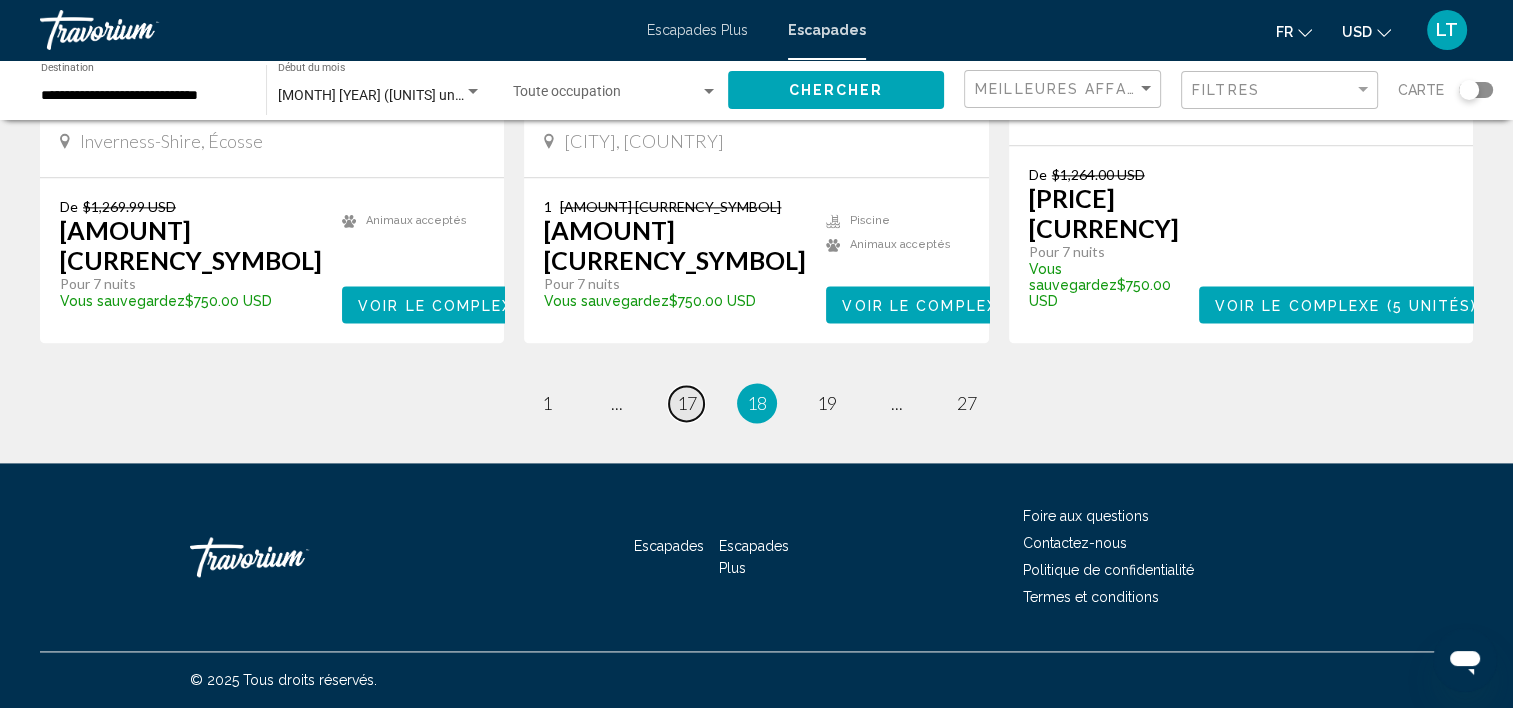 click on "17" at bounding box center (547, 403) 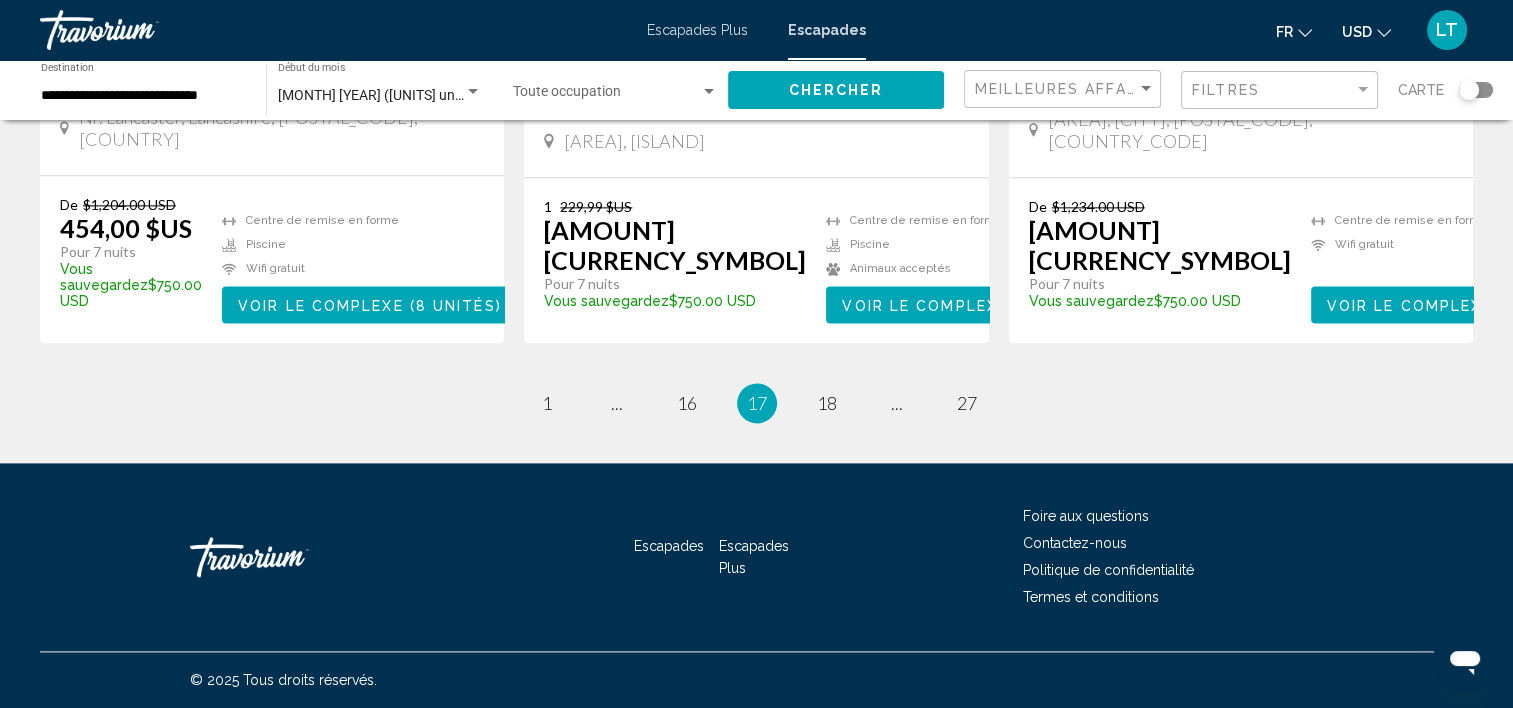 scroll, scrollTop: 2671, scrollLeft: 0, axis: vertical 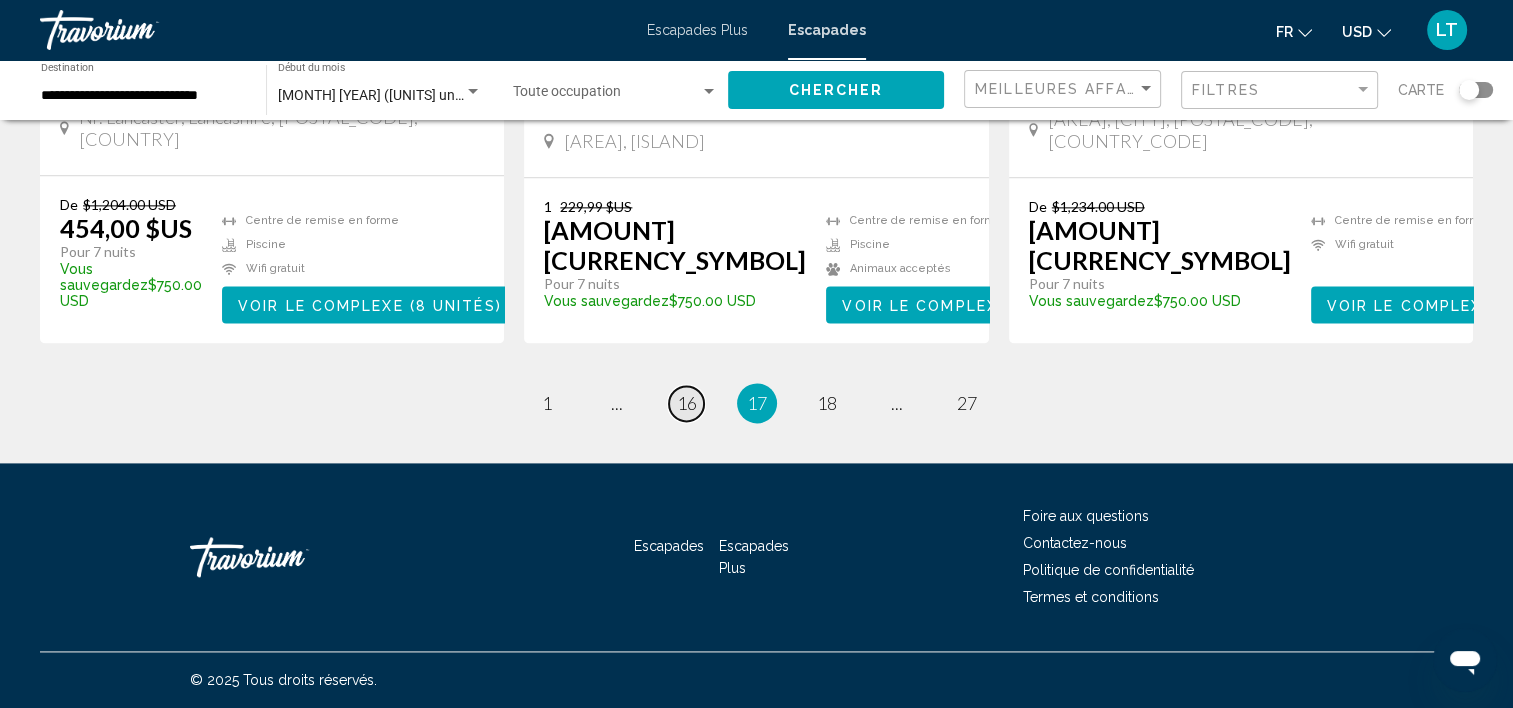 click on "page  16" at bounding box center (546, 403) 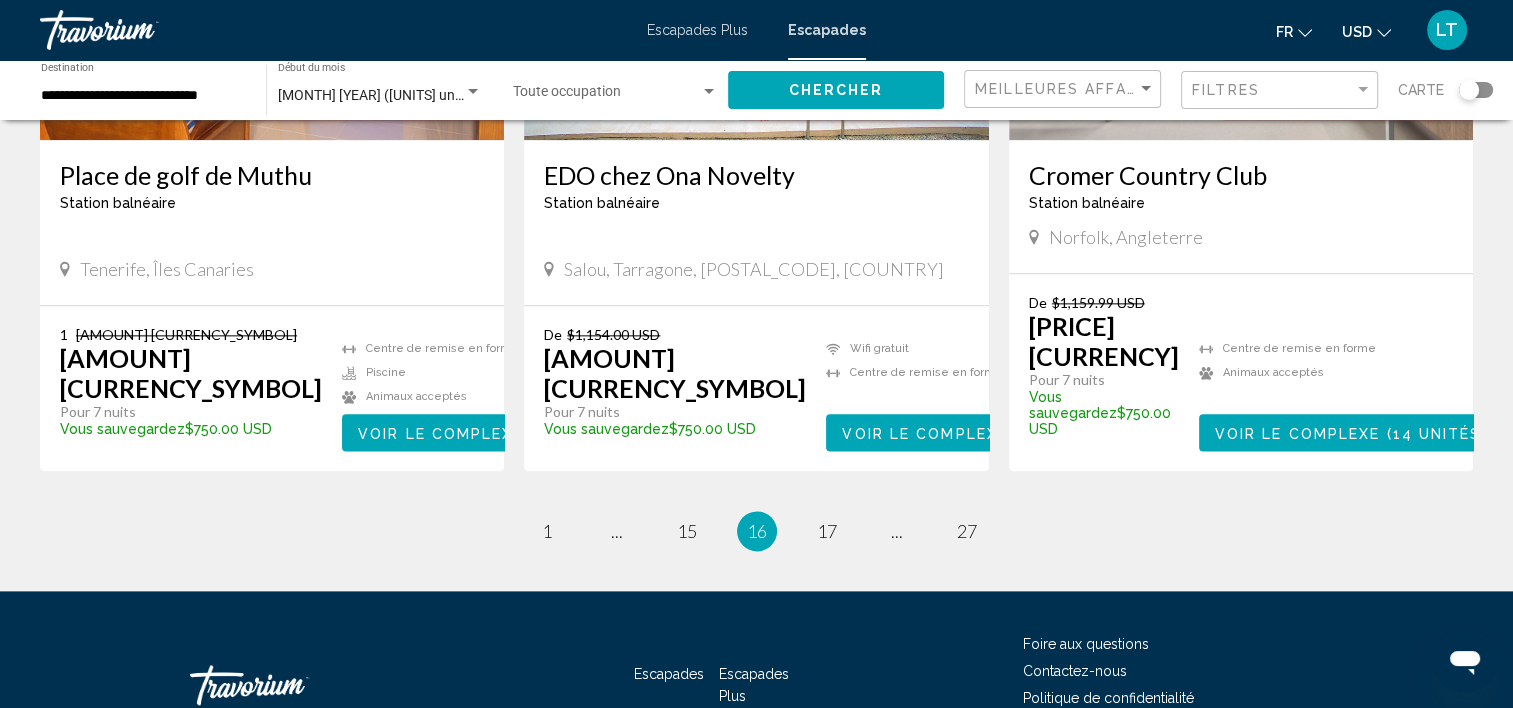 scroll, scrollTop: 2671, scrollLeft: 0, axis: vertical 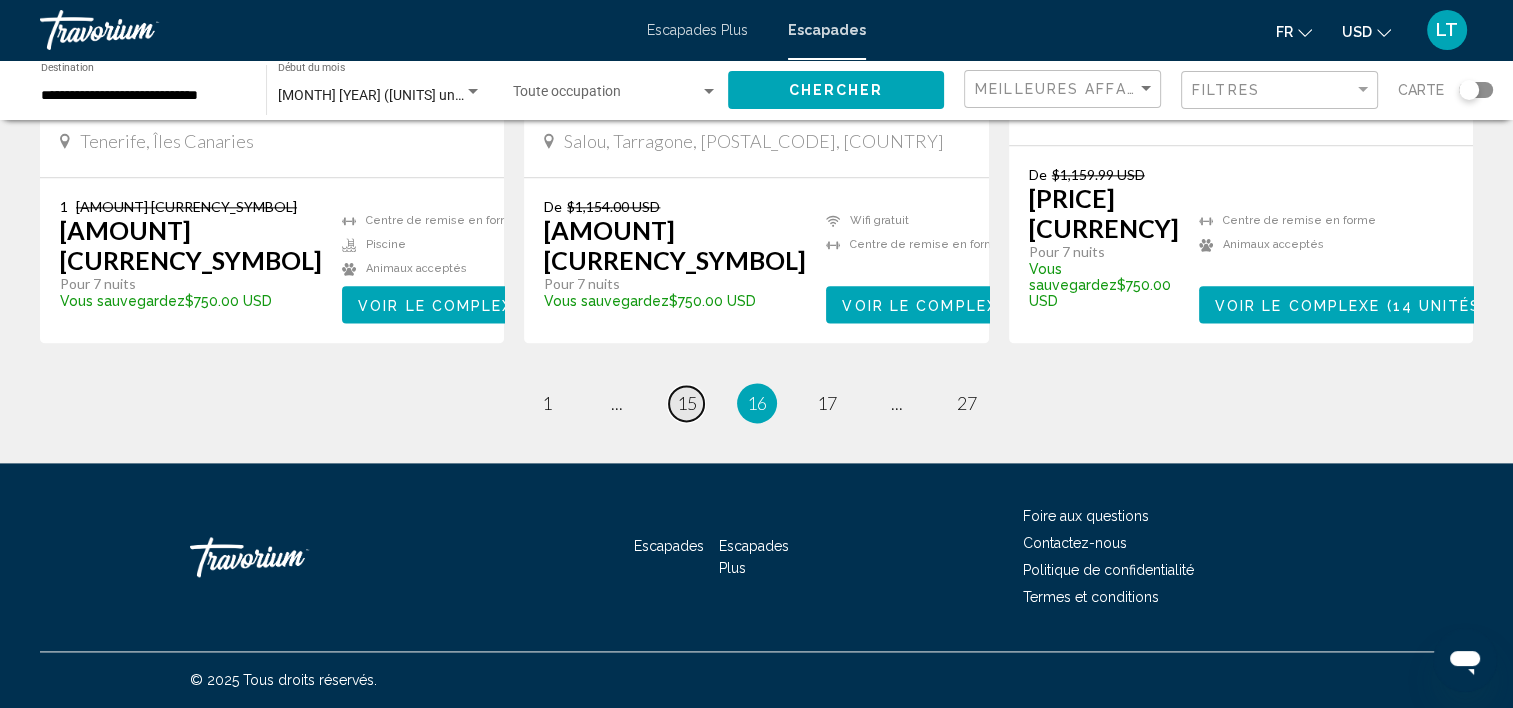 click on "15" at bounding box center (547, 403) 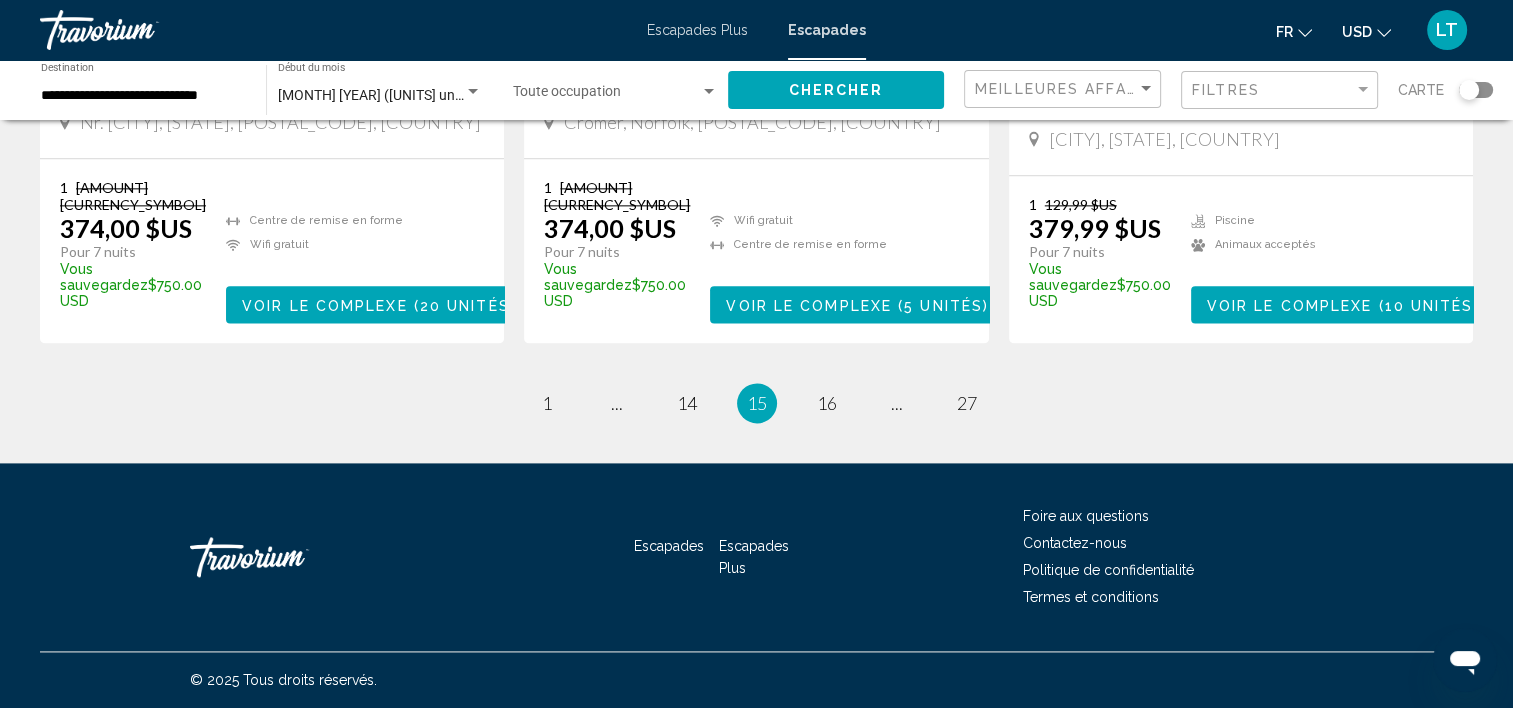 scroll, scrollTop: 2655, scrollLeft: 0, axis: vertical 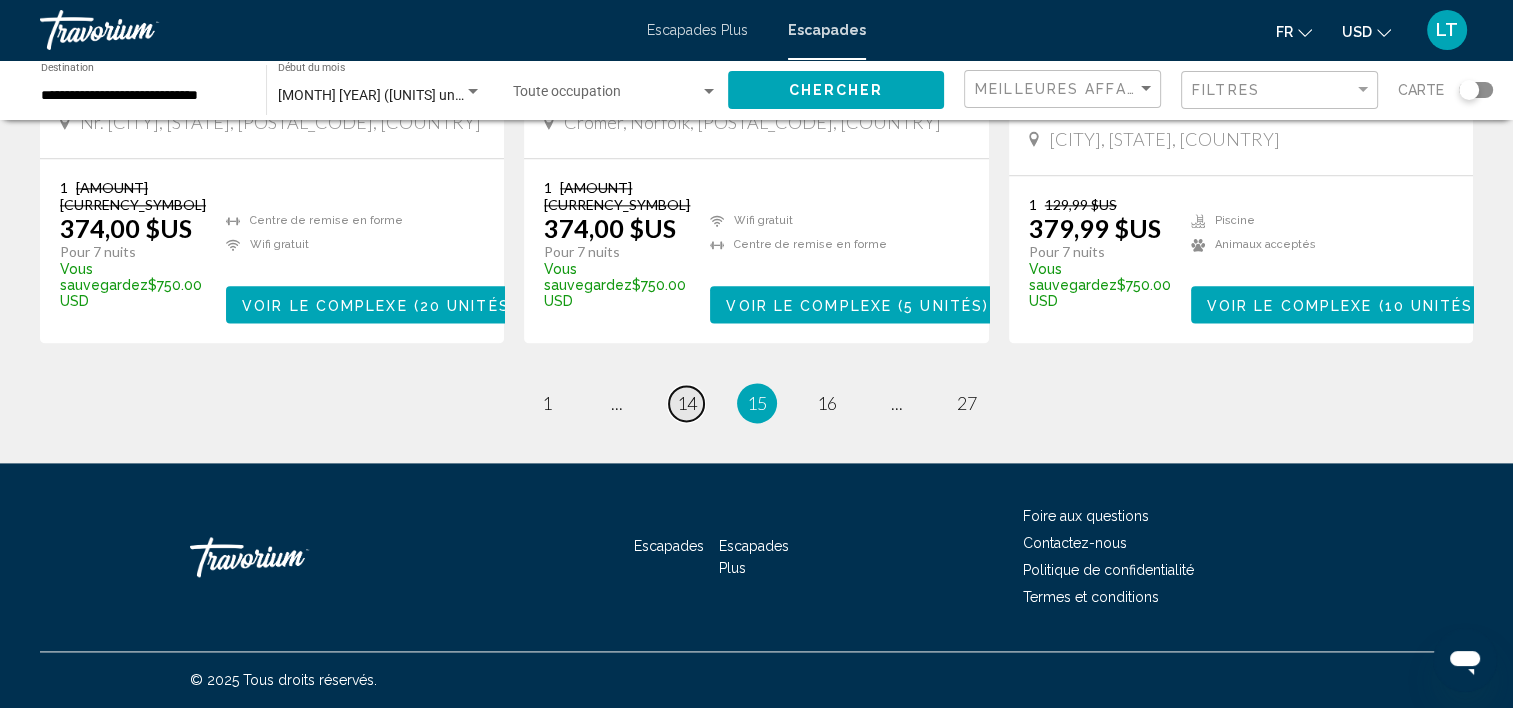 click on "14" at bounding box center (547, 403) 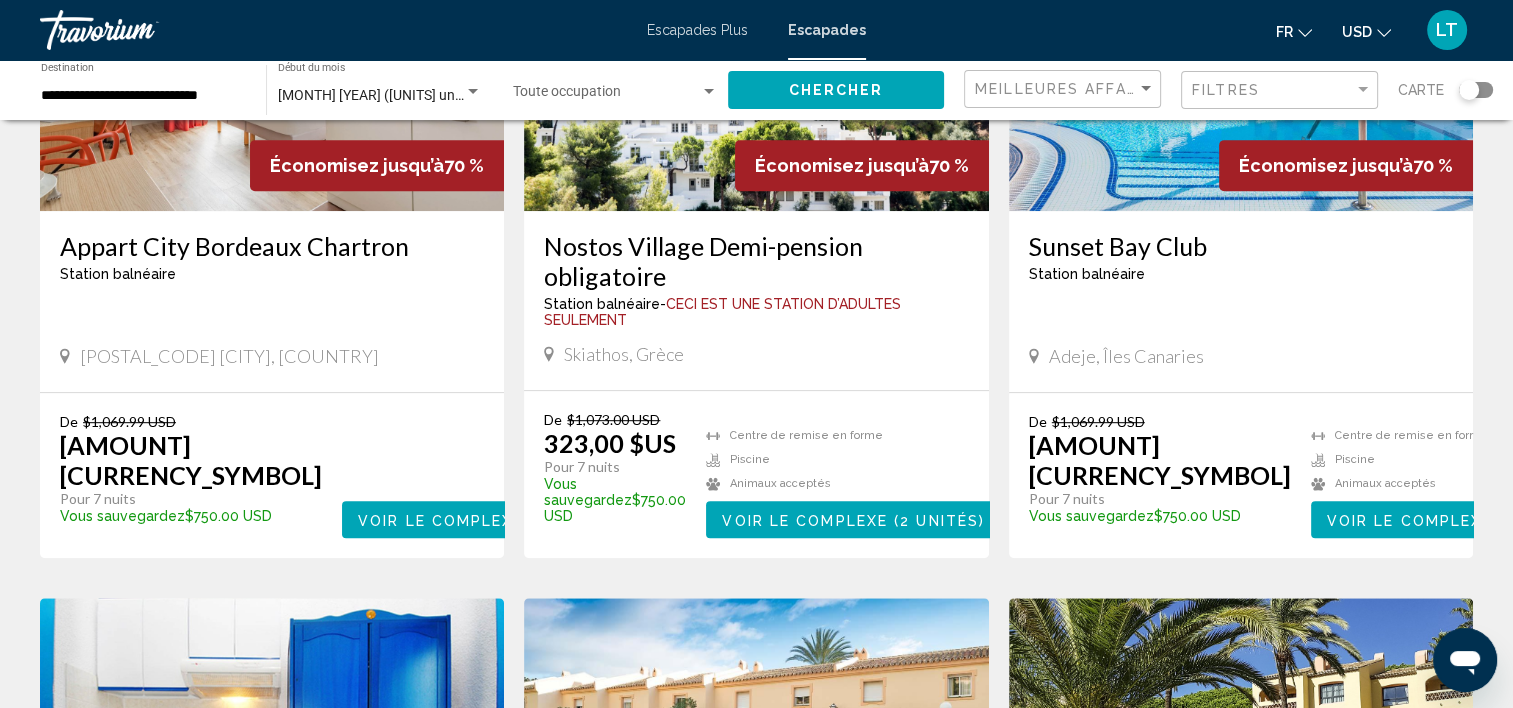 scroll, scrollTop: 800, scrollLeft: 0, axis: vertical 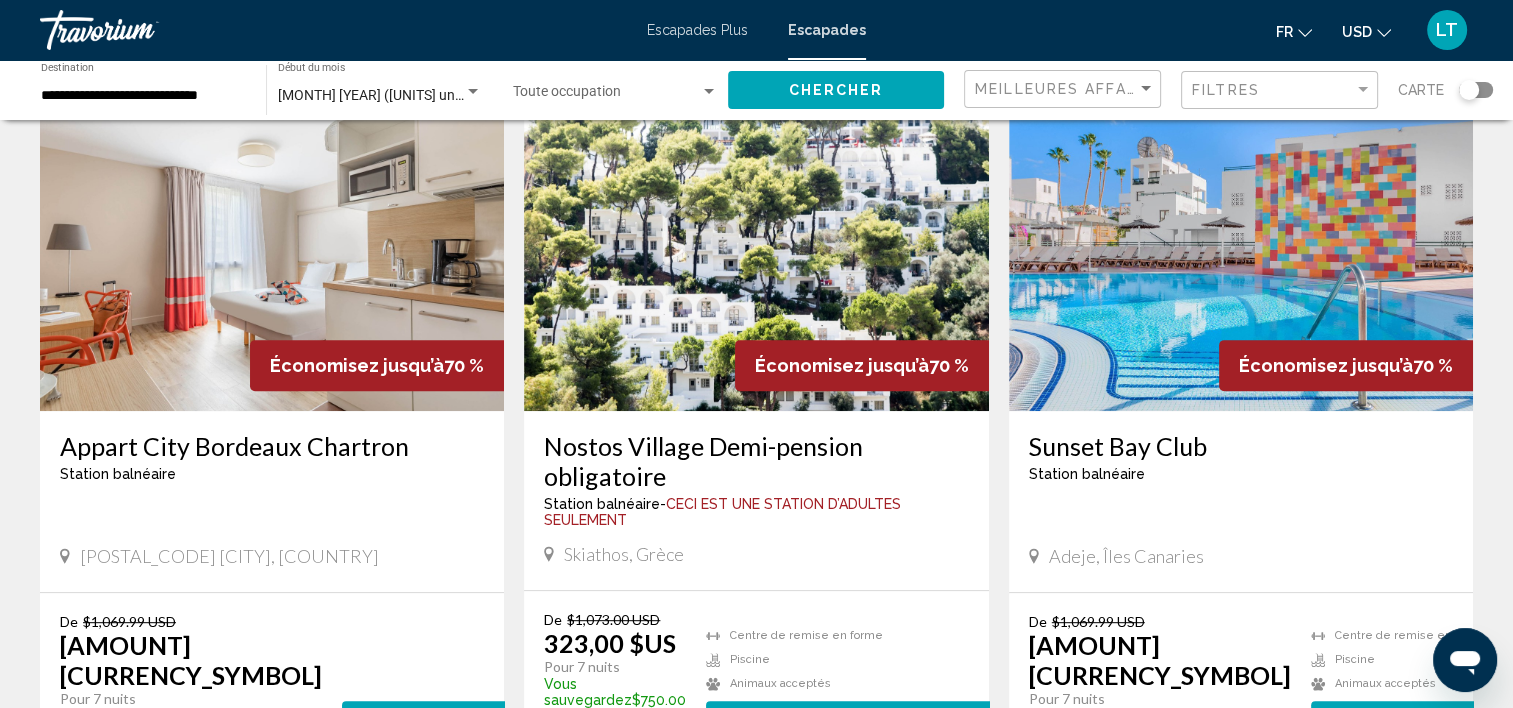 click at bounding box center (756, 251) 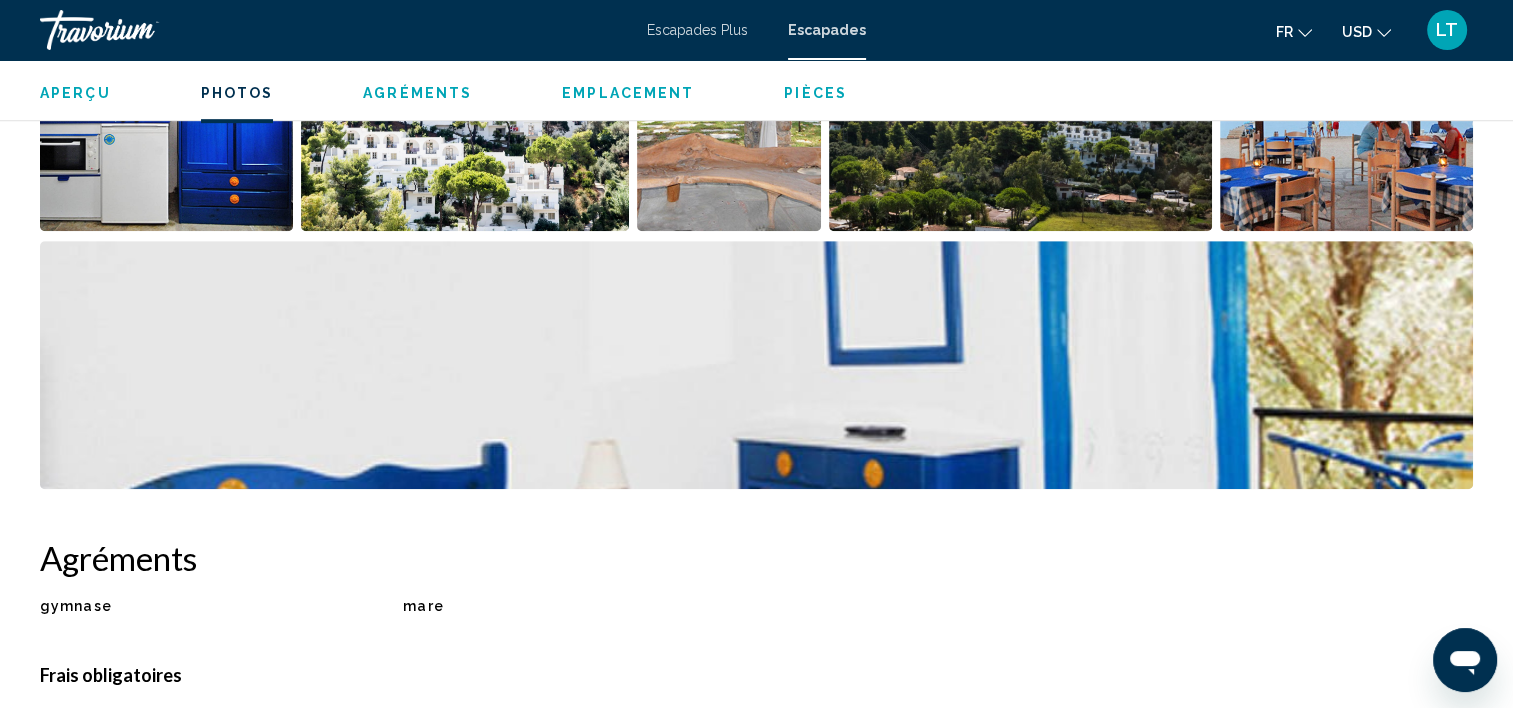 scroll, scrollTop: 706, scrollLeft: 0, axis: vertical 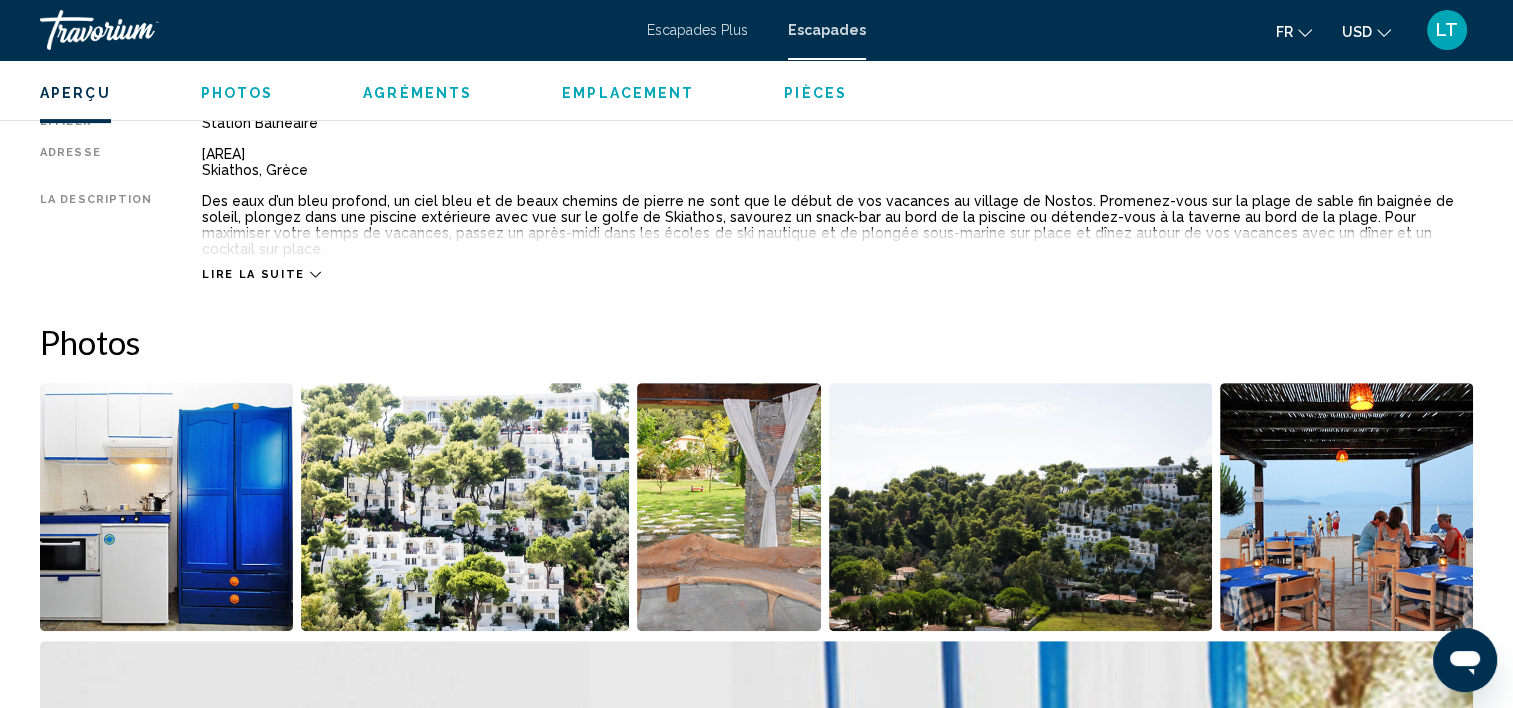 click at bounding box center [1346, 507] 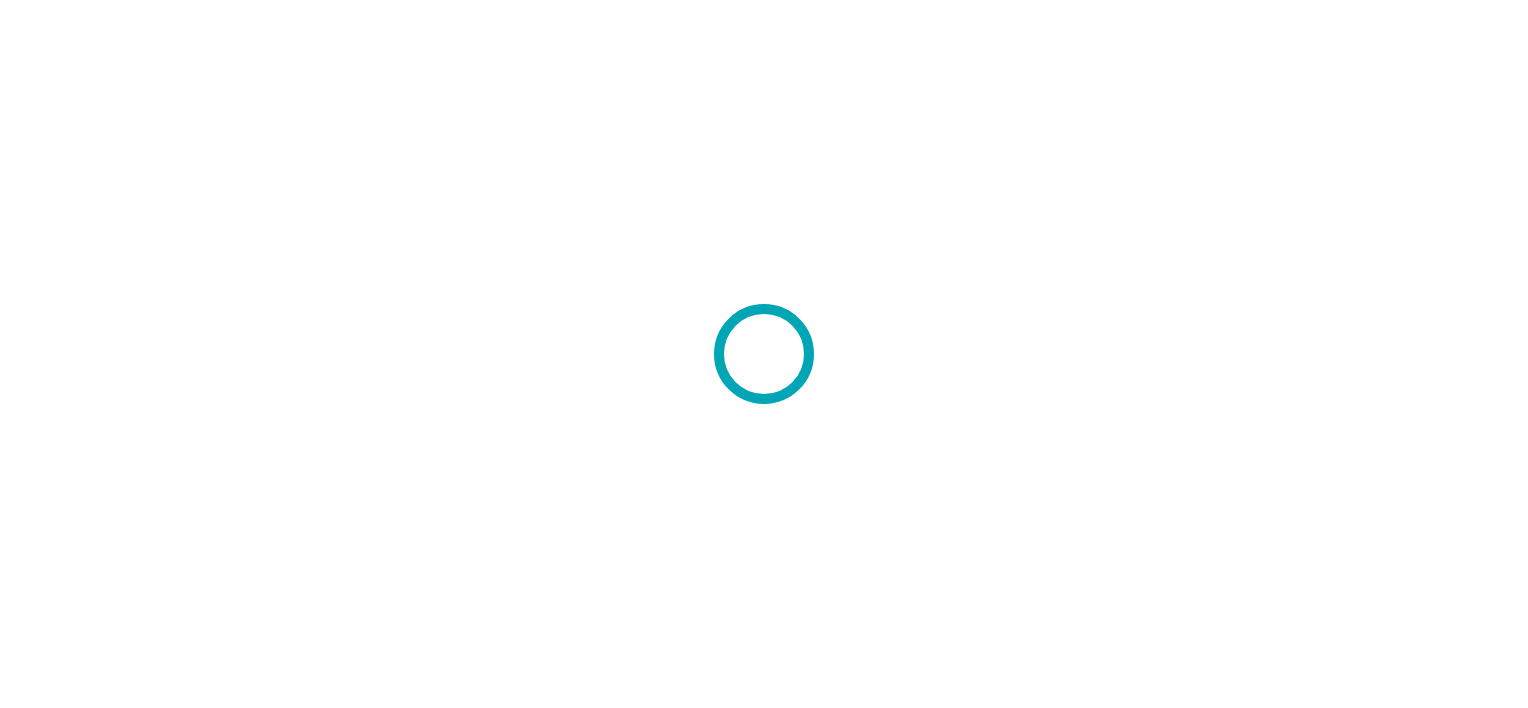 scroll, scrollTop: 0, scrollLeft: 0, axis: both 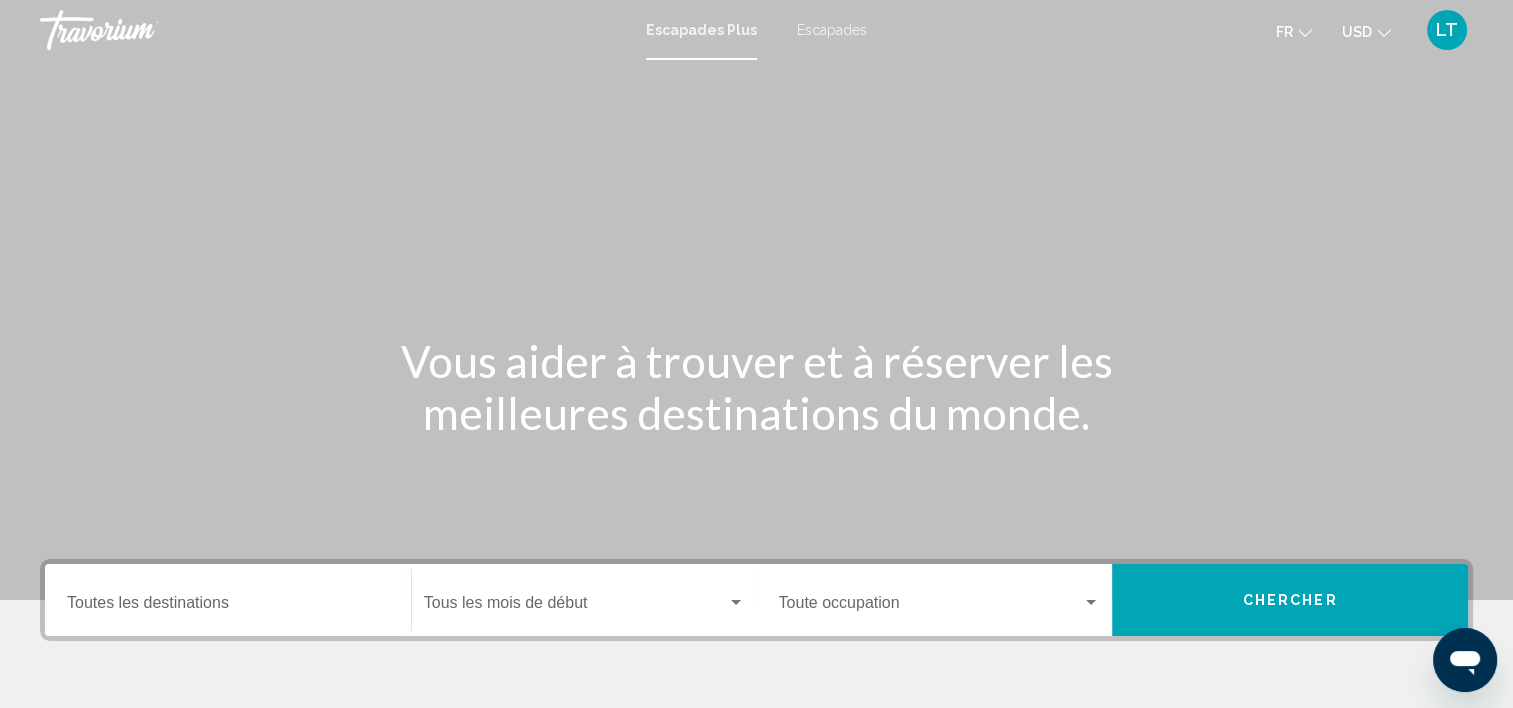 click on "Escapades Plus" at bounding box center (701, 30) 